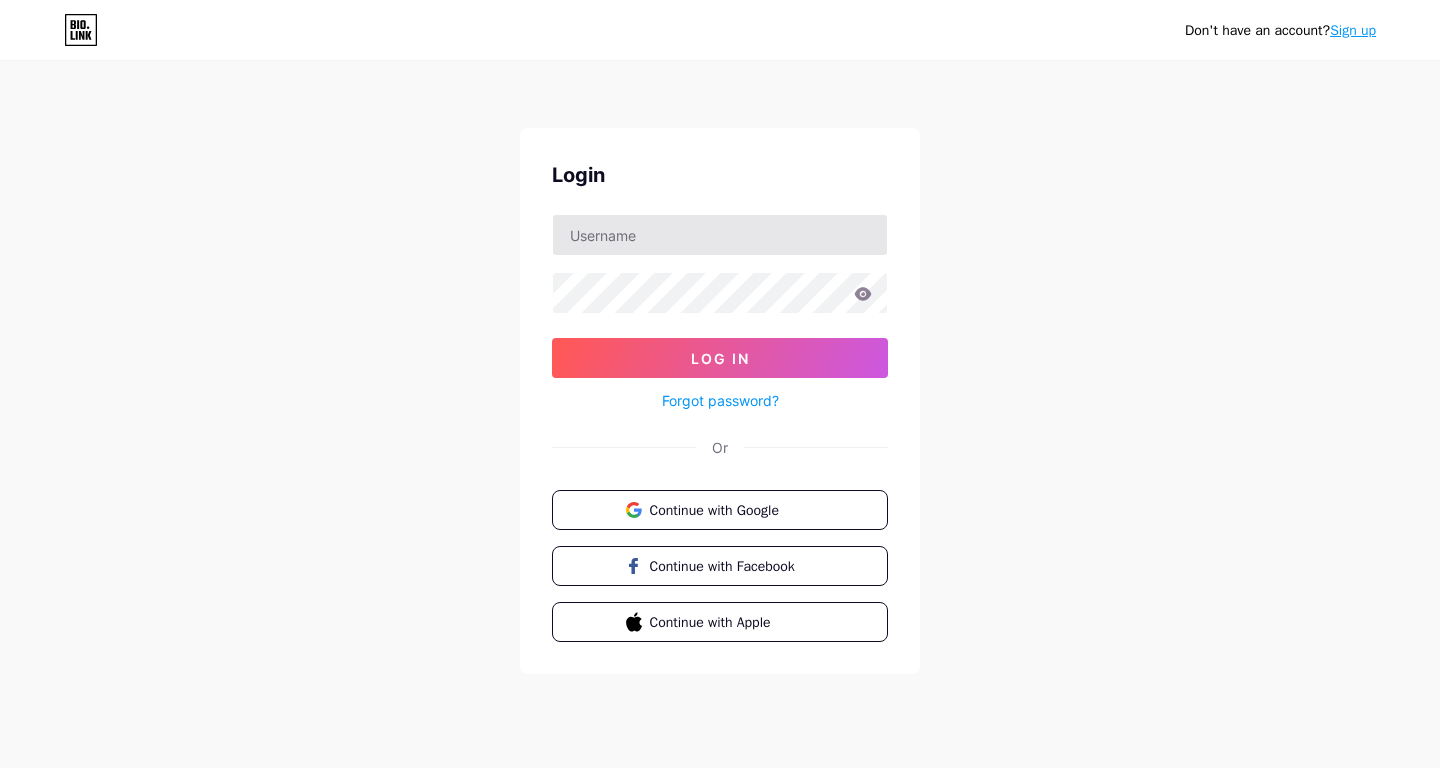 scroll, scrollTop: 0, scrollLeft: 0, axis: both 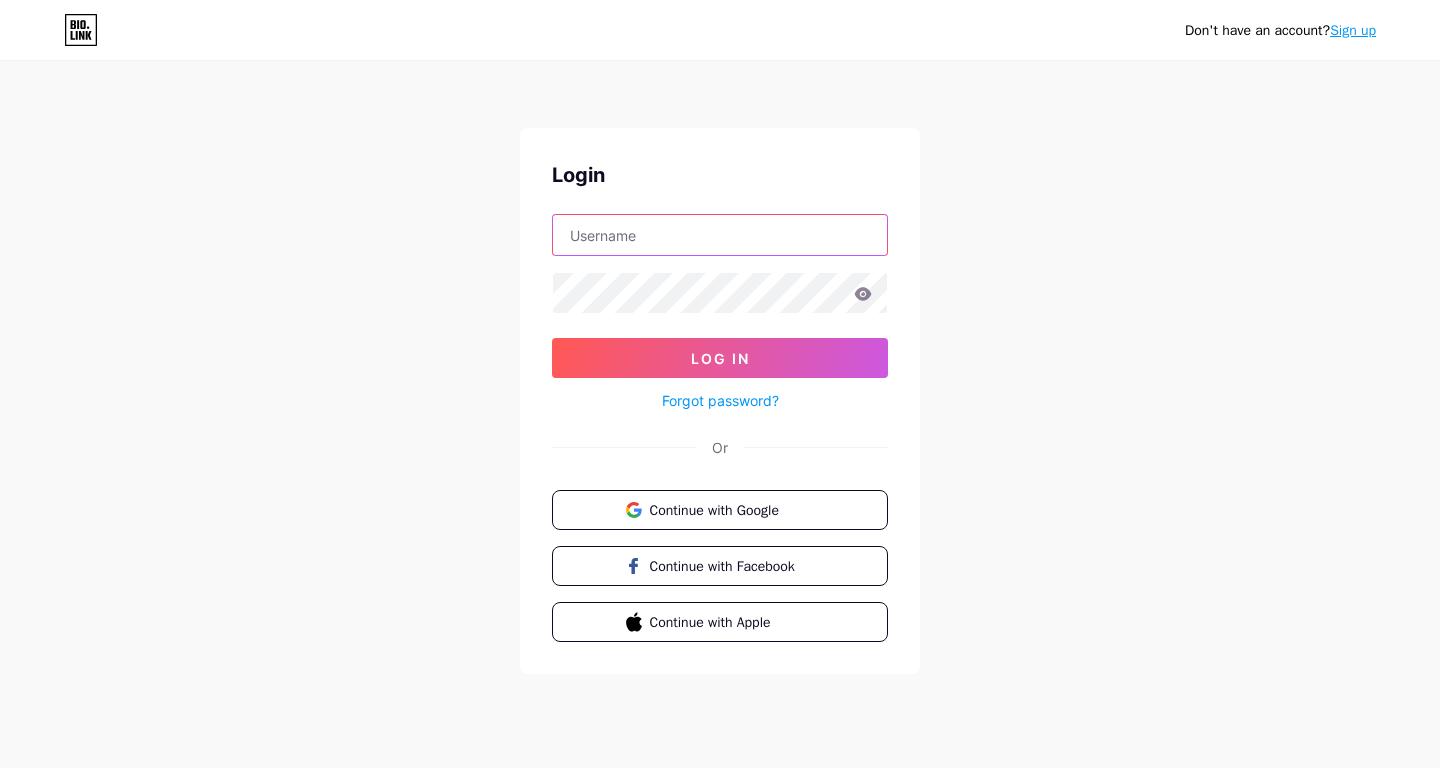 click at bounding box center [720, 235] 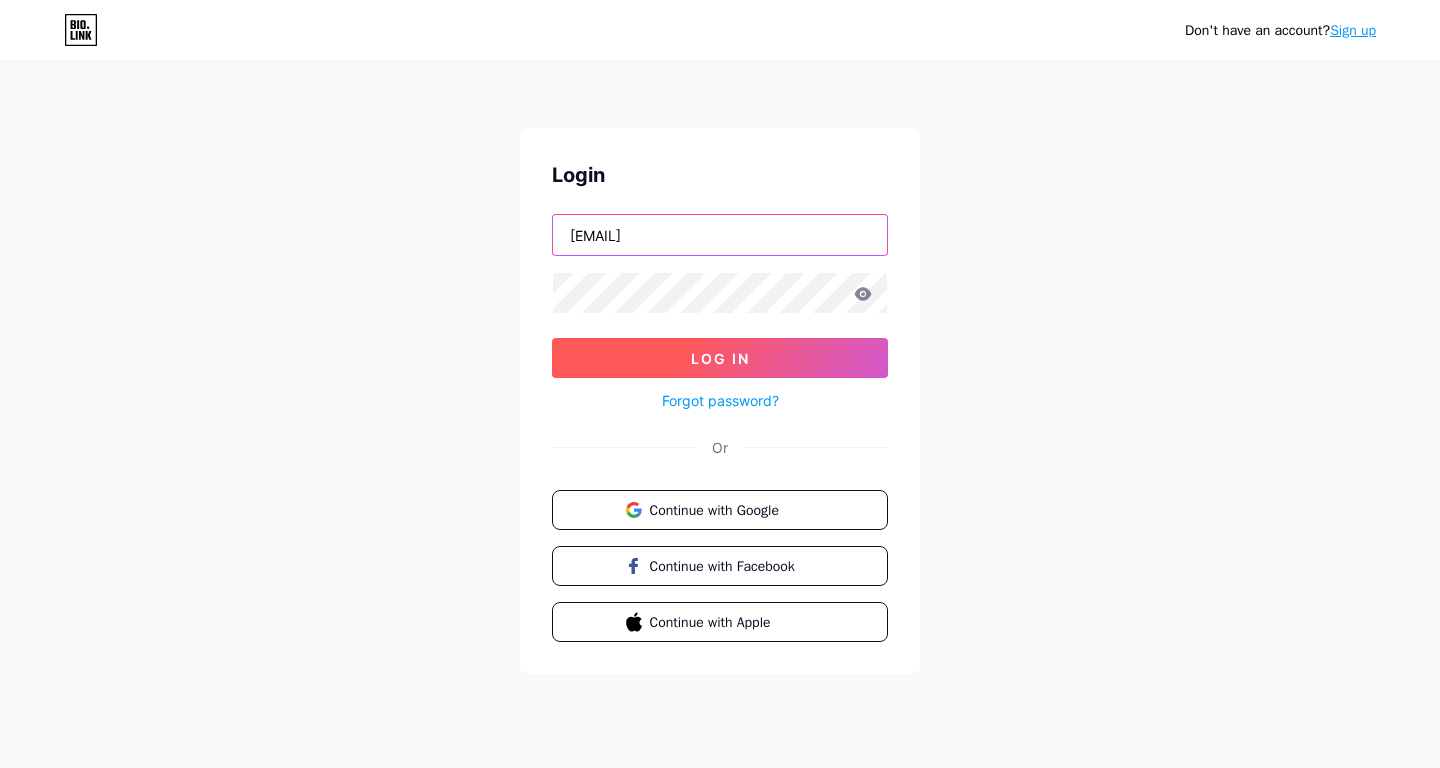 type on "[EMAIL]" 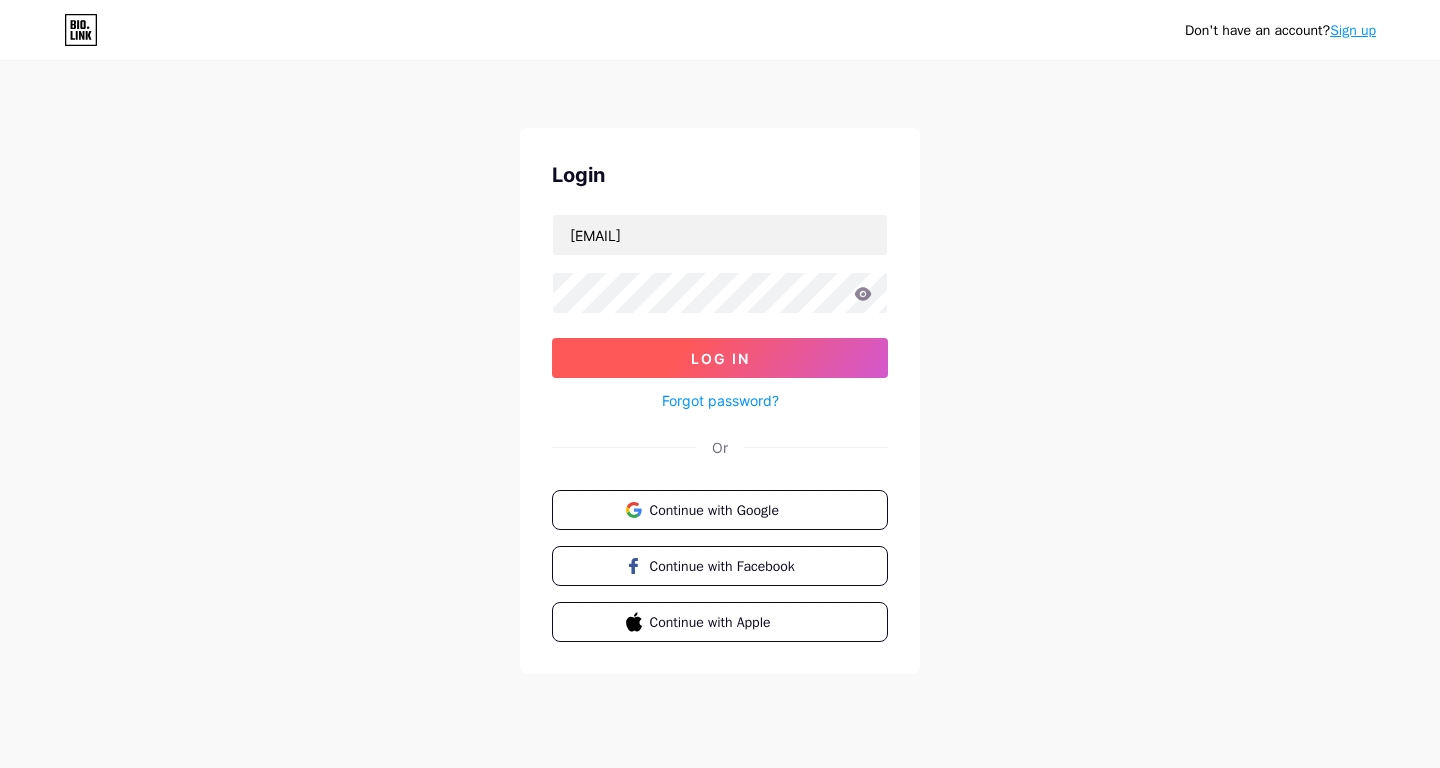 click on "Log In" at bounding box center [720, 358] 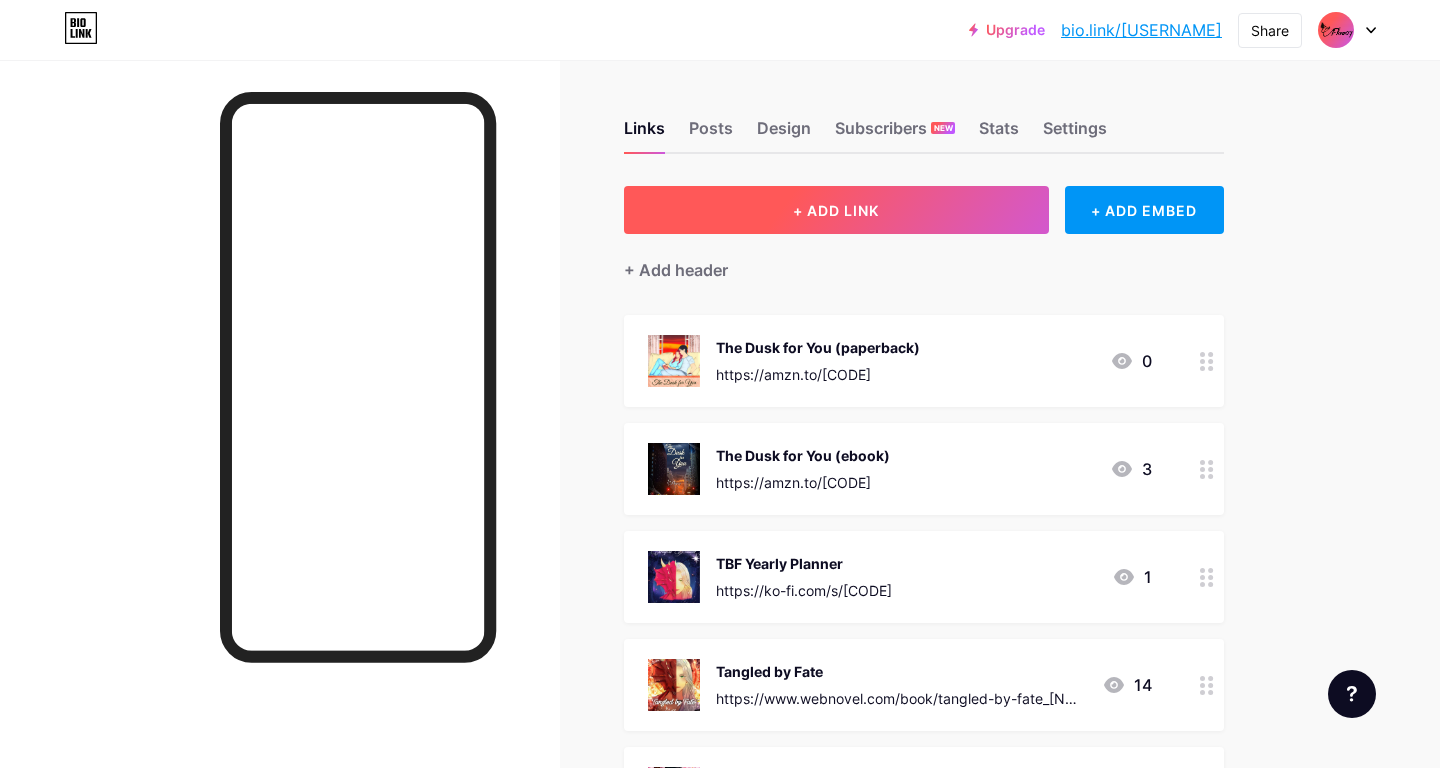 click on "+ ADD LINK" at bounding box center [836, 210] 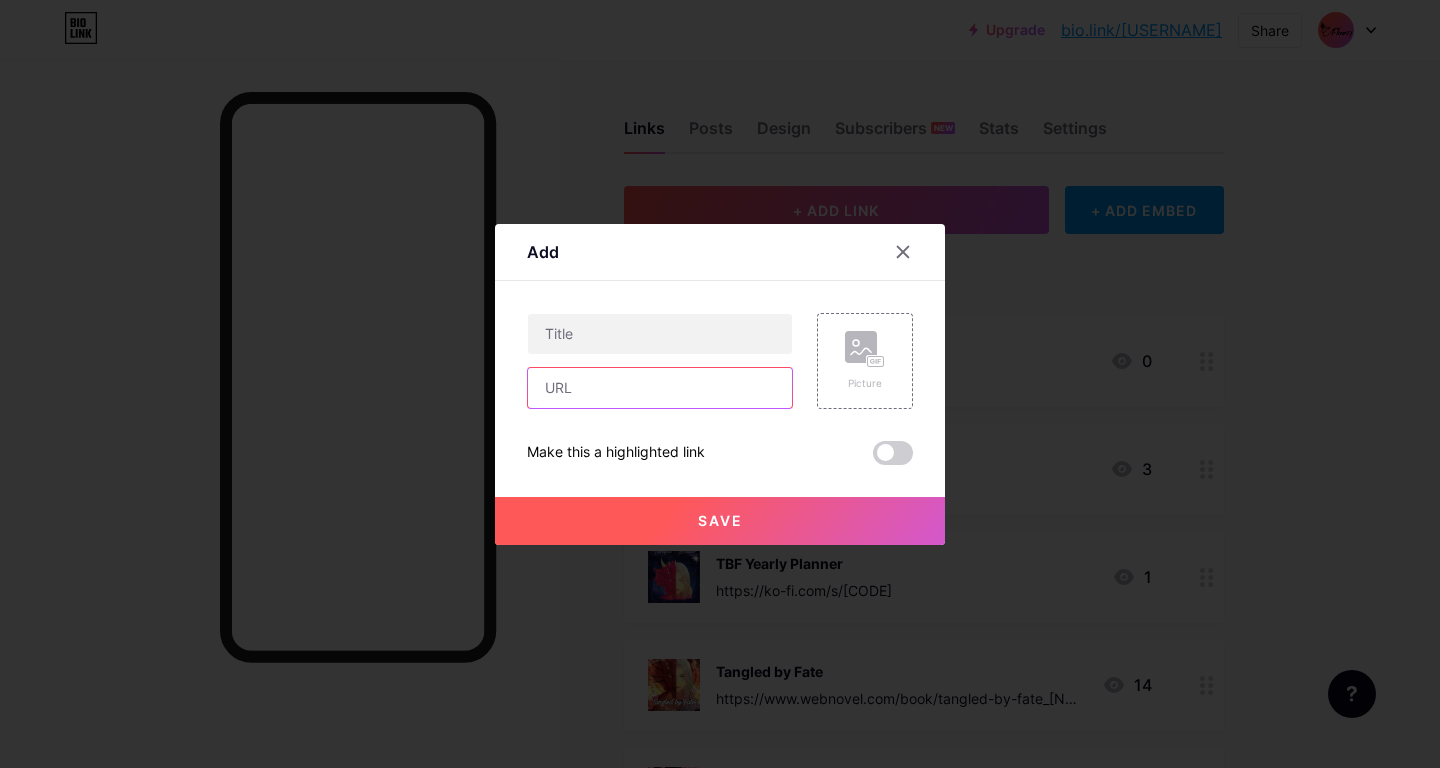 click at bounding box center (660, 388) 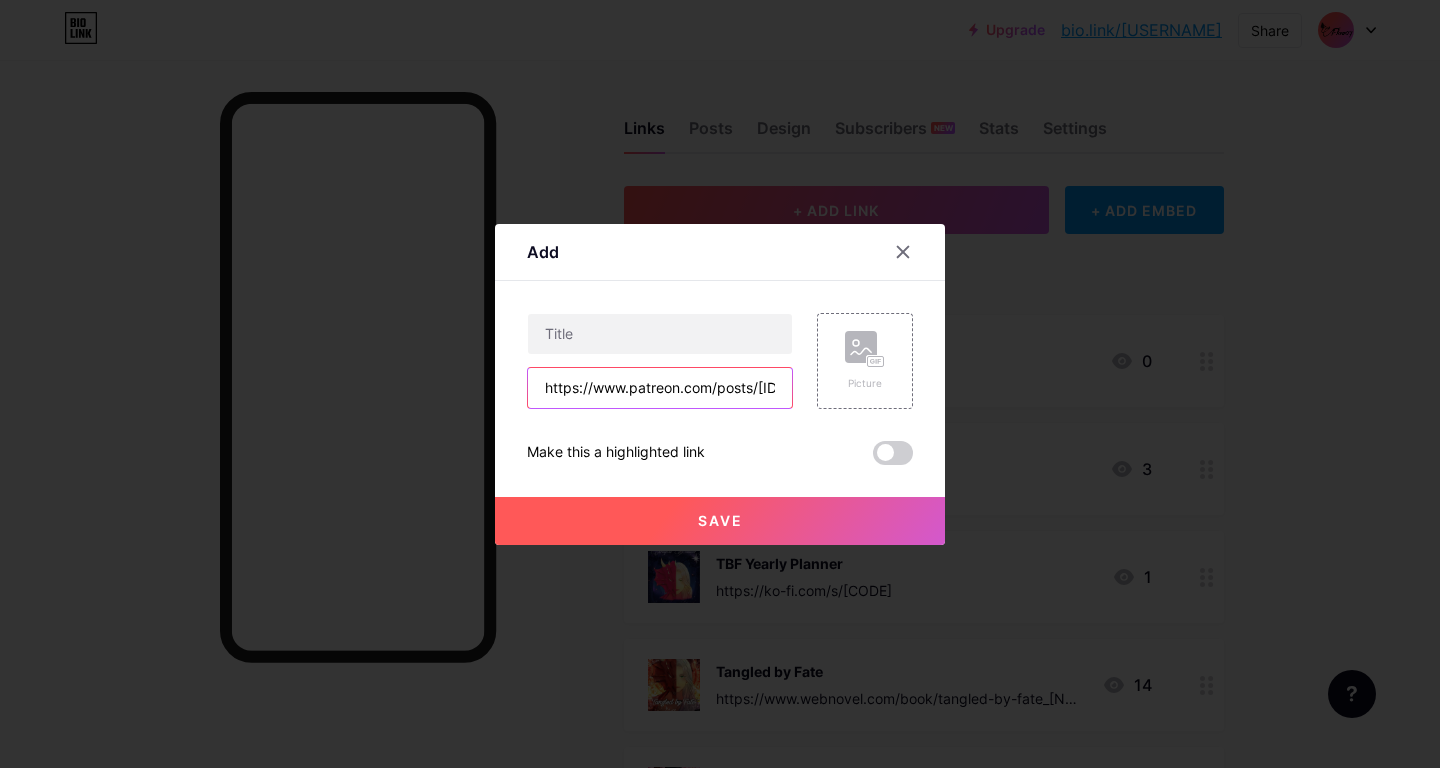 scroll, scrollTop: 0, scrollLeft: 57, axis: horizontal 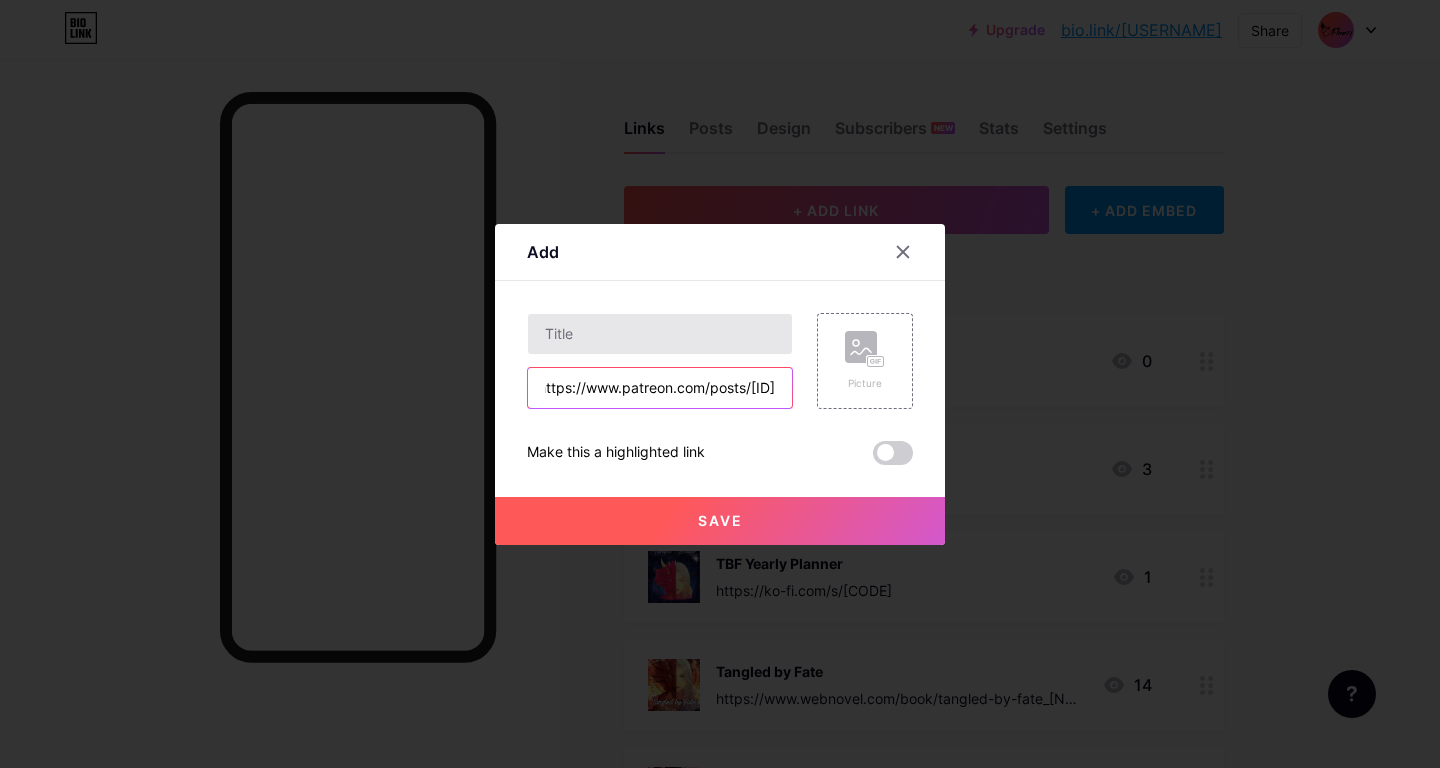type on "https://www.patreon.com/posts/[ID]" 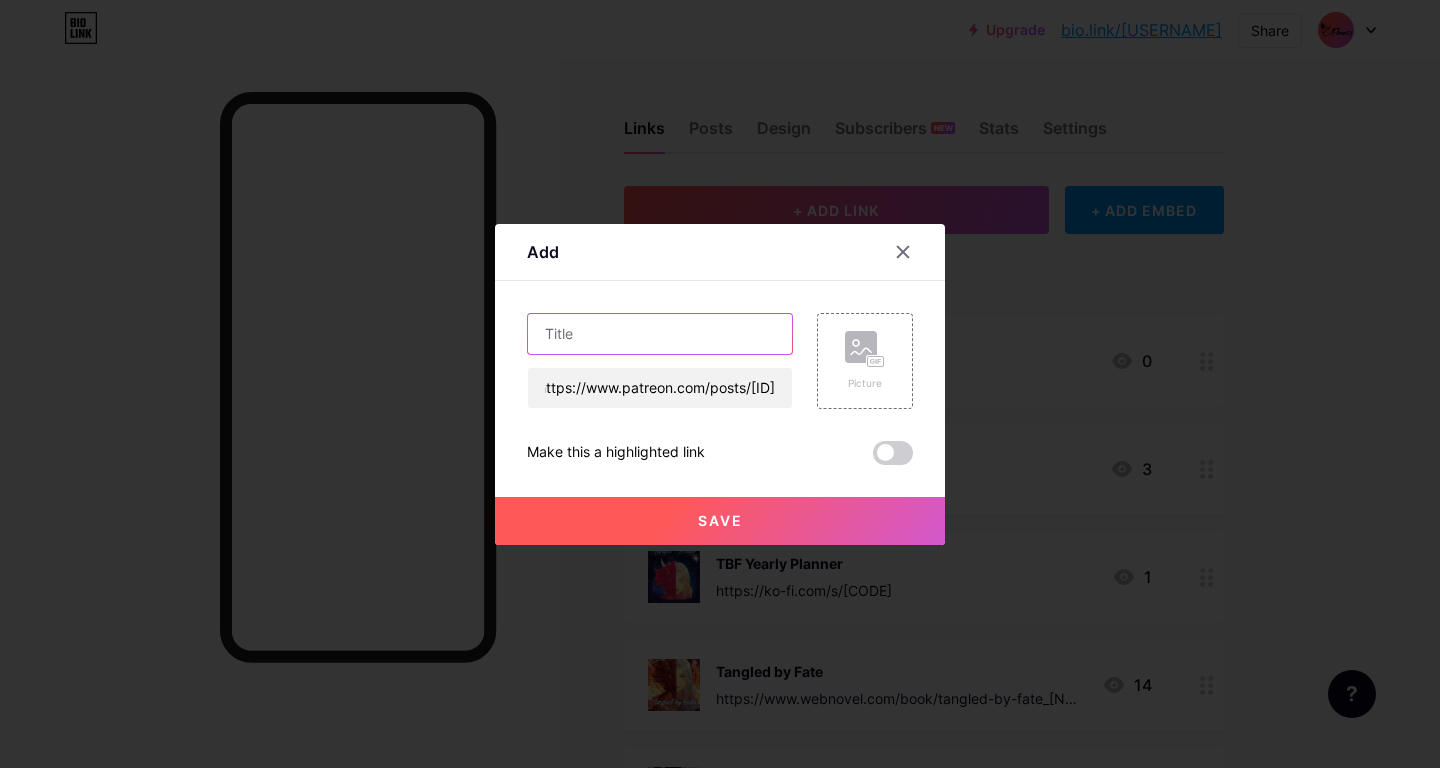 click at bounding box center [660, 334] 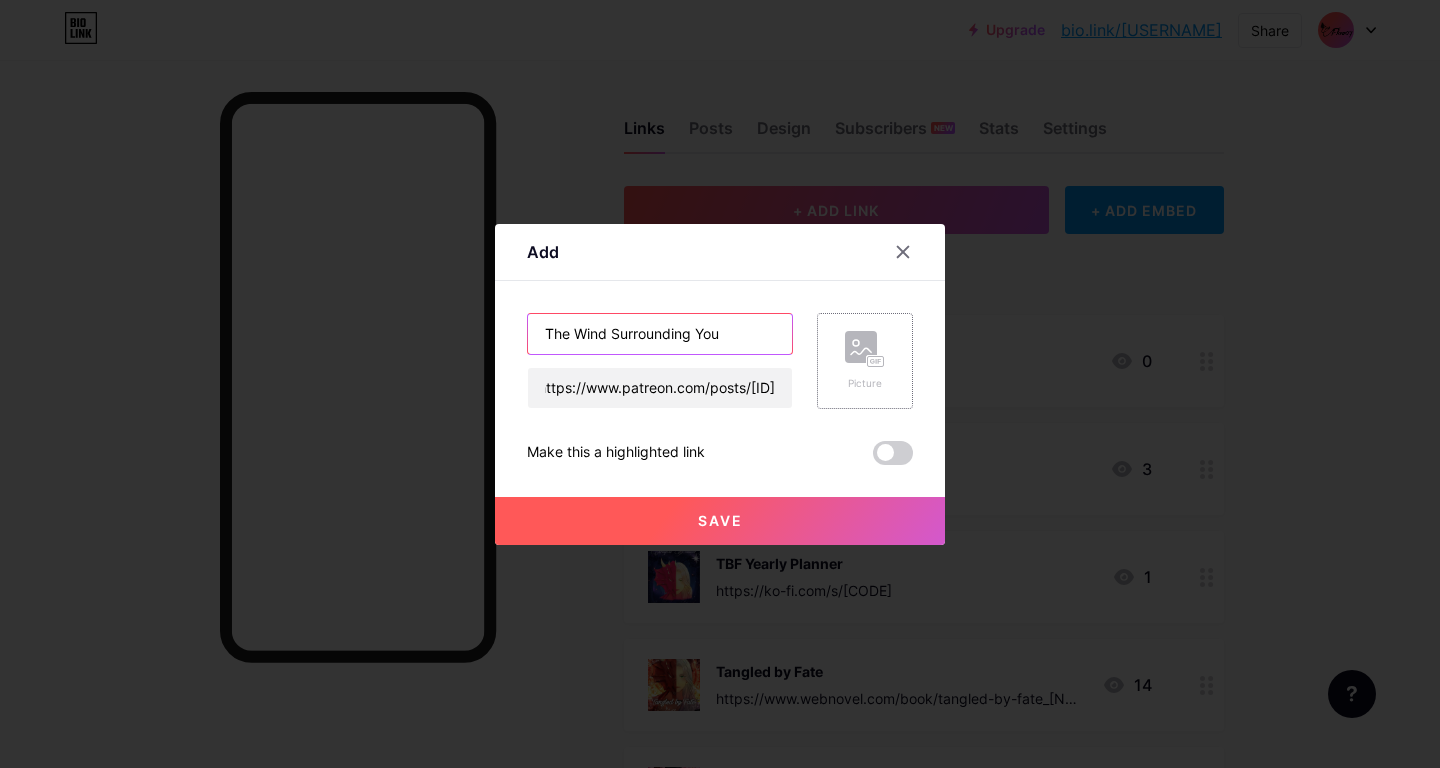 type on "The Wind Surrounding You" 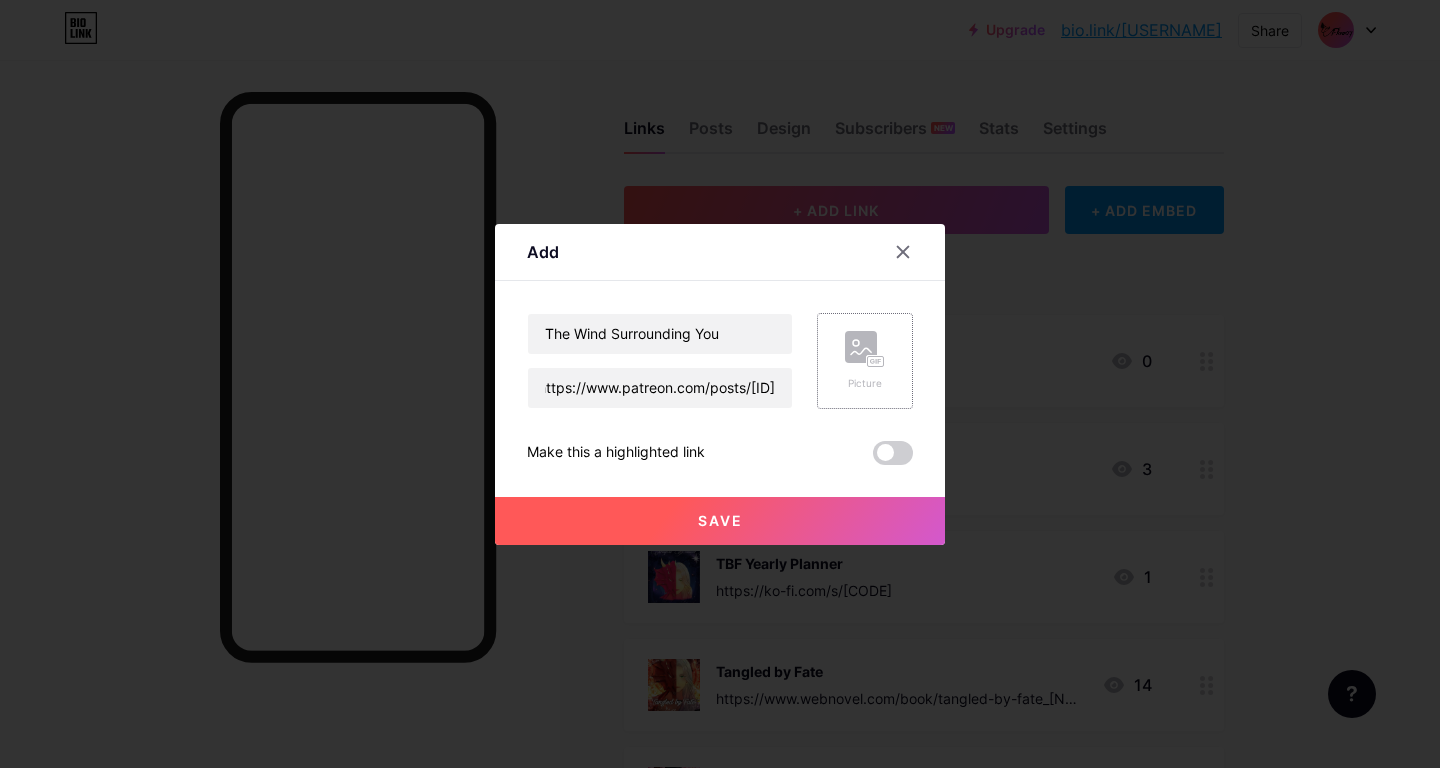 click 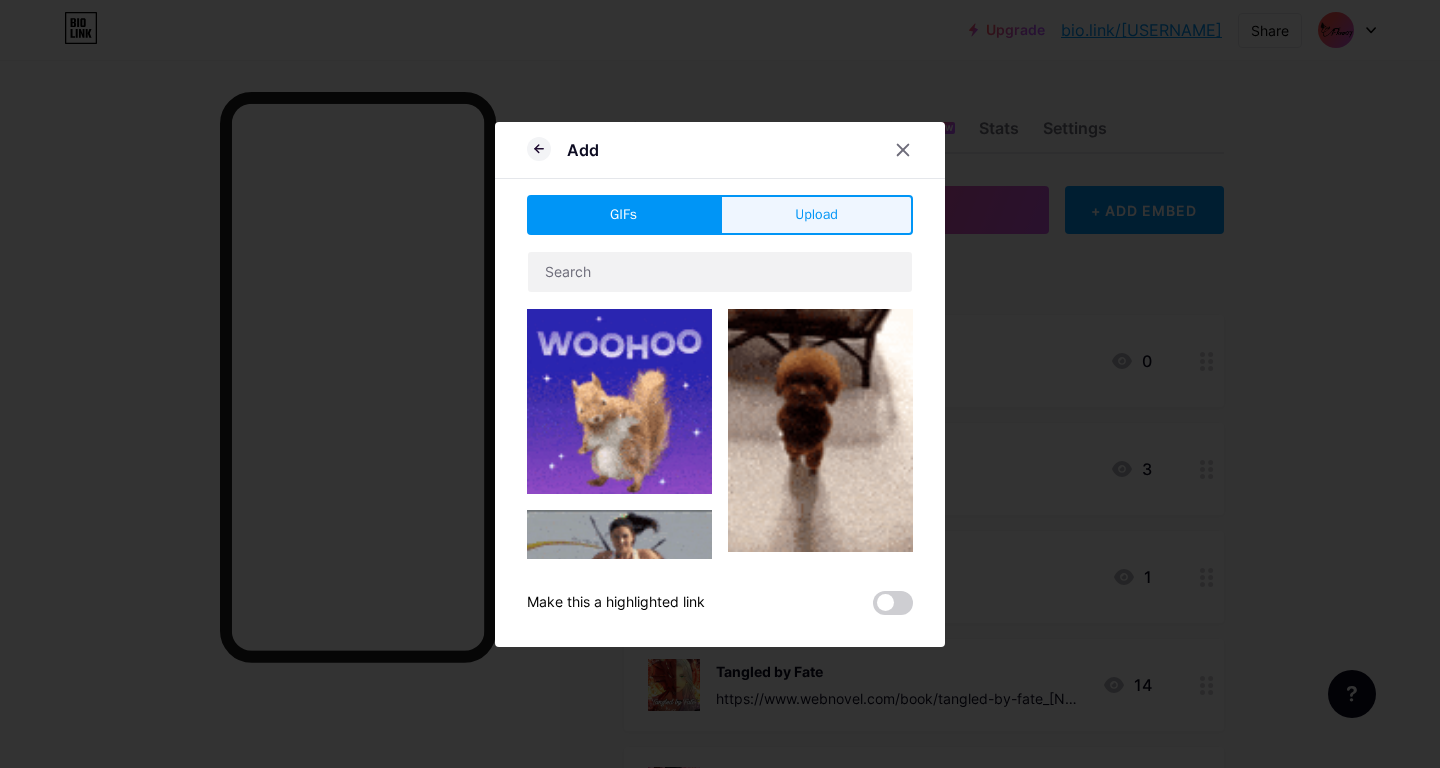 click on "Upload" at bounding box center (816, 214) 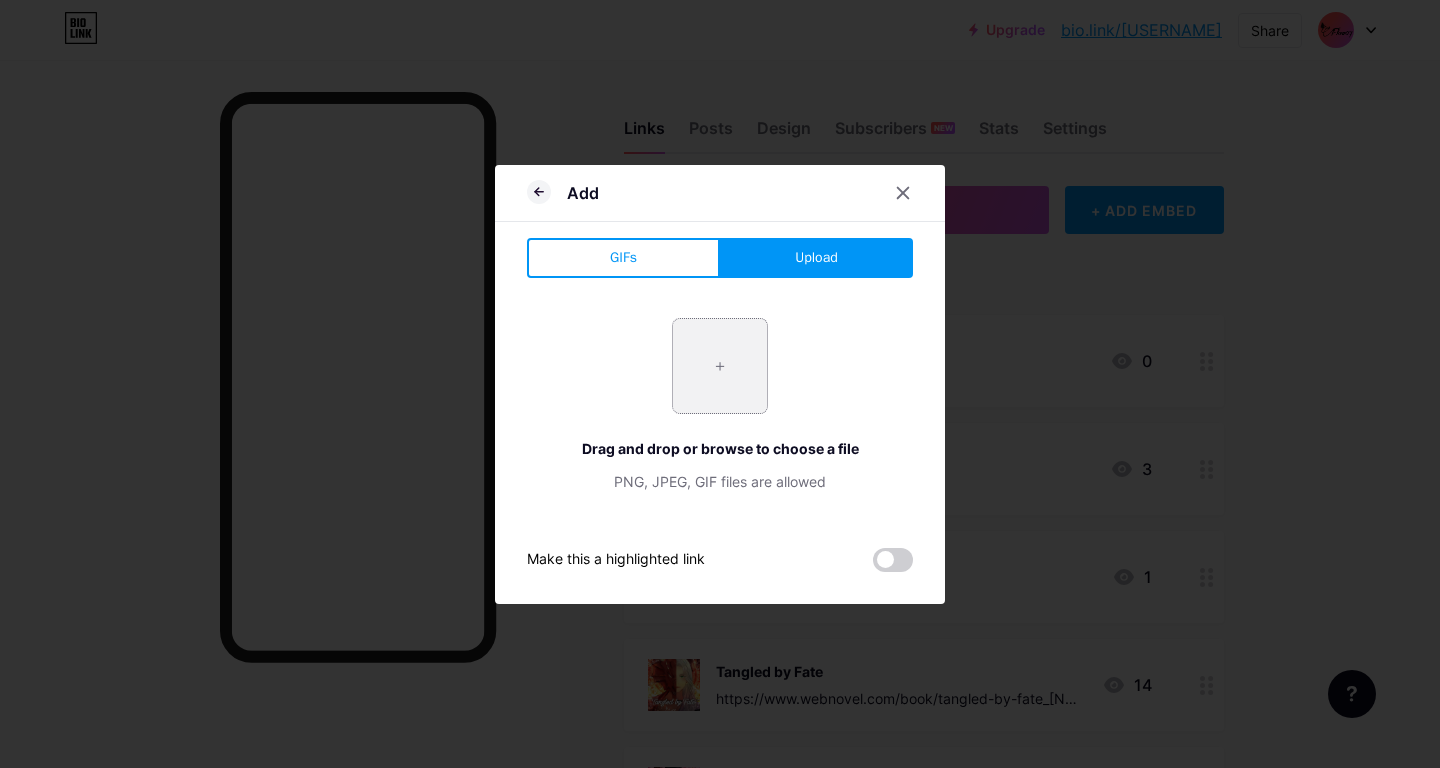 click at bounding box center [720, 366] 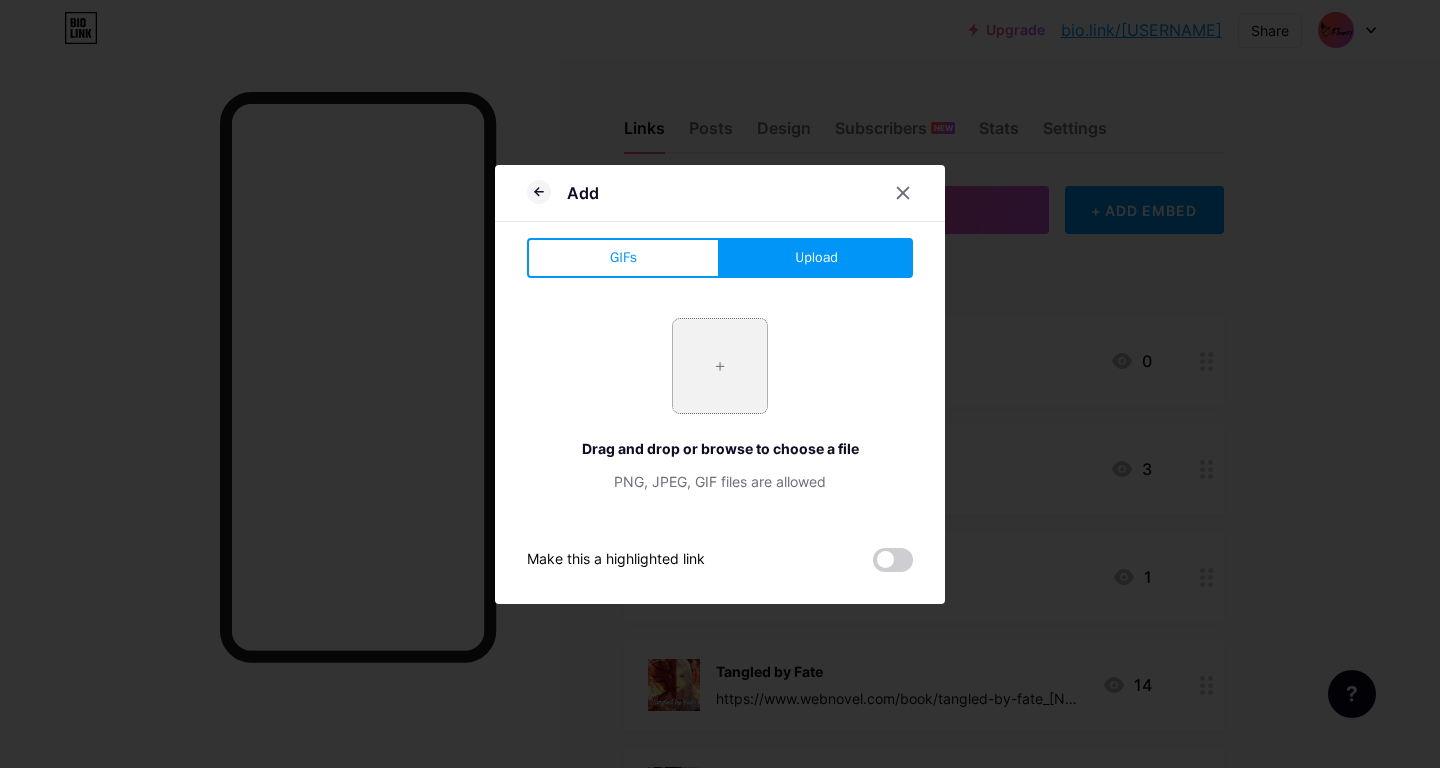 type on "C:\fakepath\[FILENAME]" 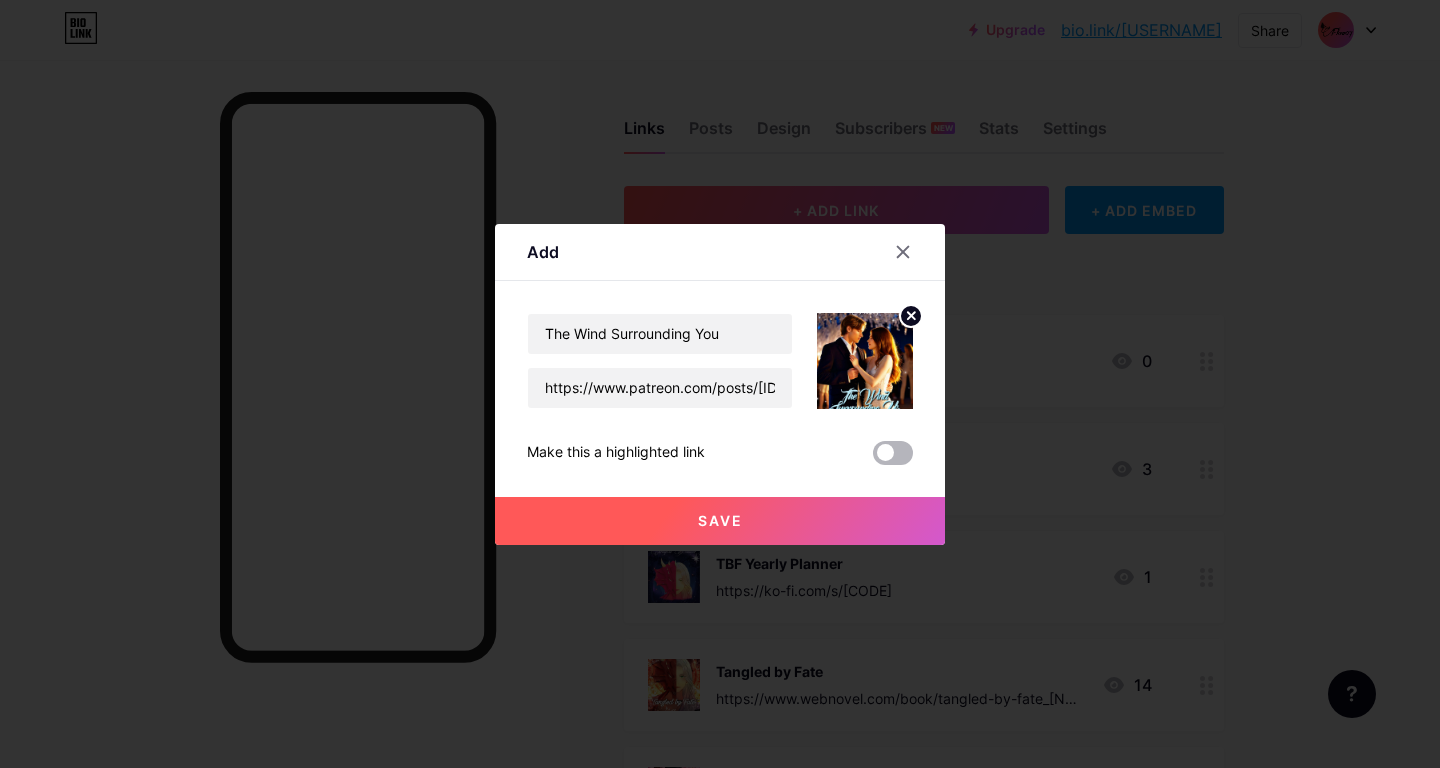 click at bounding box center (893, 453) 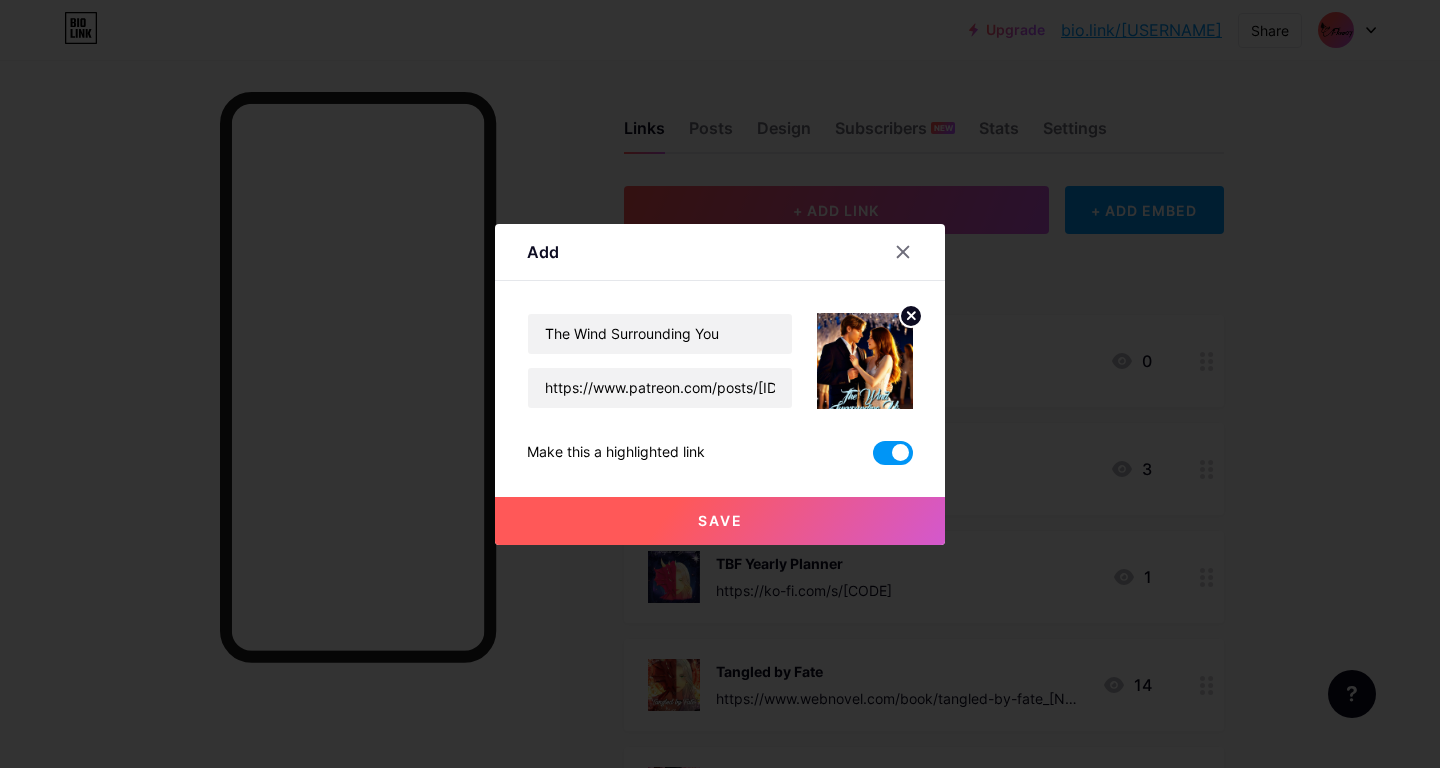 click on "Save" at bounding box center [720, 521] 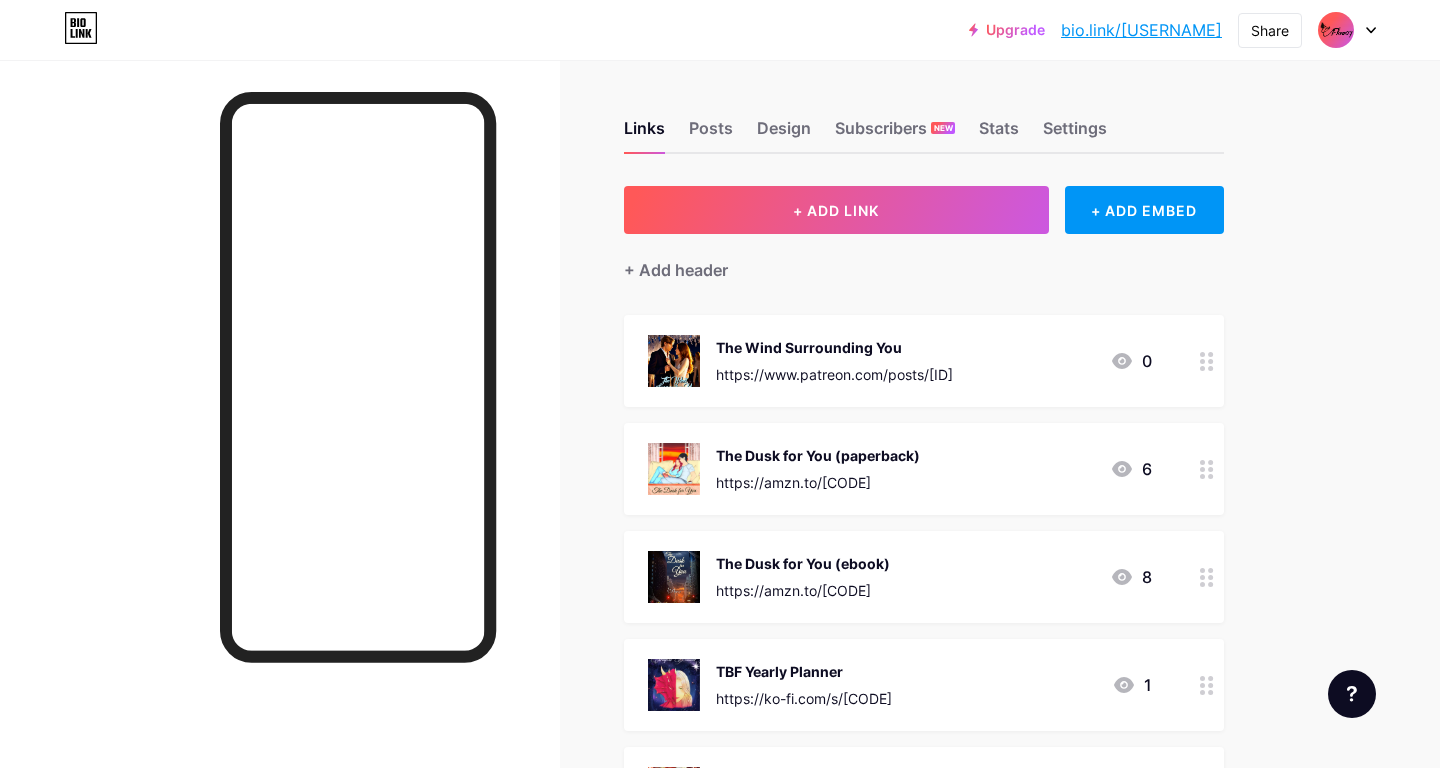 click on "The Wind Surrounding You
https://www.patreon.com/posts/[ID]
0" at bounding box center [924, 361] 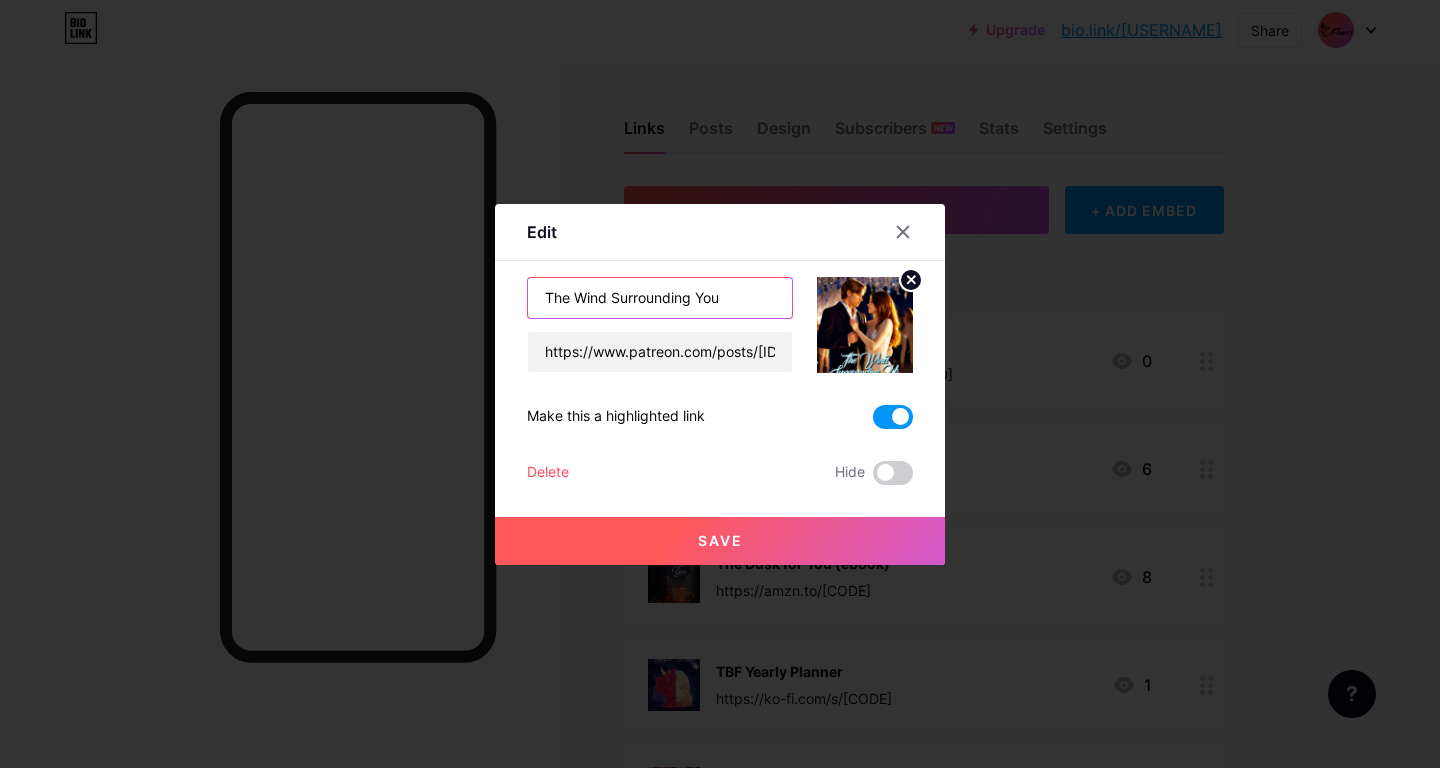 click on "The Wind Surrounding You" at bounding box center [660, 298] 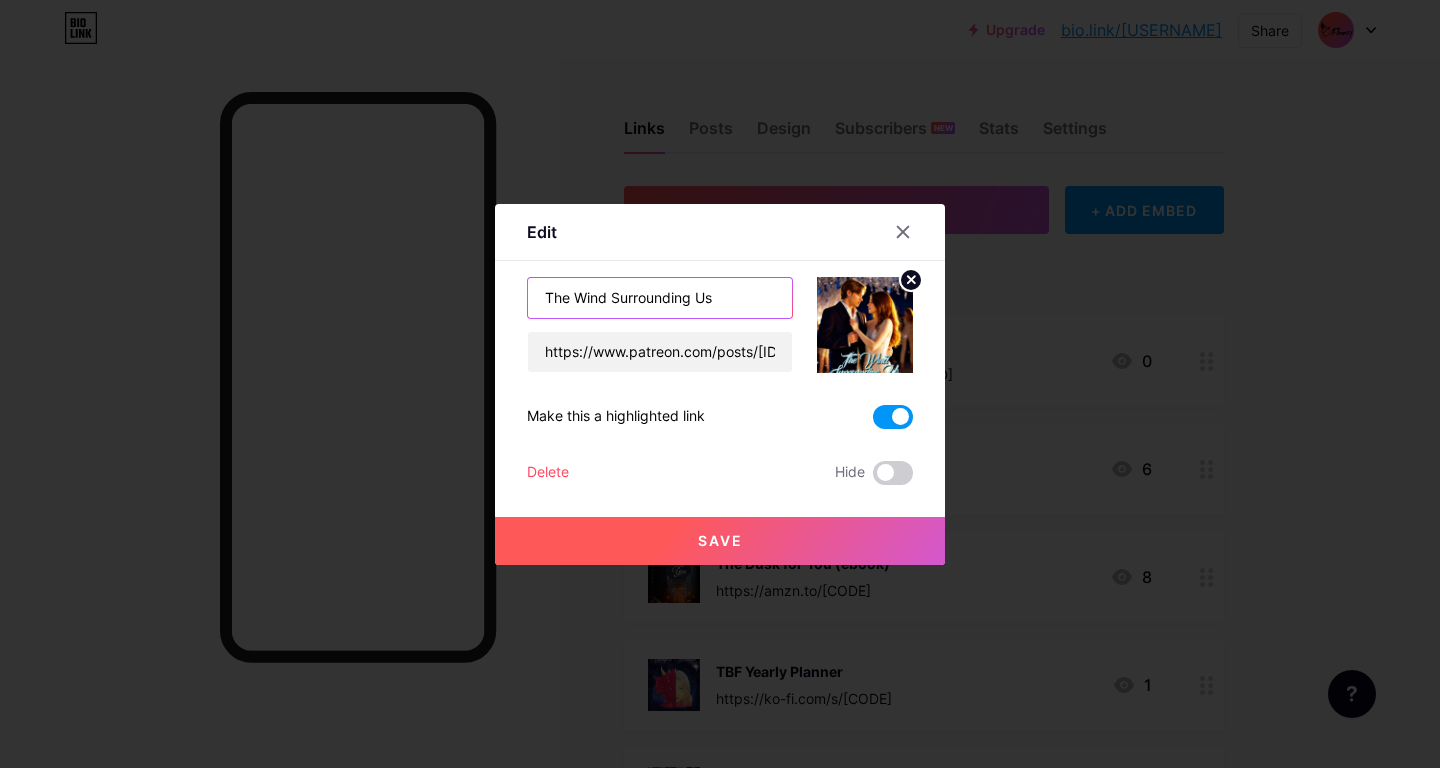 type on "The Wind Surrounding Us" 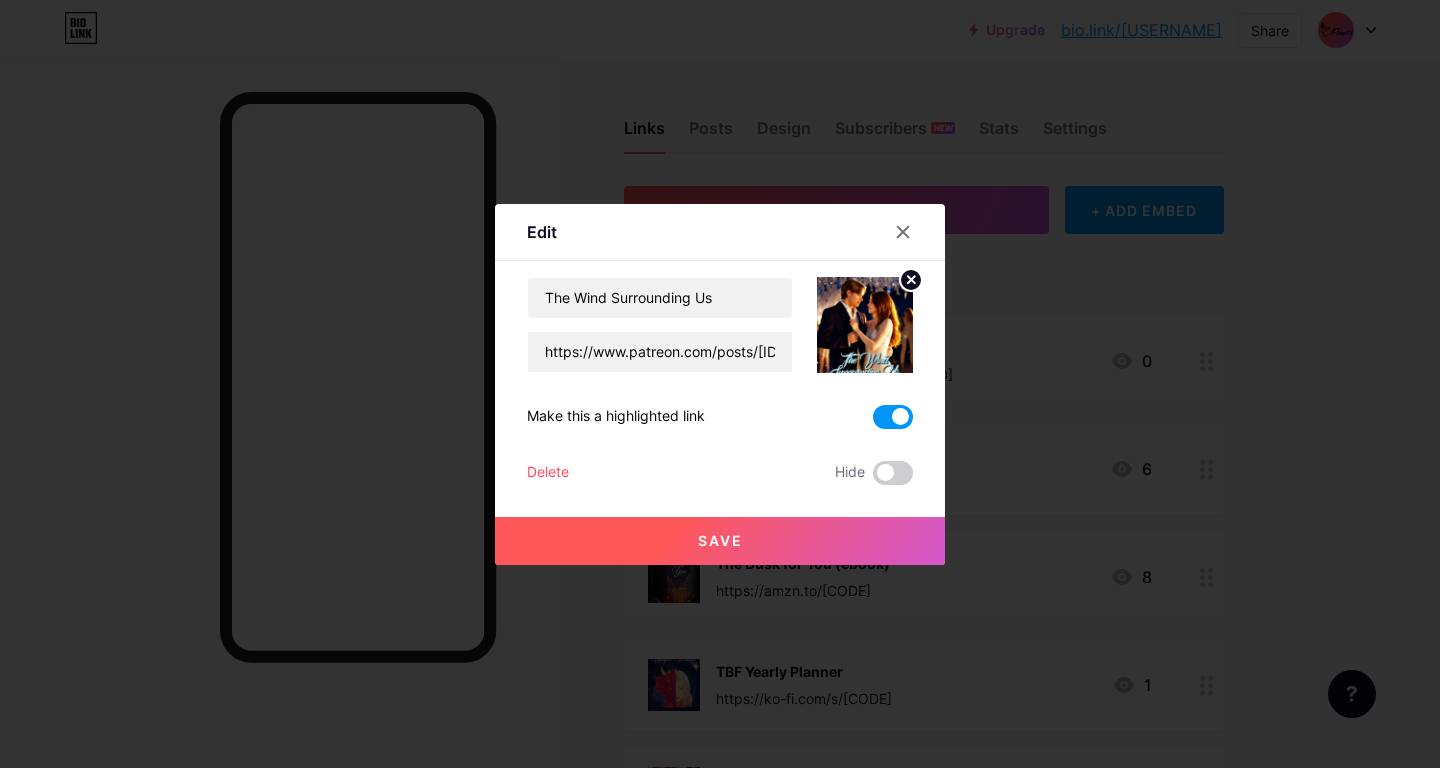 click on "Save" at bounding box center (720, 541) 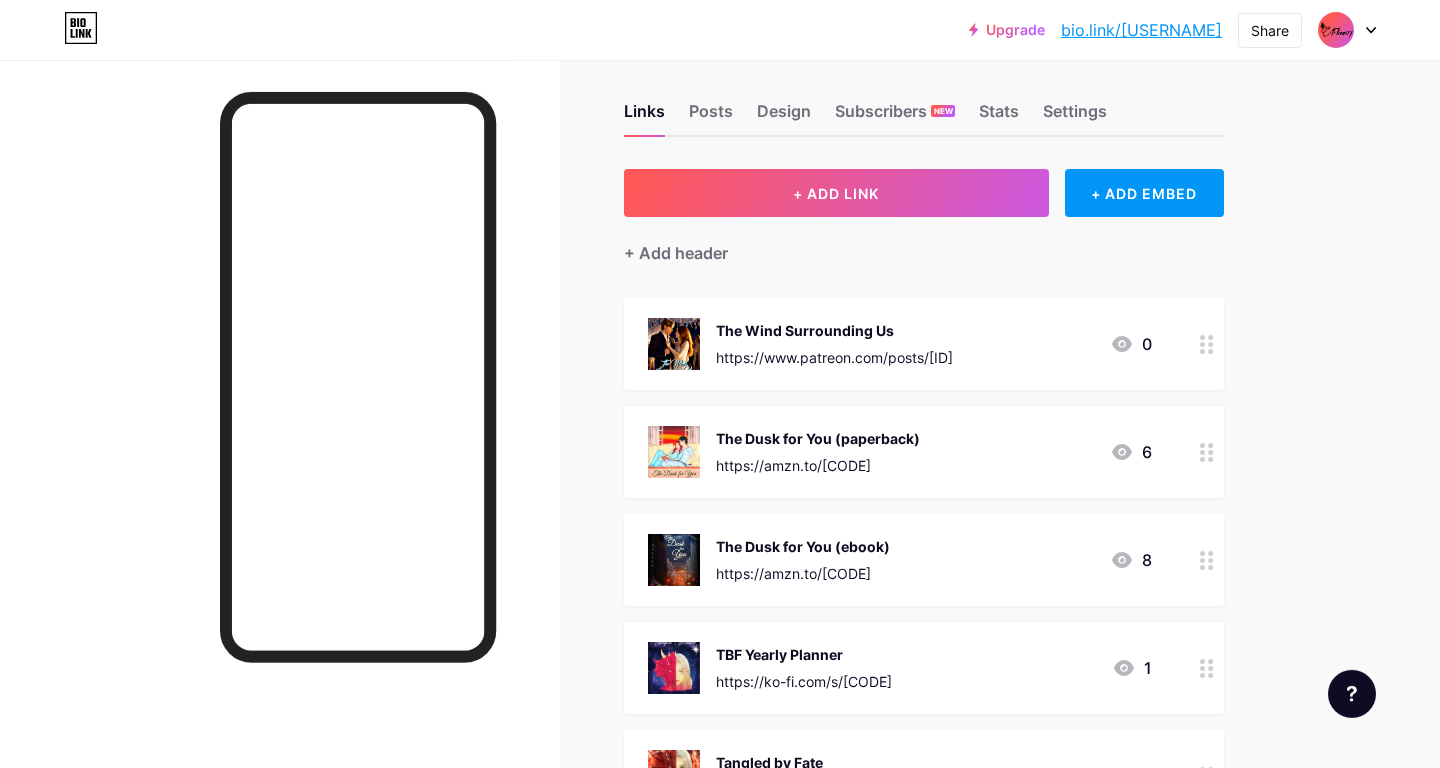 scroll, scrollTop: 0, scrollLeft: 0, axis: both 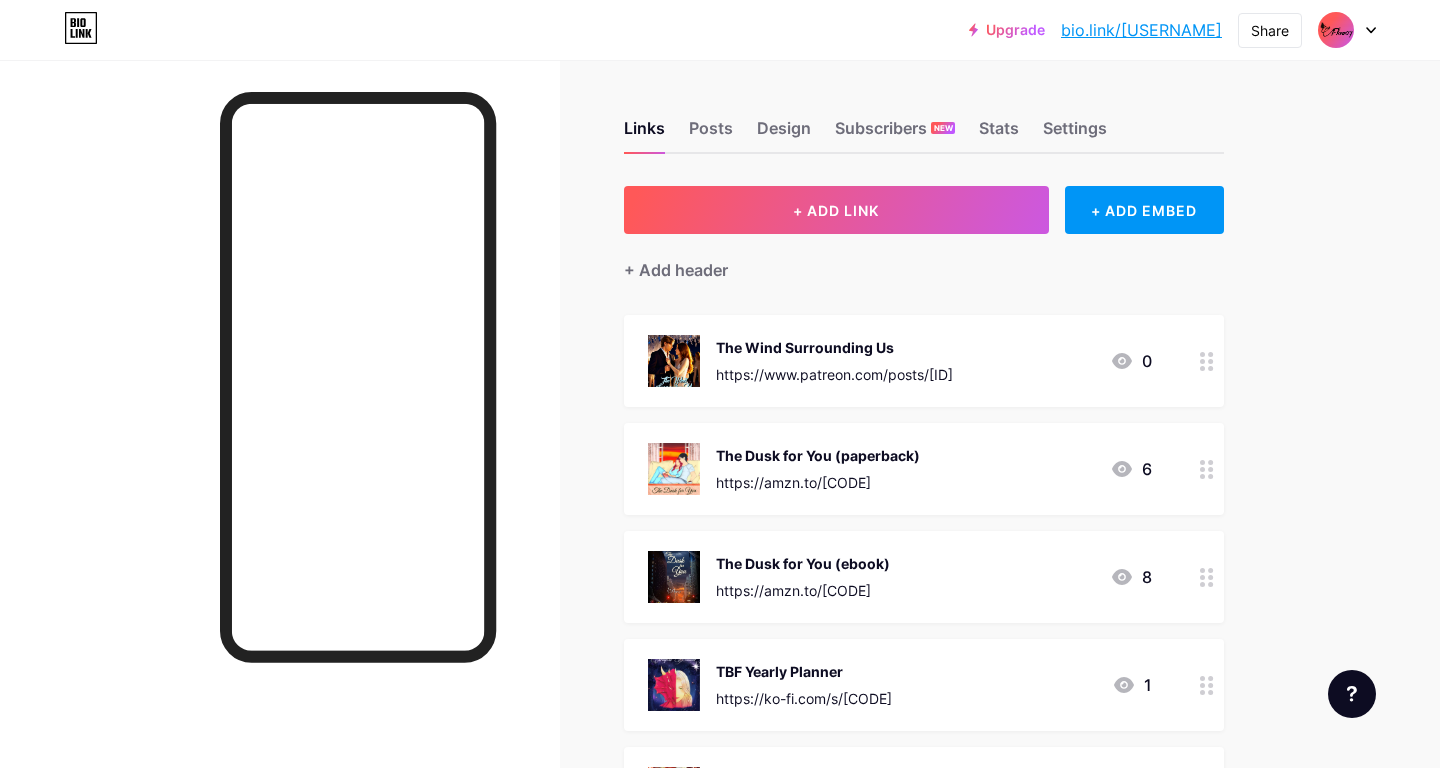 click on "Links
Posts
Design
Subscribers
NEW
Stats
Settings" at bounding box center [924, 119] 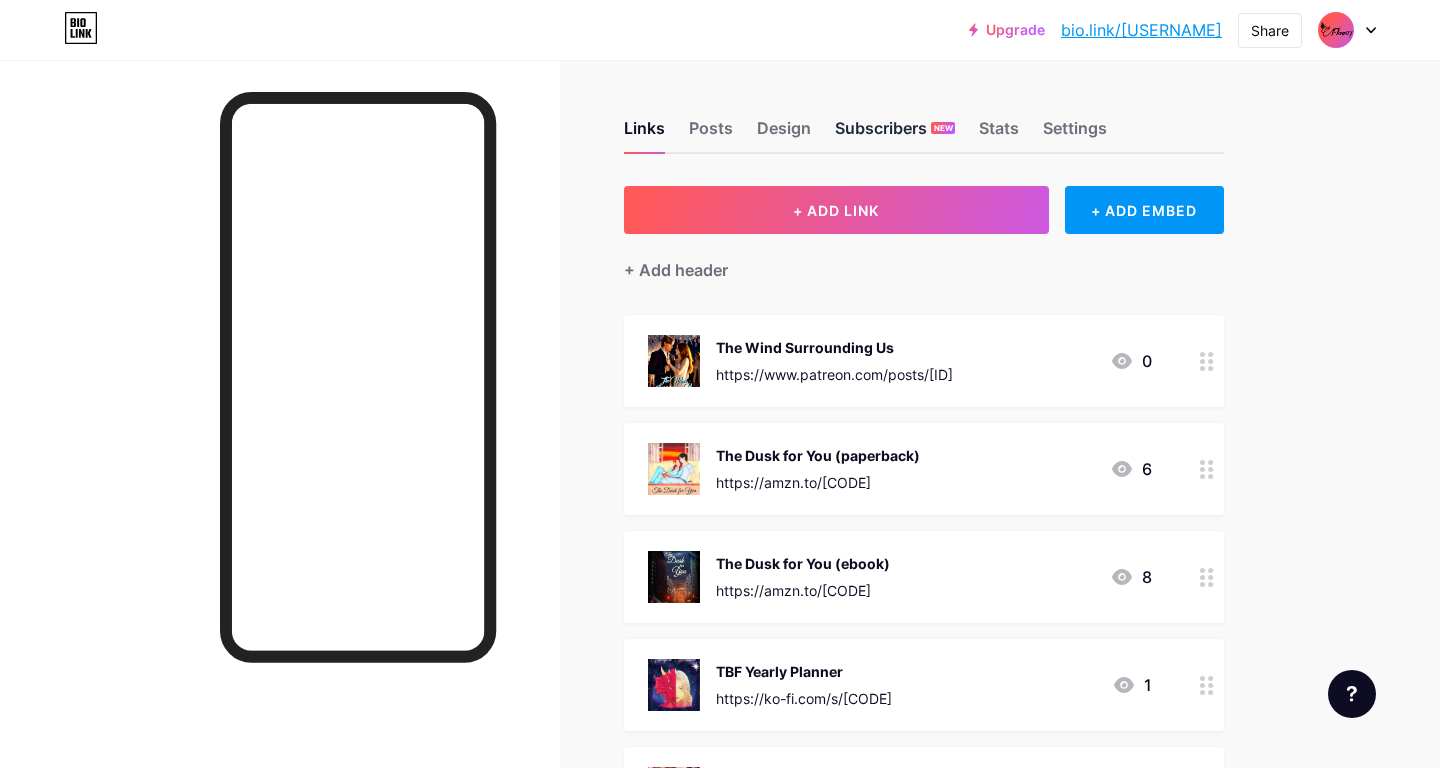 click on "Subscribers
NEW" at bounding box center [895, 134] 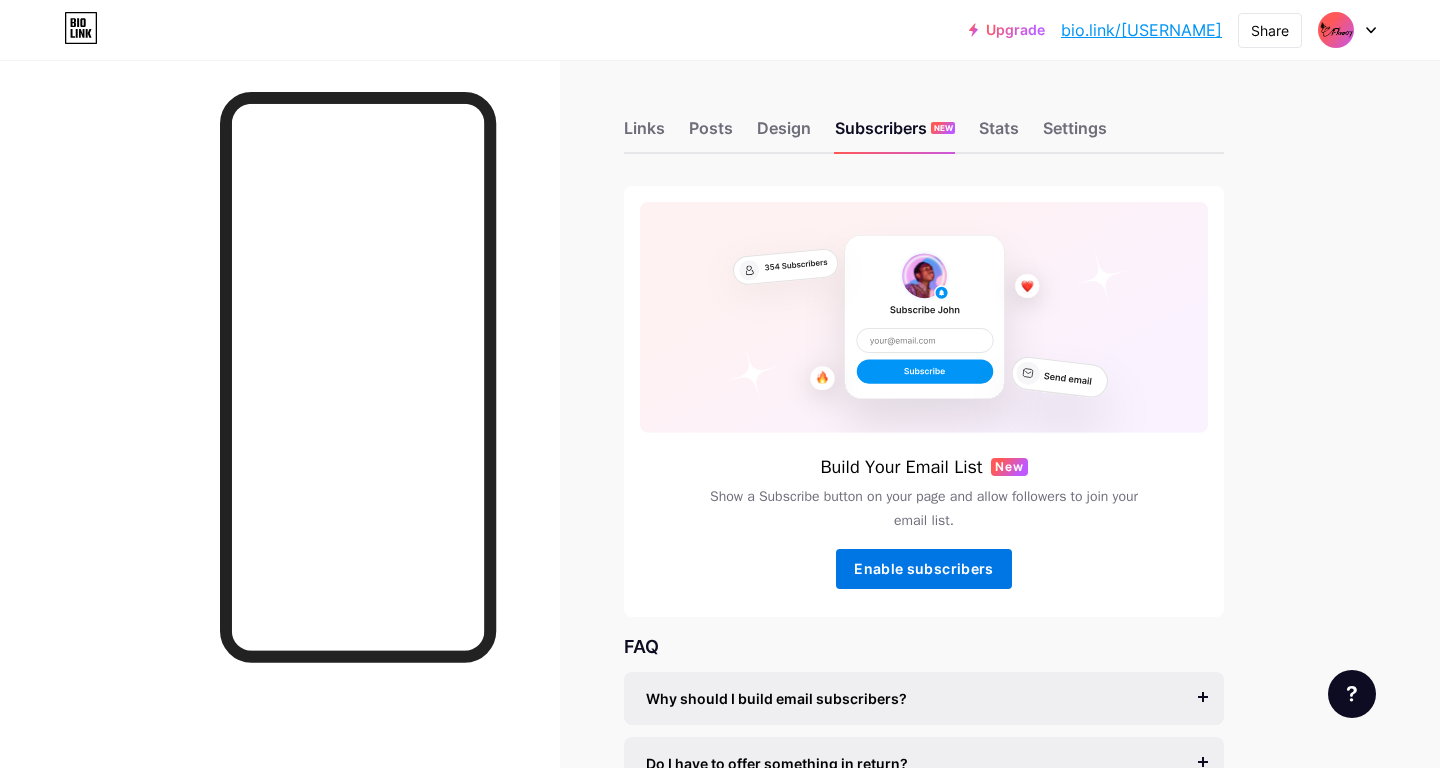 click on "Enable subscribers" at bounding box center (923, 568) 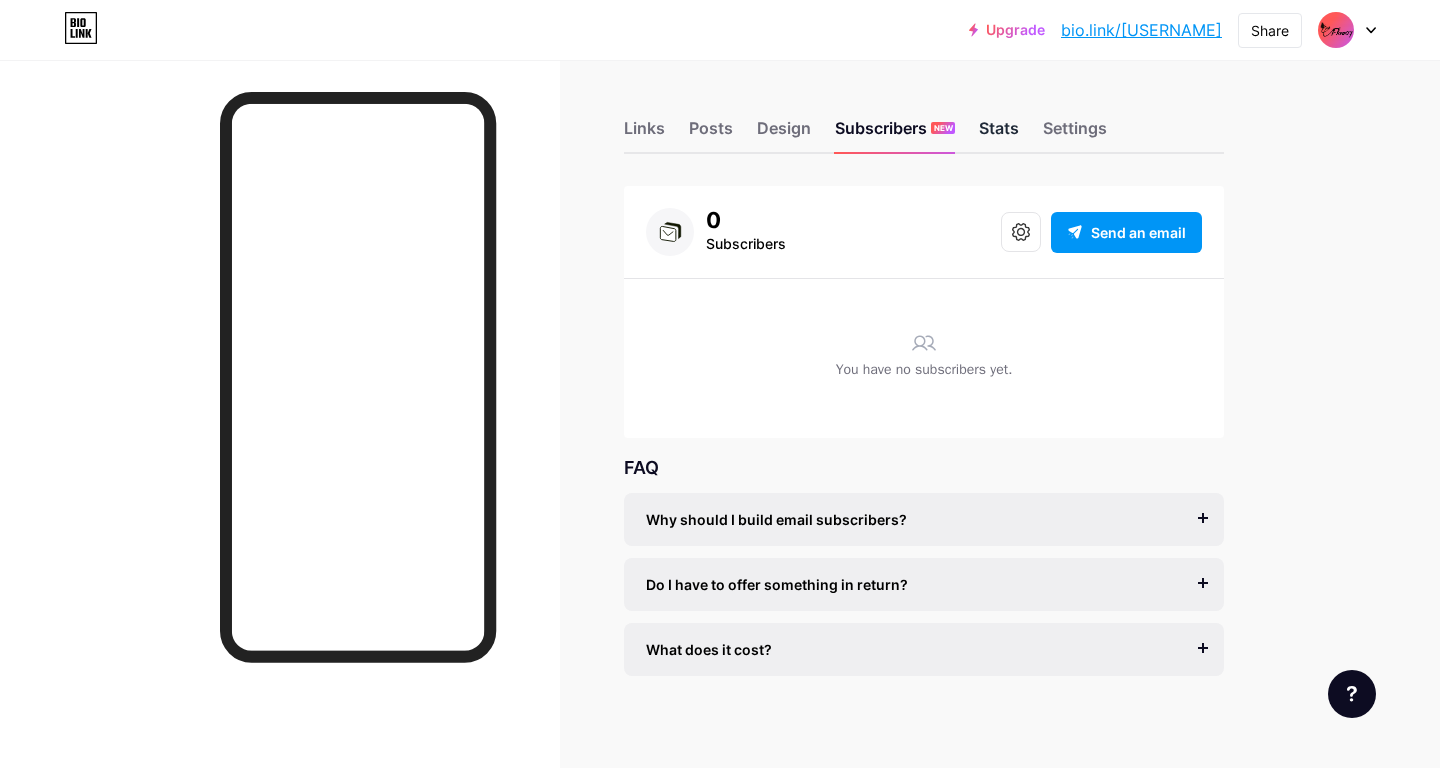 click on "Stats" at bounding box center (999, 134) 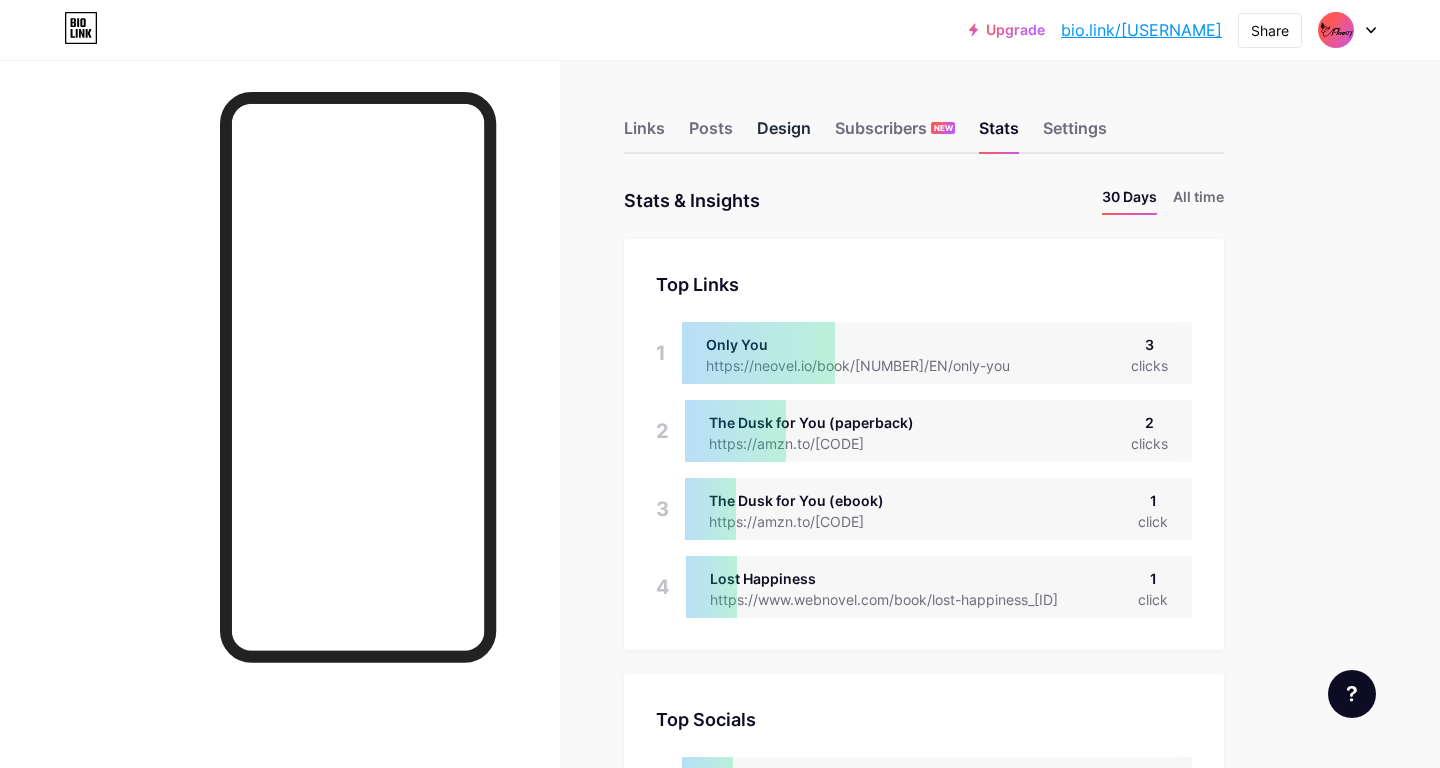 scroll, scrollTop: 999232, scrollLeft: 998560, axis: both 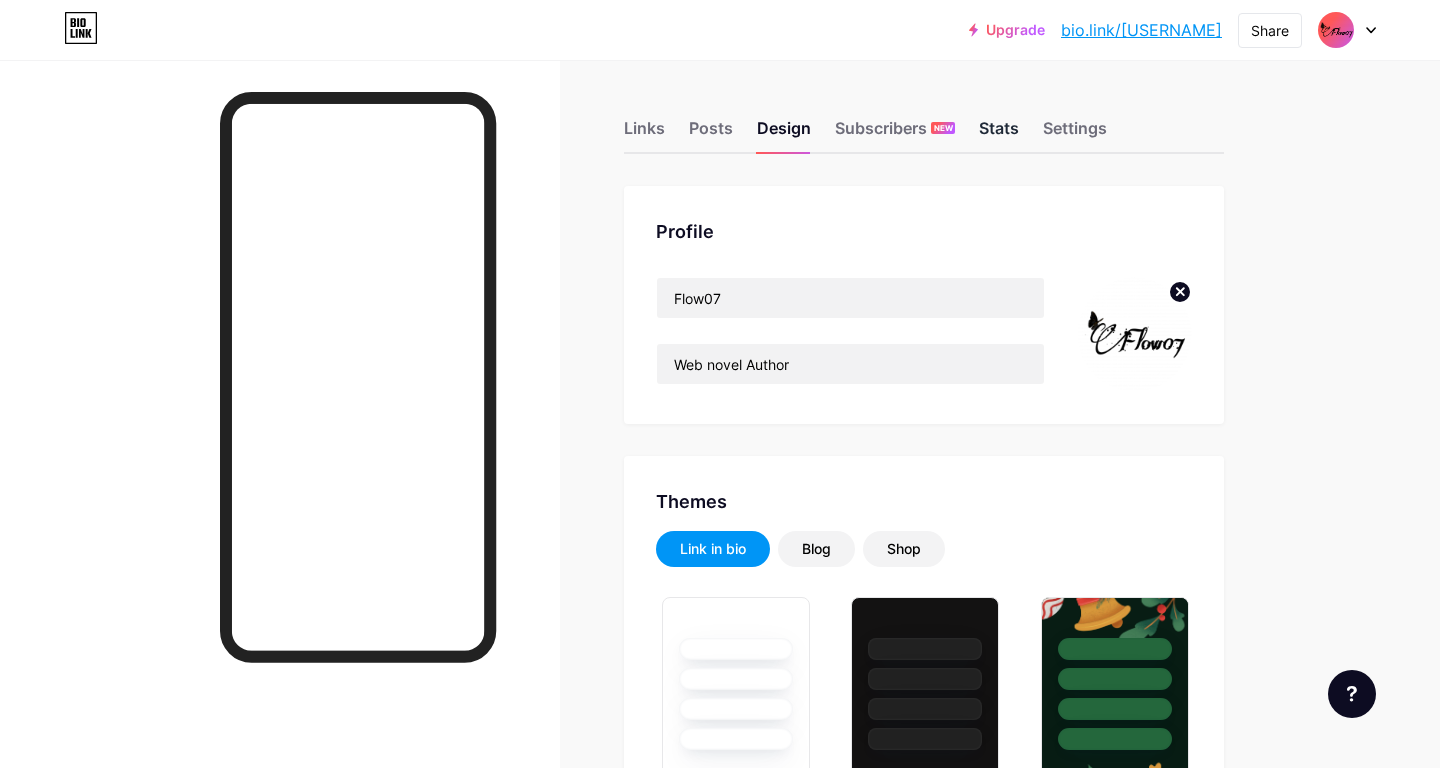 click on "Stats" at bounding box center (999, 134) 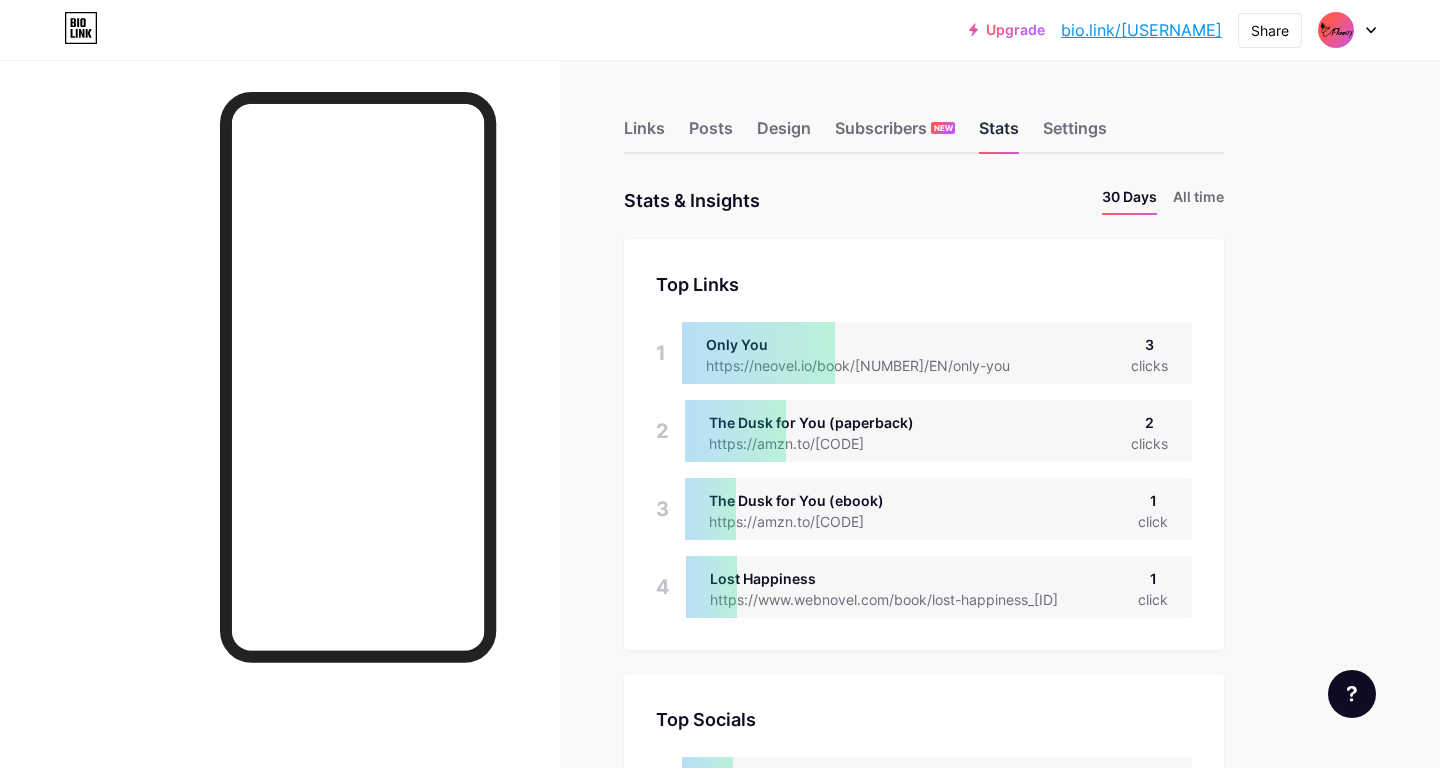 scroll, scrollTop: 999232, scrollLeft: 998560, axis: both 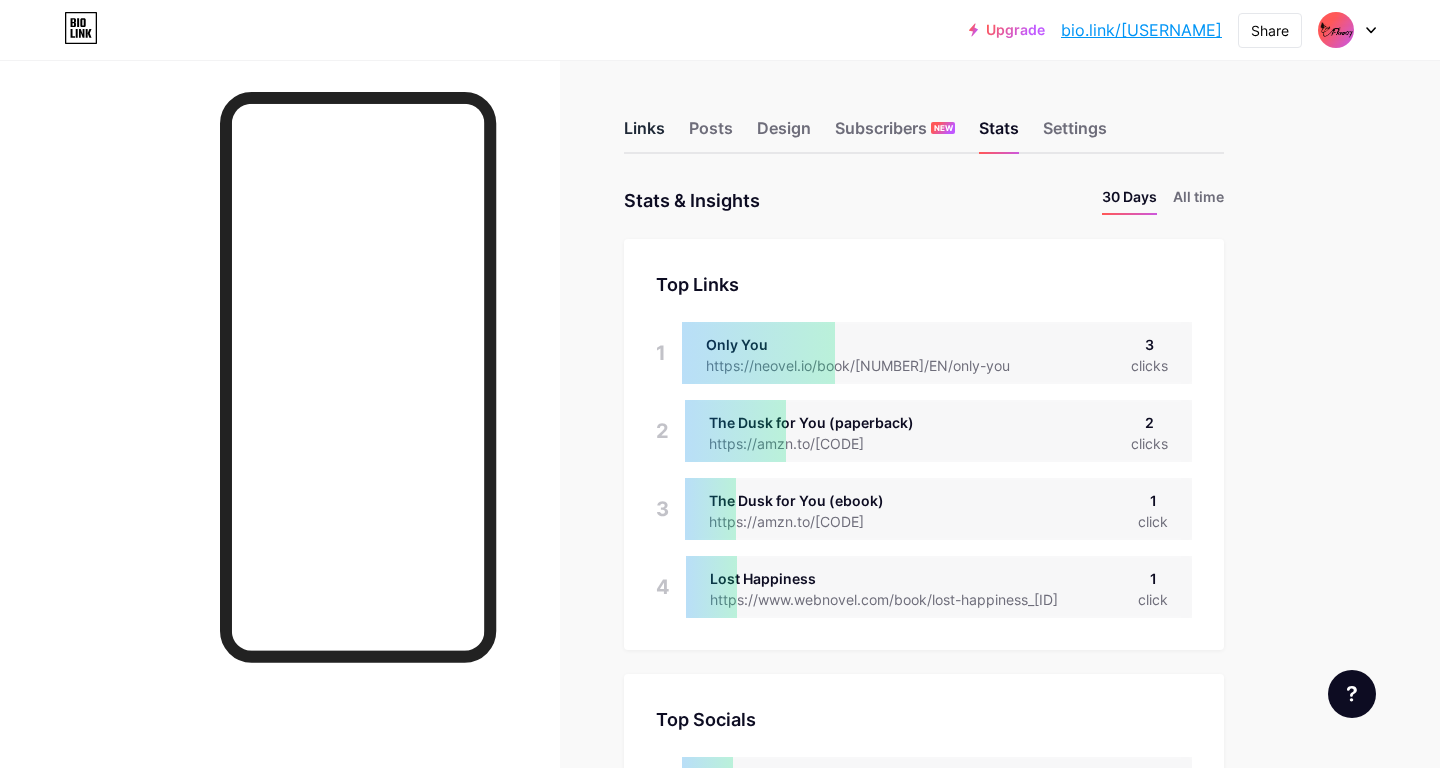 click on "Links" at bounding box center (644, 134) 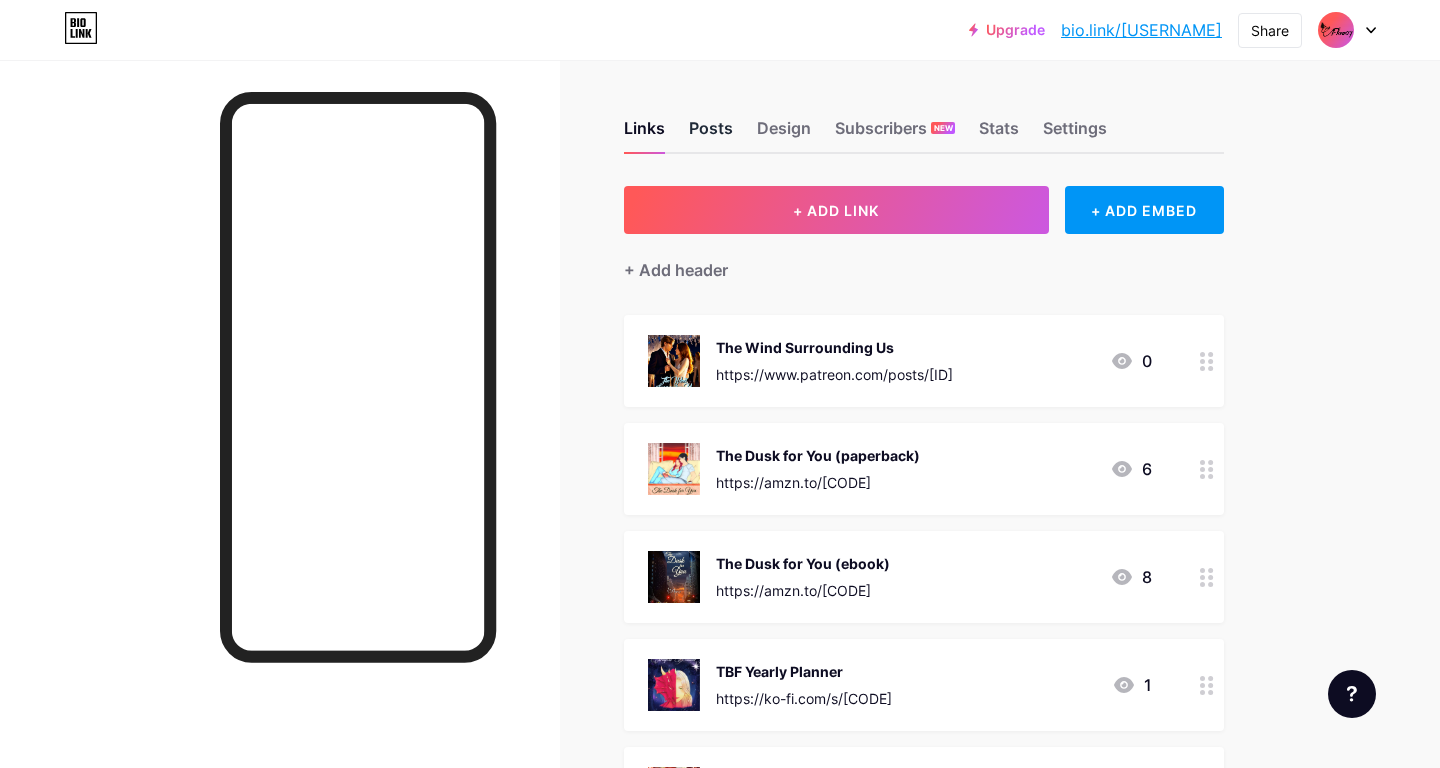 click on "Posts" at bounding box center [711, 134] 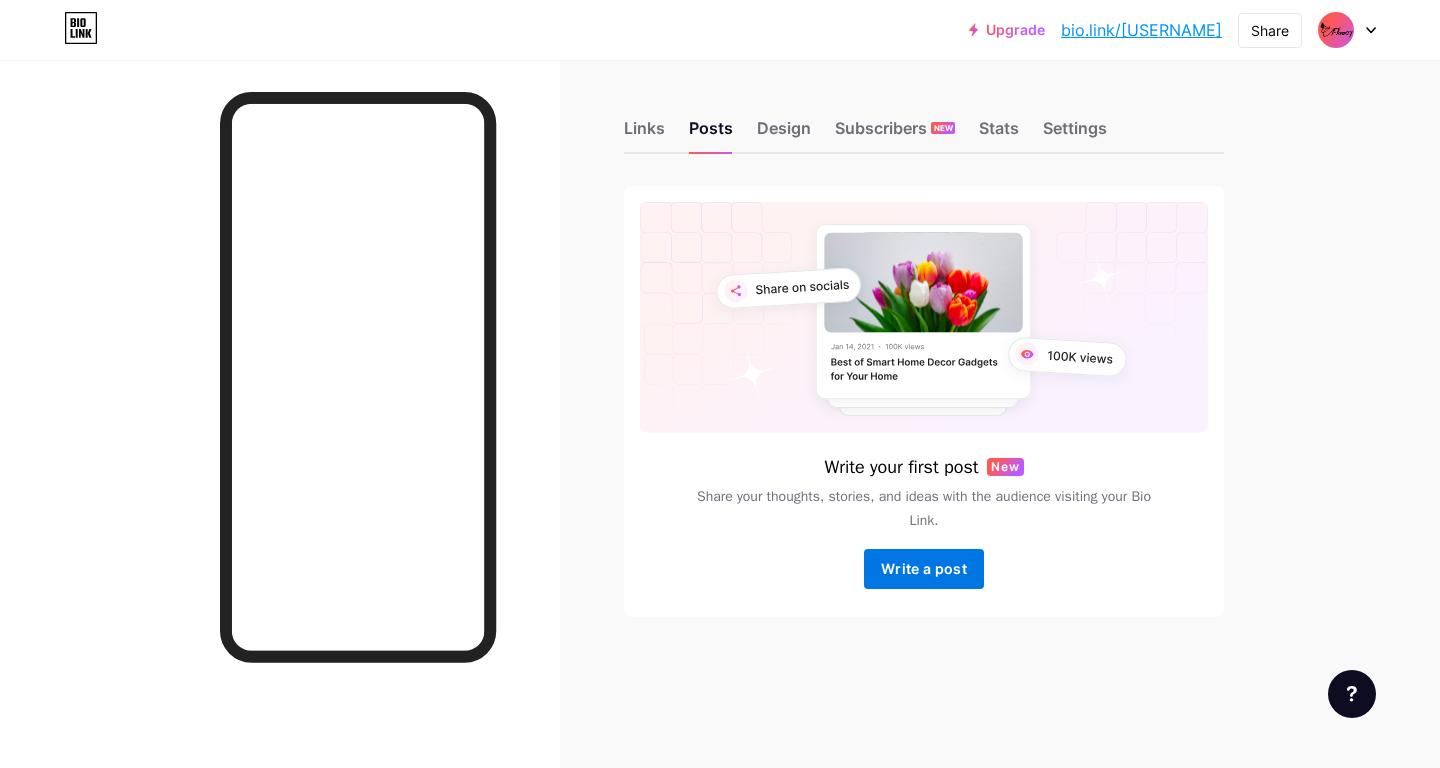 click on "Write a post" at bounding box center [924, 568] 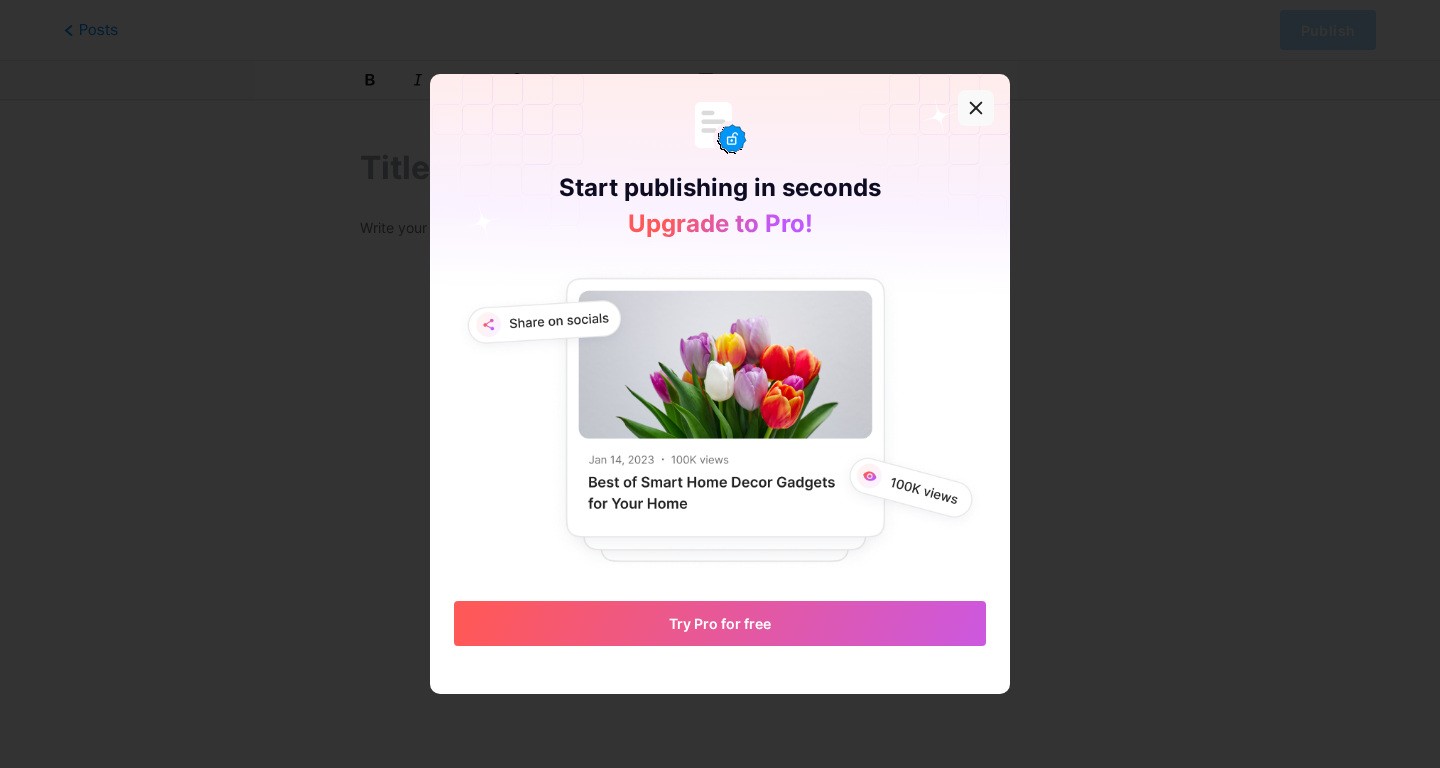 click 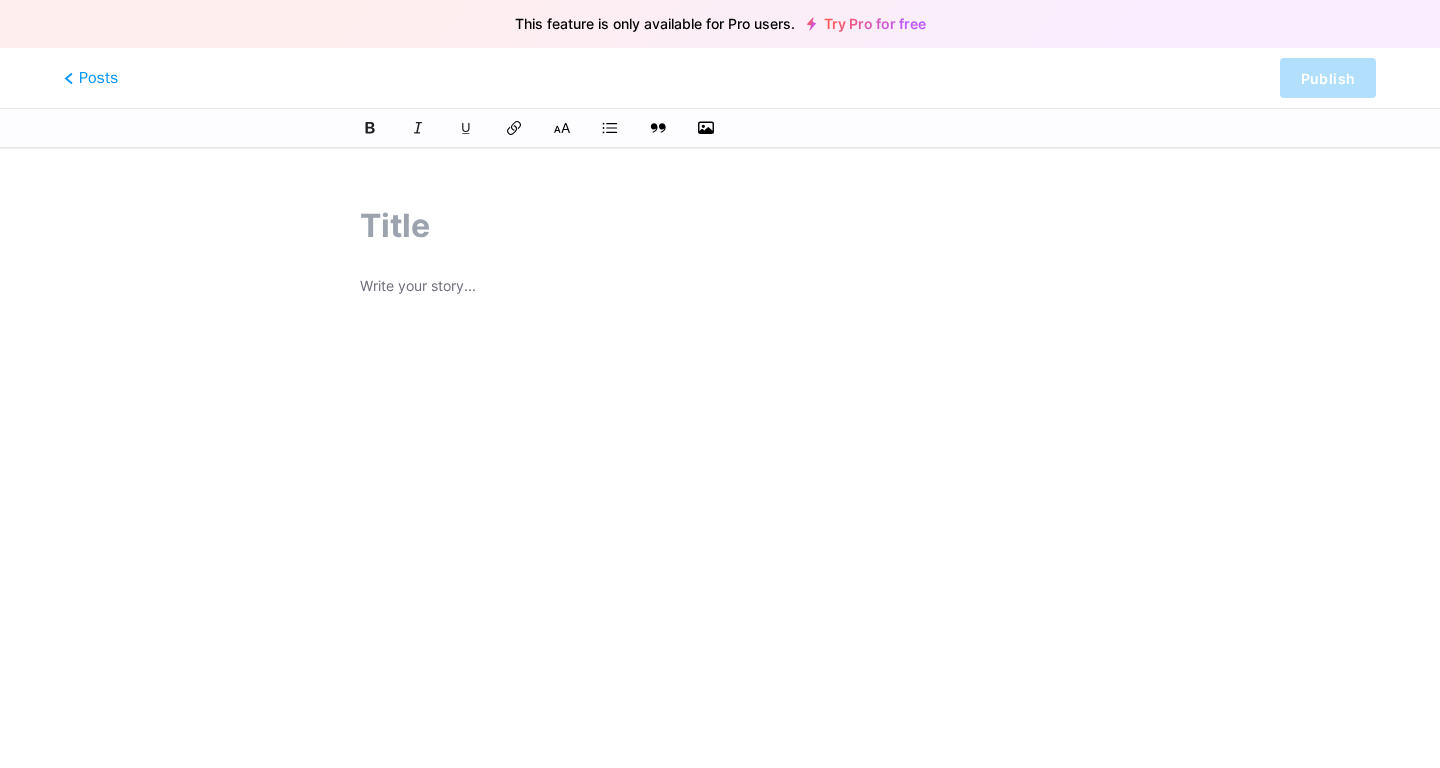 click at bounding box center (720, 226) 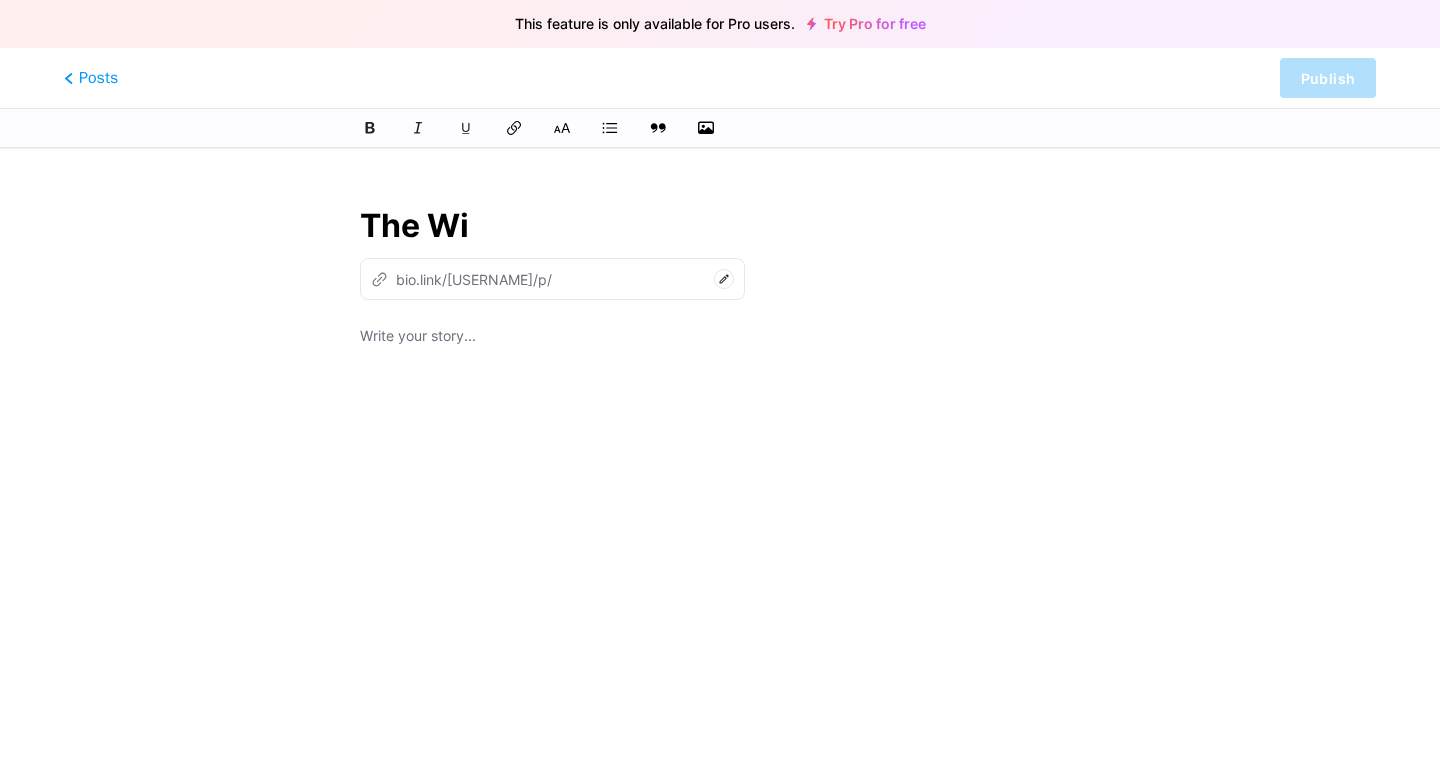 type on "The Win" 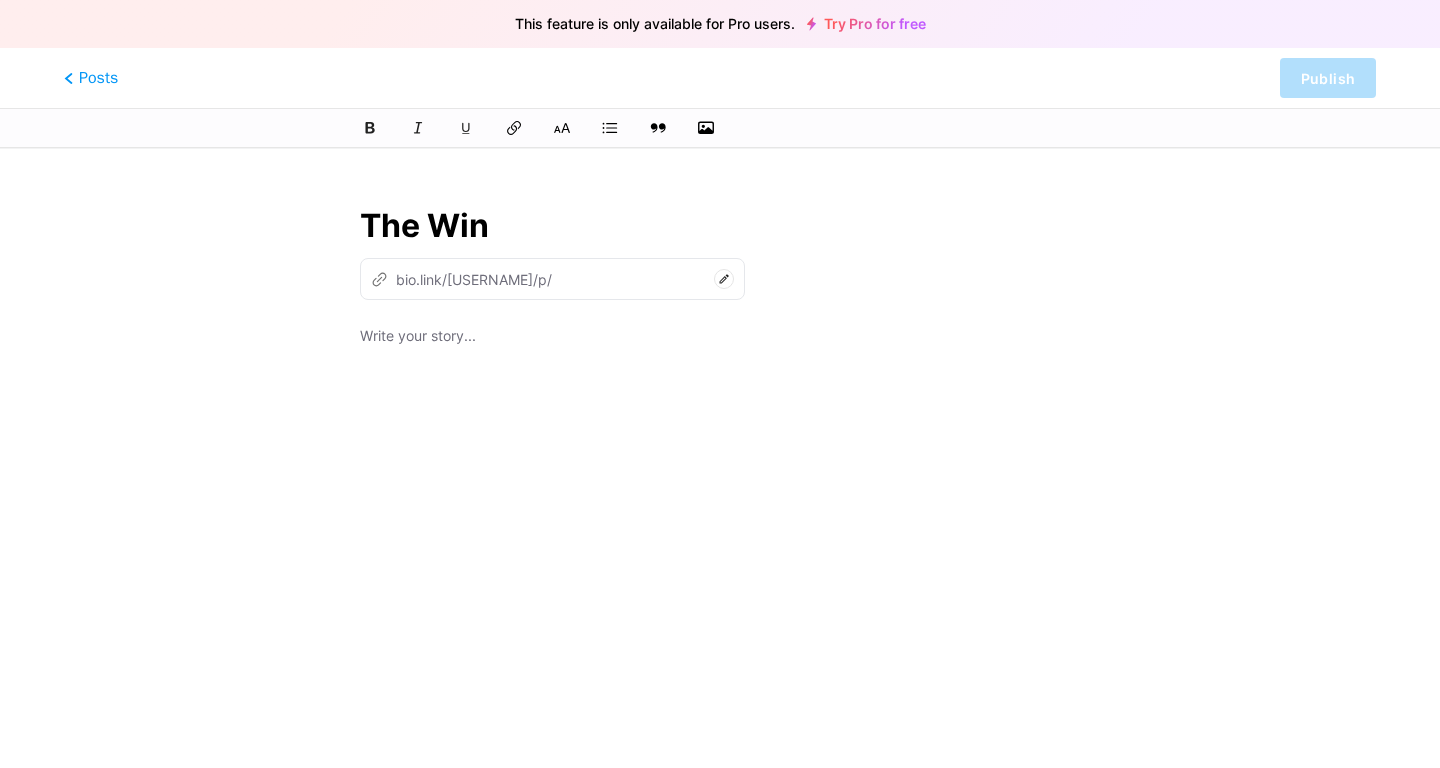 type on "the-w" 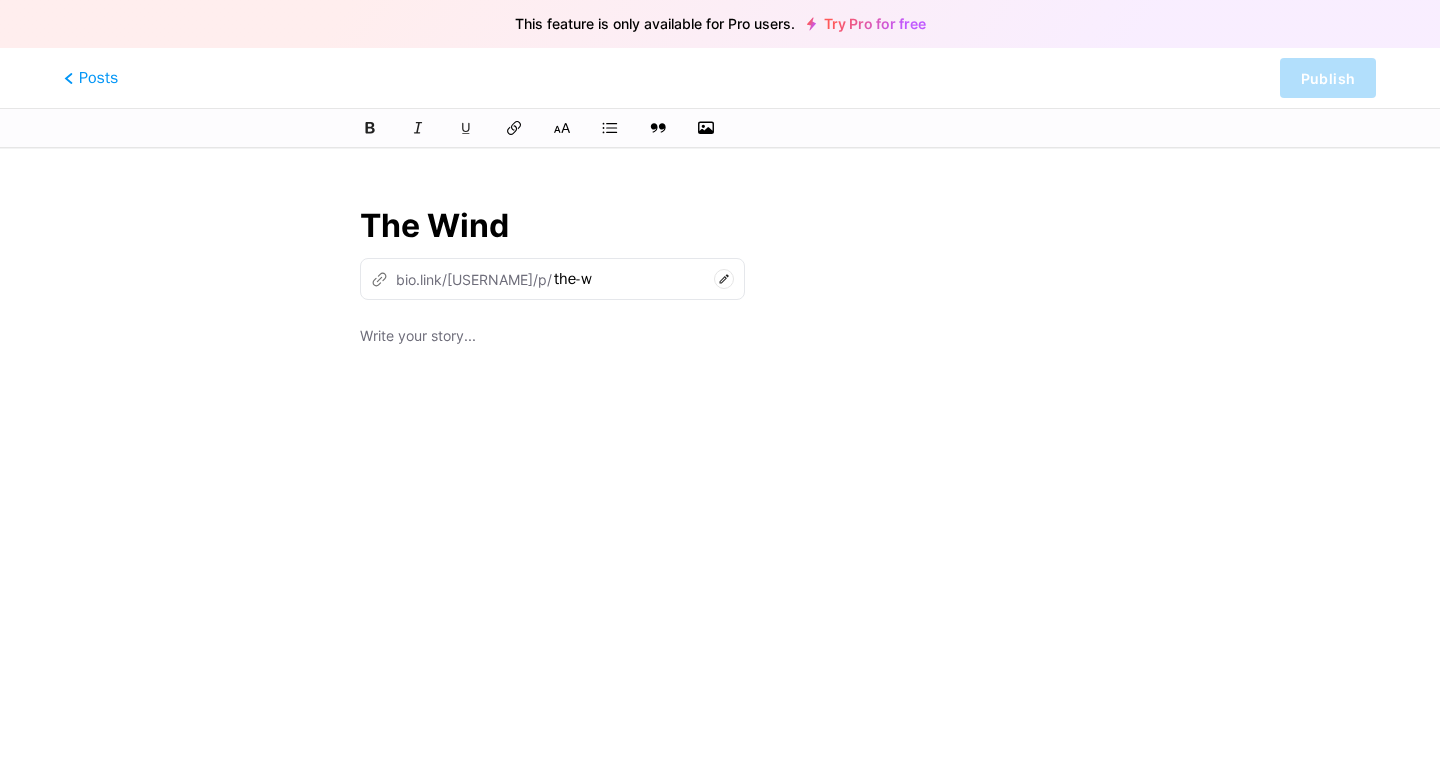 type on "The Wind" 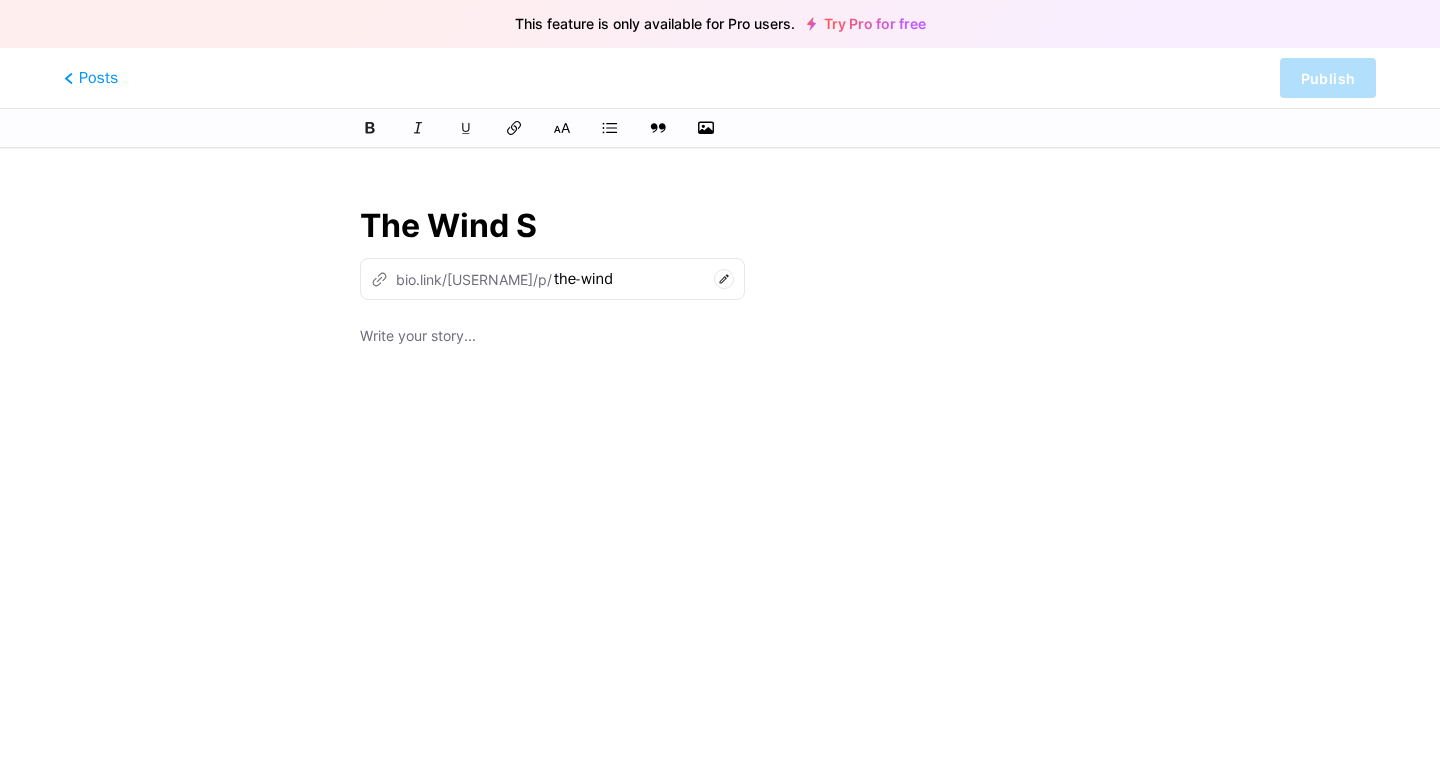 type on "The Wind Su" 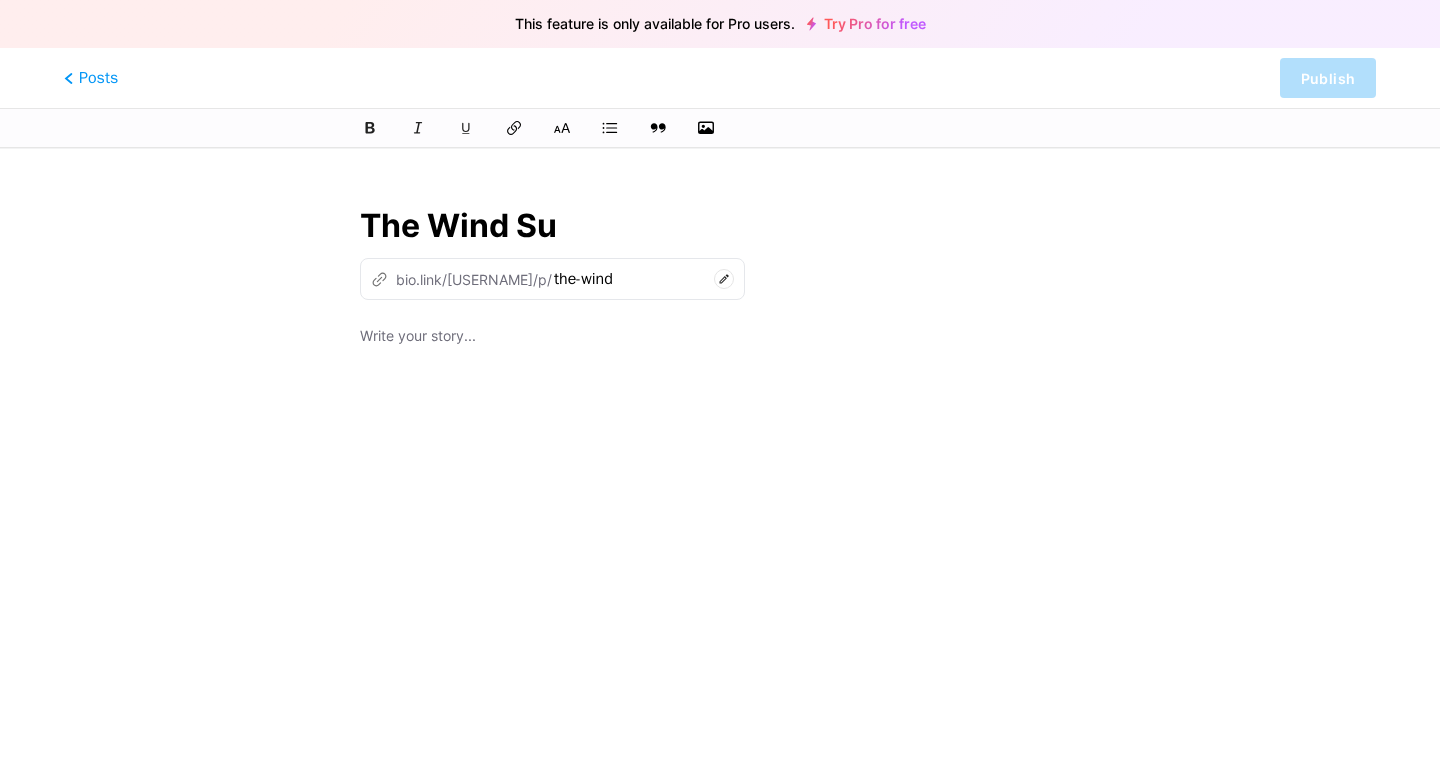 type on "the-wind-su" 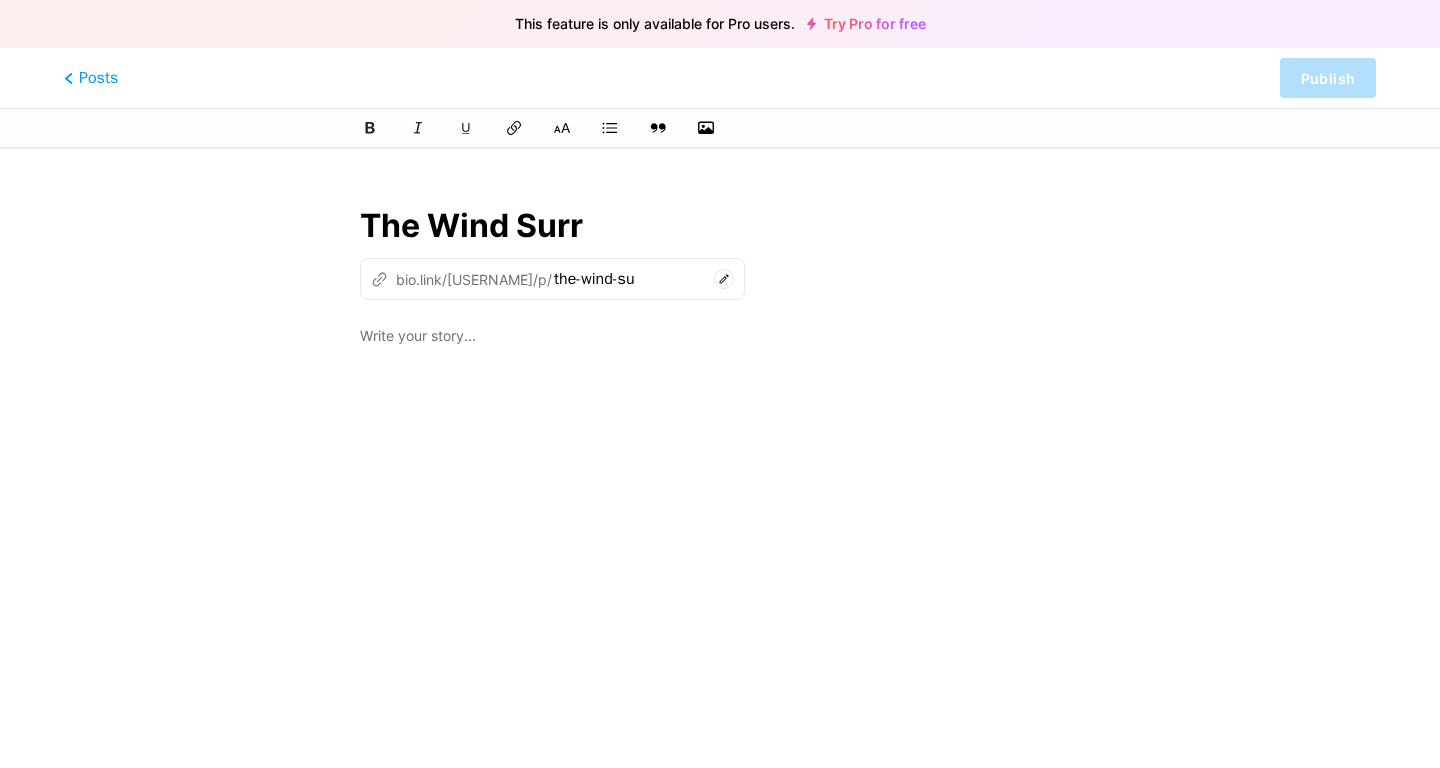 type on "The Wind Surro" 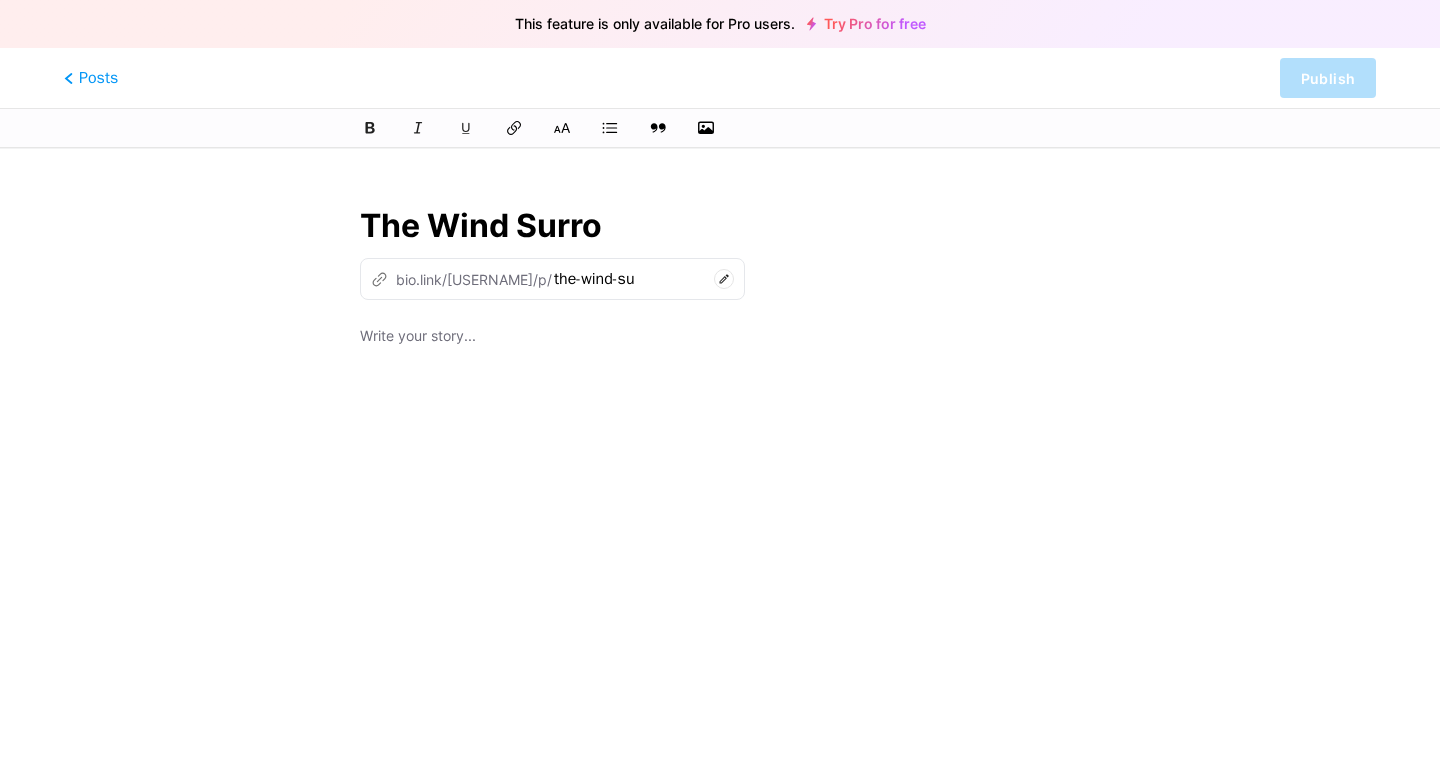 type on "the-wind-surr" 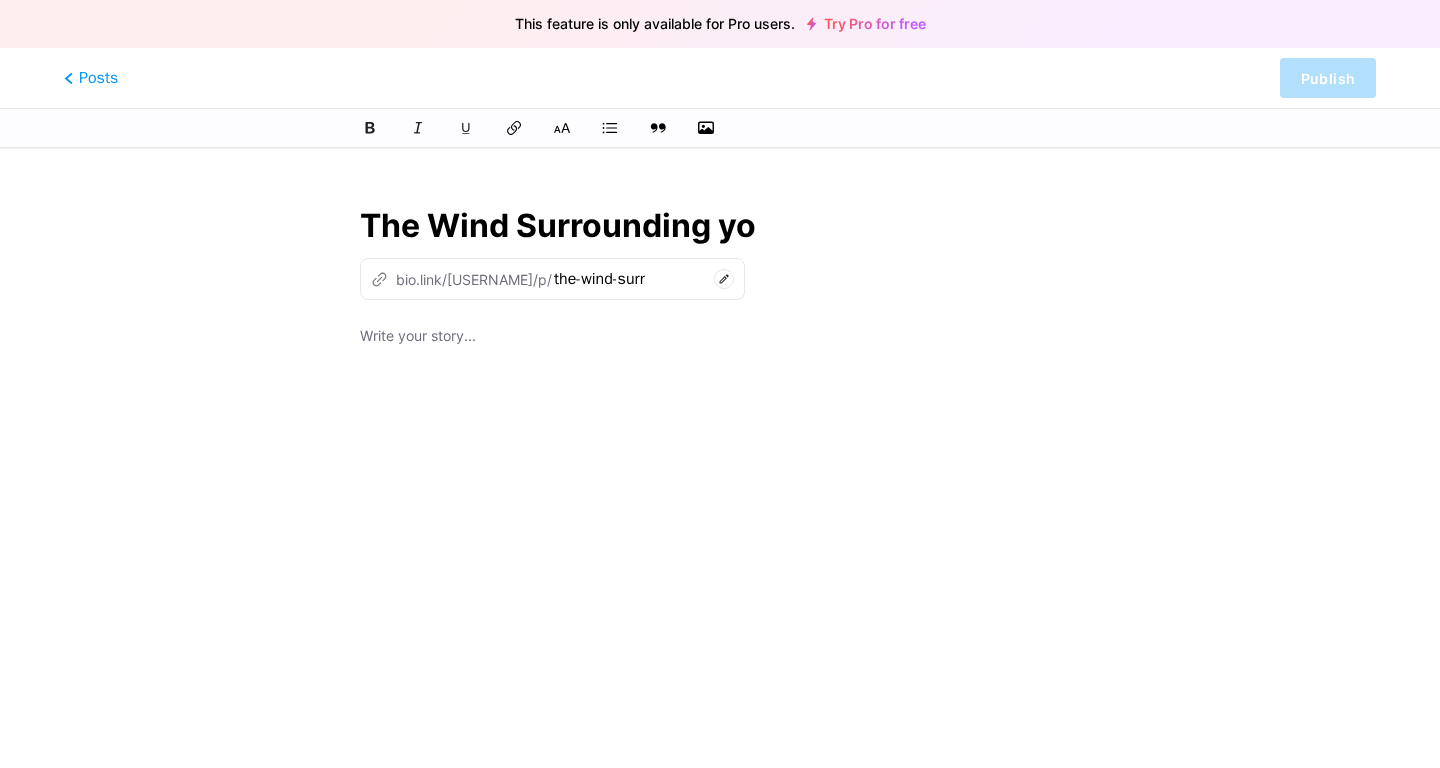 type on "The Wind Surrounding you" 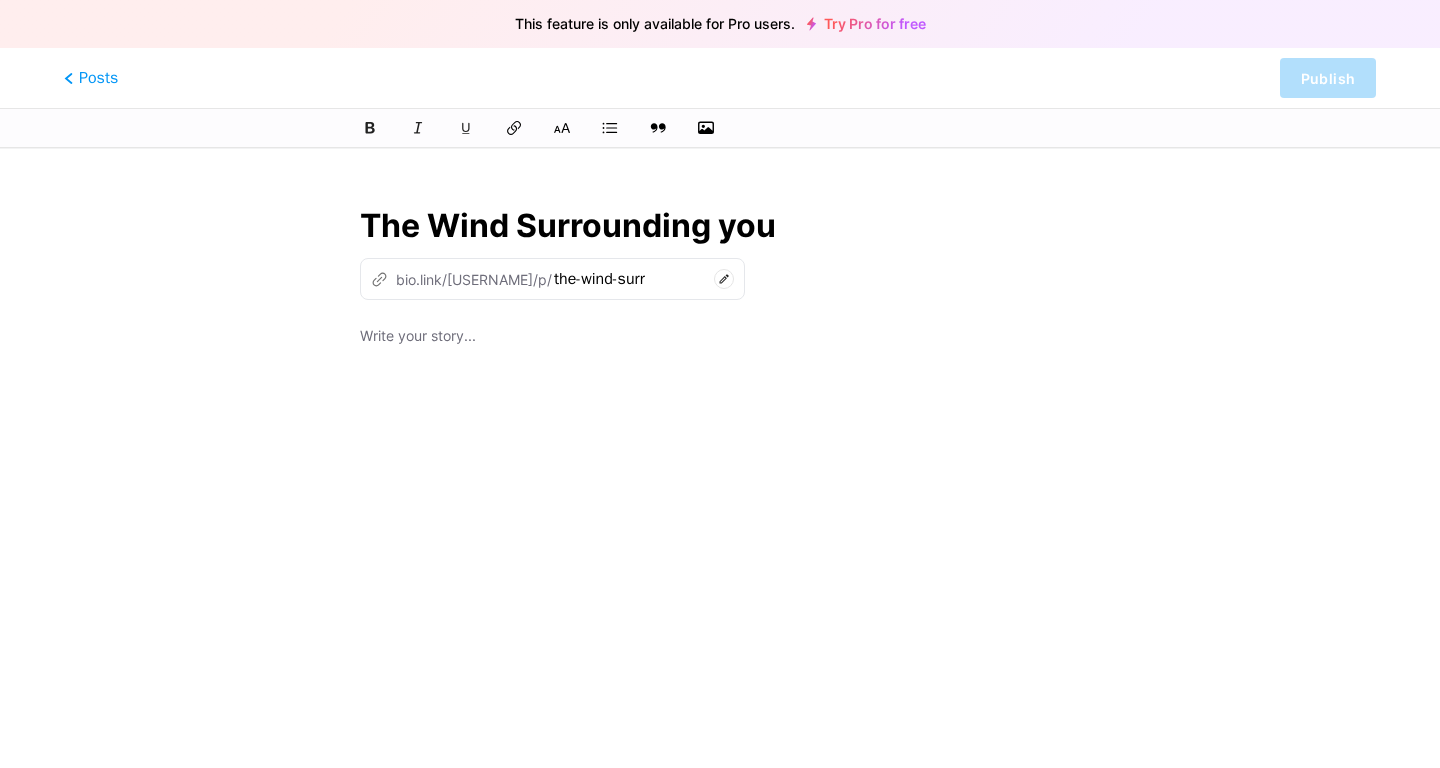type on "the-wind-surrounding-y" 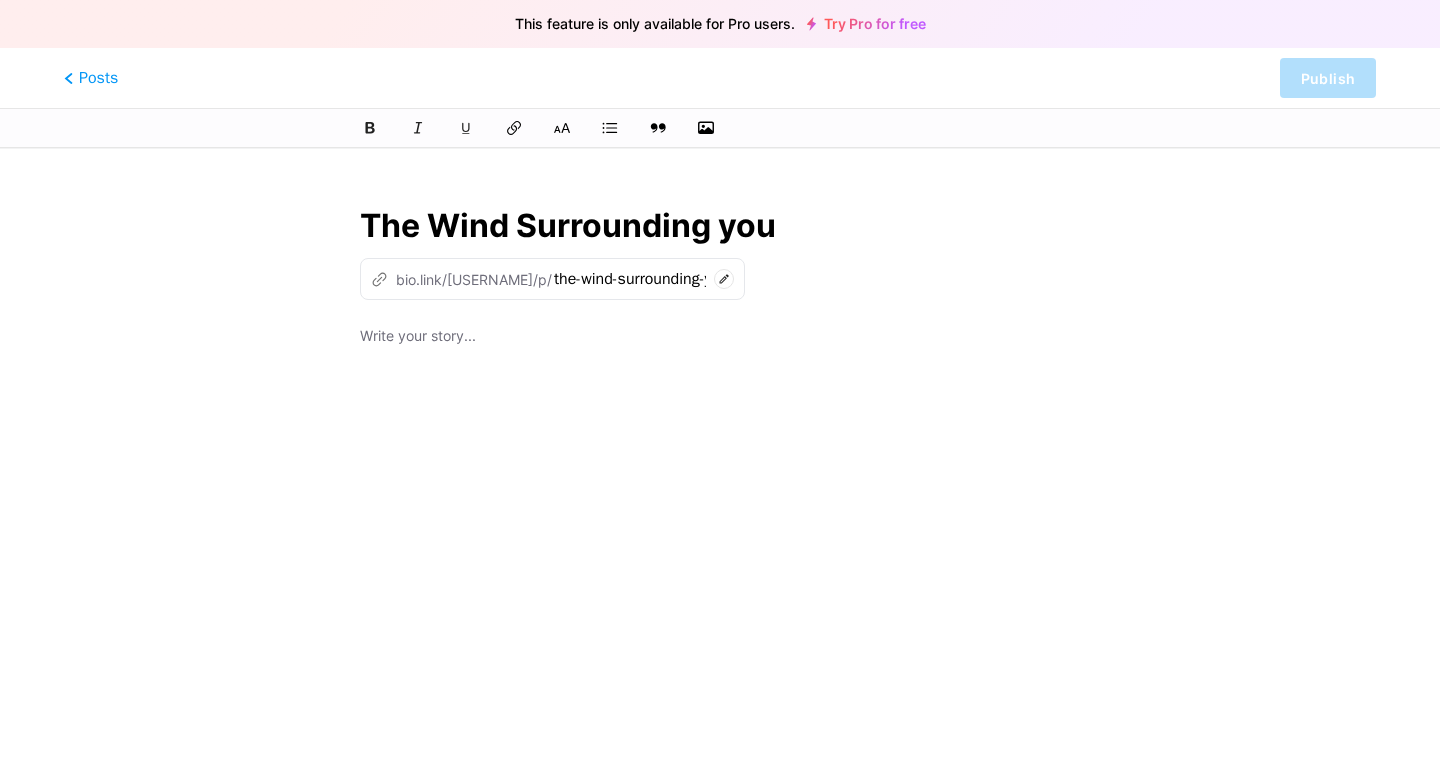 type on "The Wind Surrounding yo" 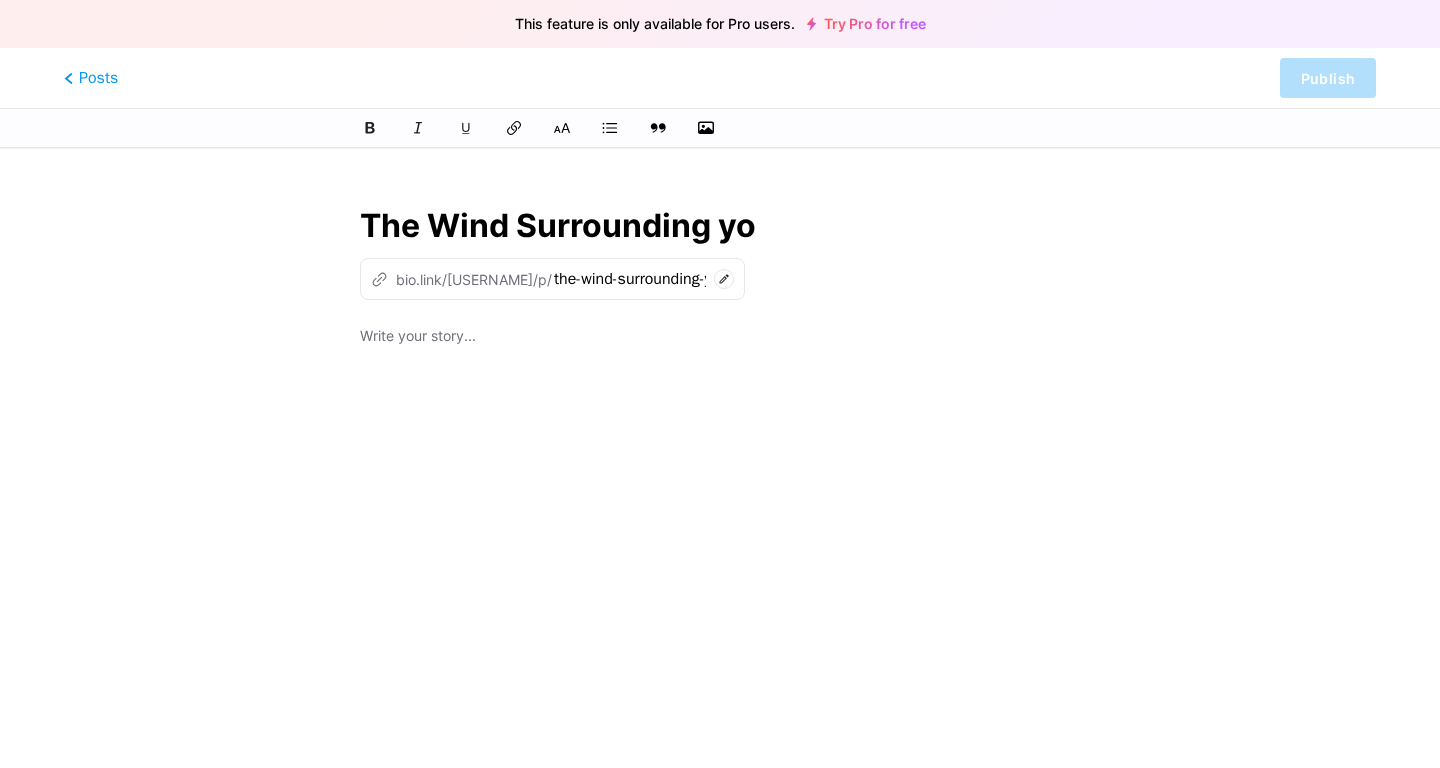 type on "the-wind-surrounding-you" 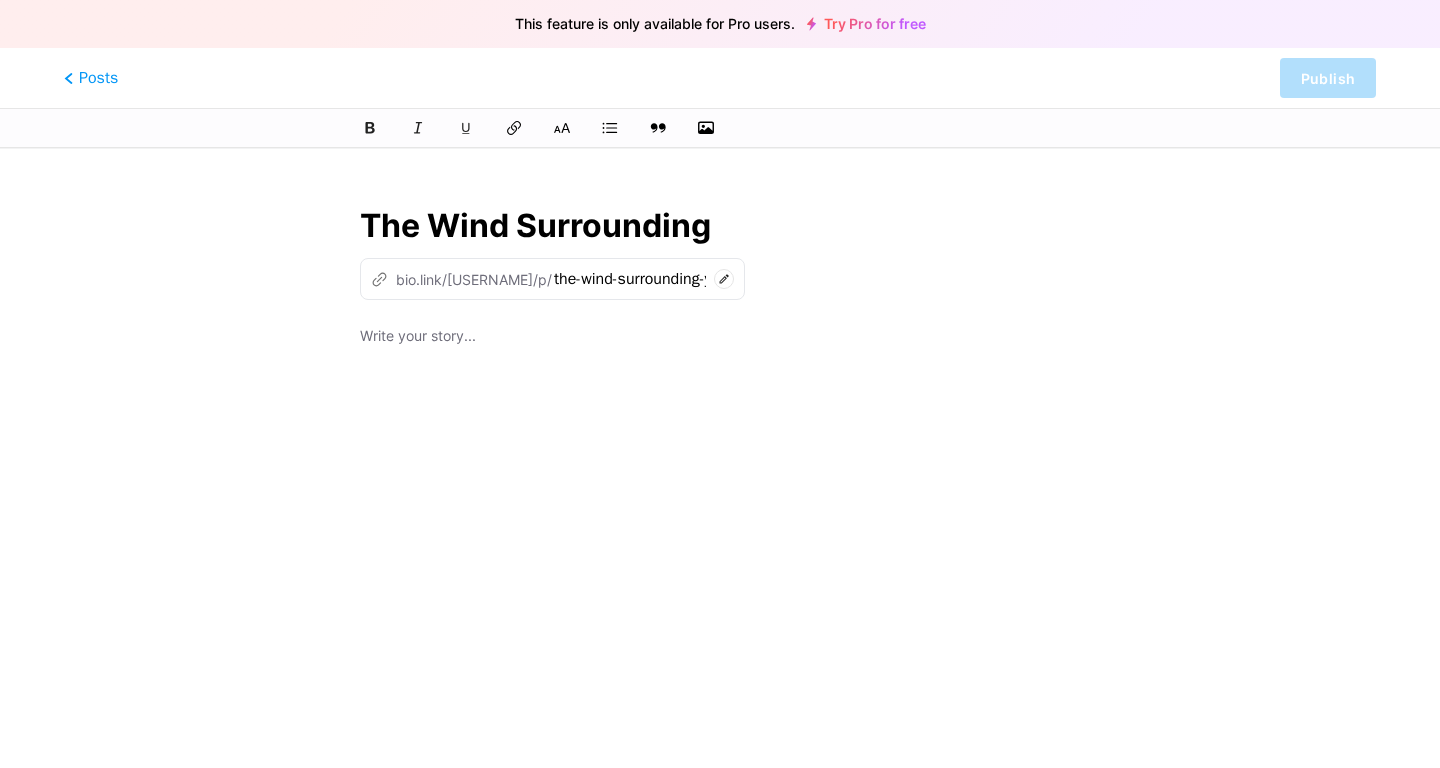 type on "The Wind Surrounding U" 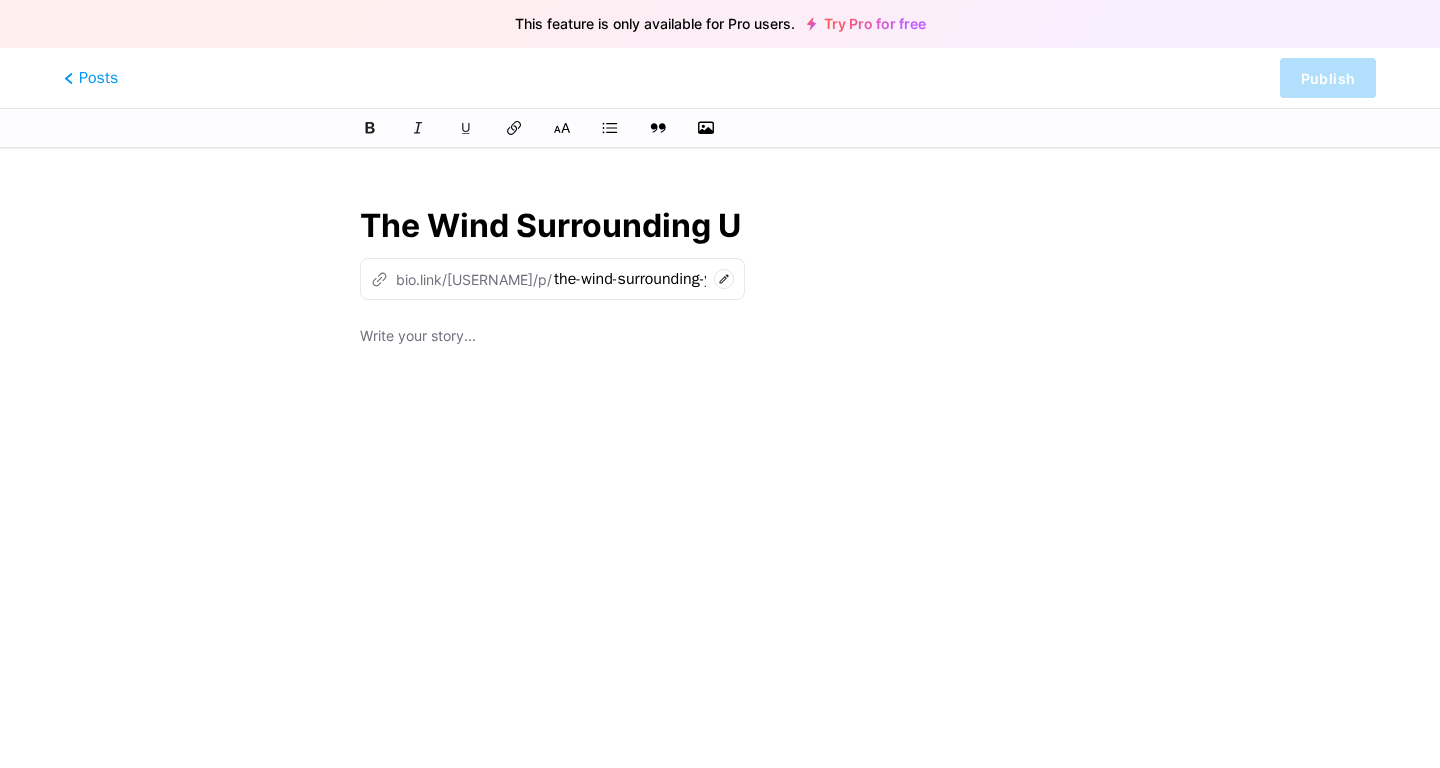 type on "the-wind-surrounding" 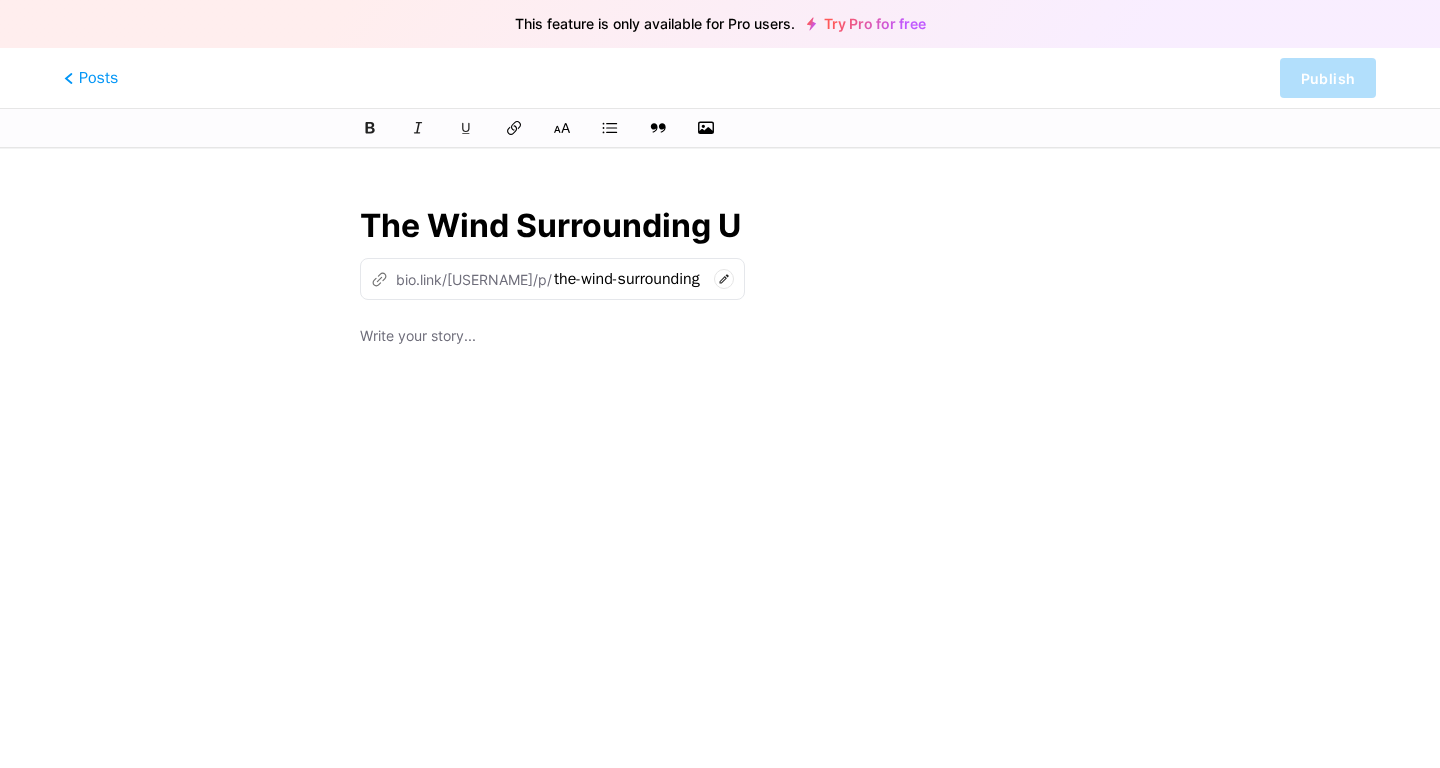 type on "The Wind Surrounding US" 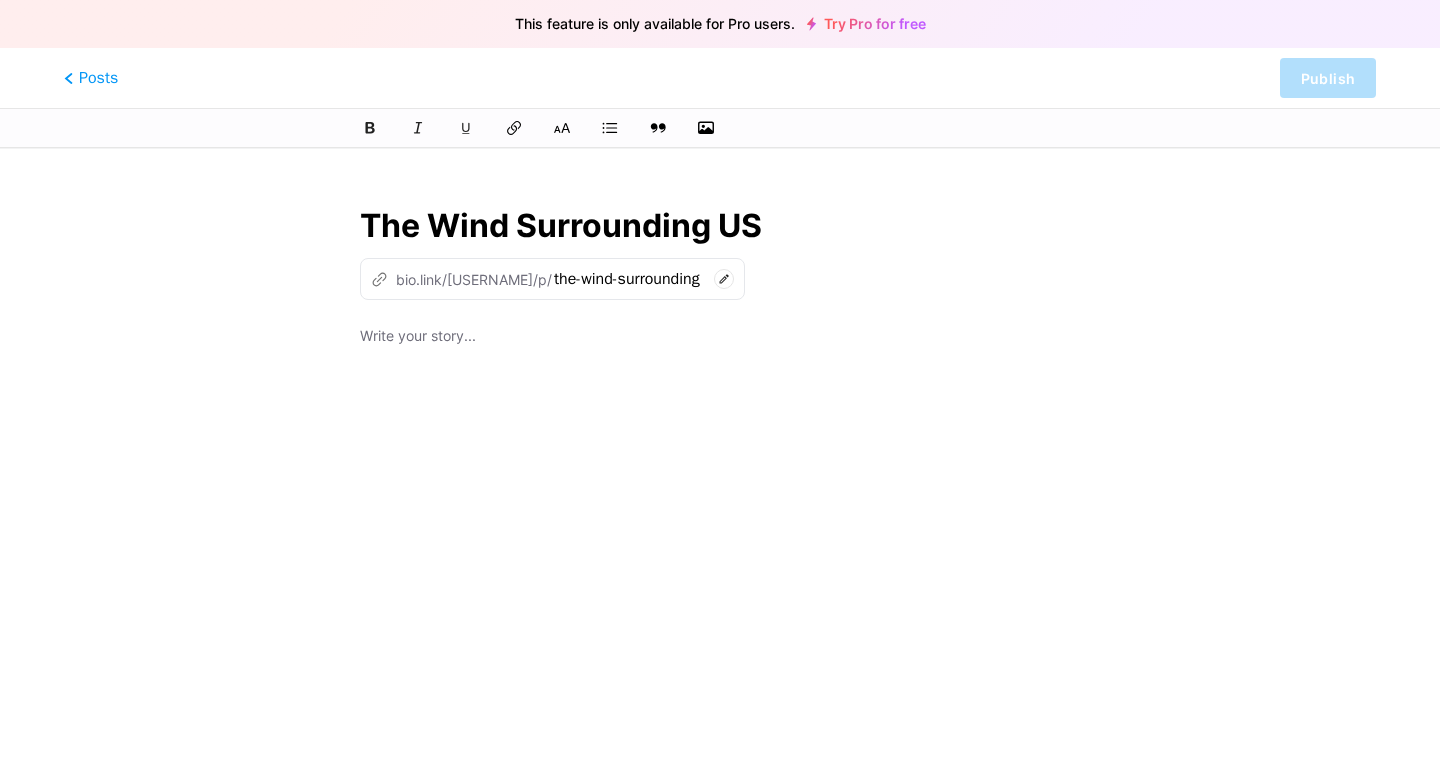 type on "the-wind-surrounding-us" 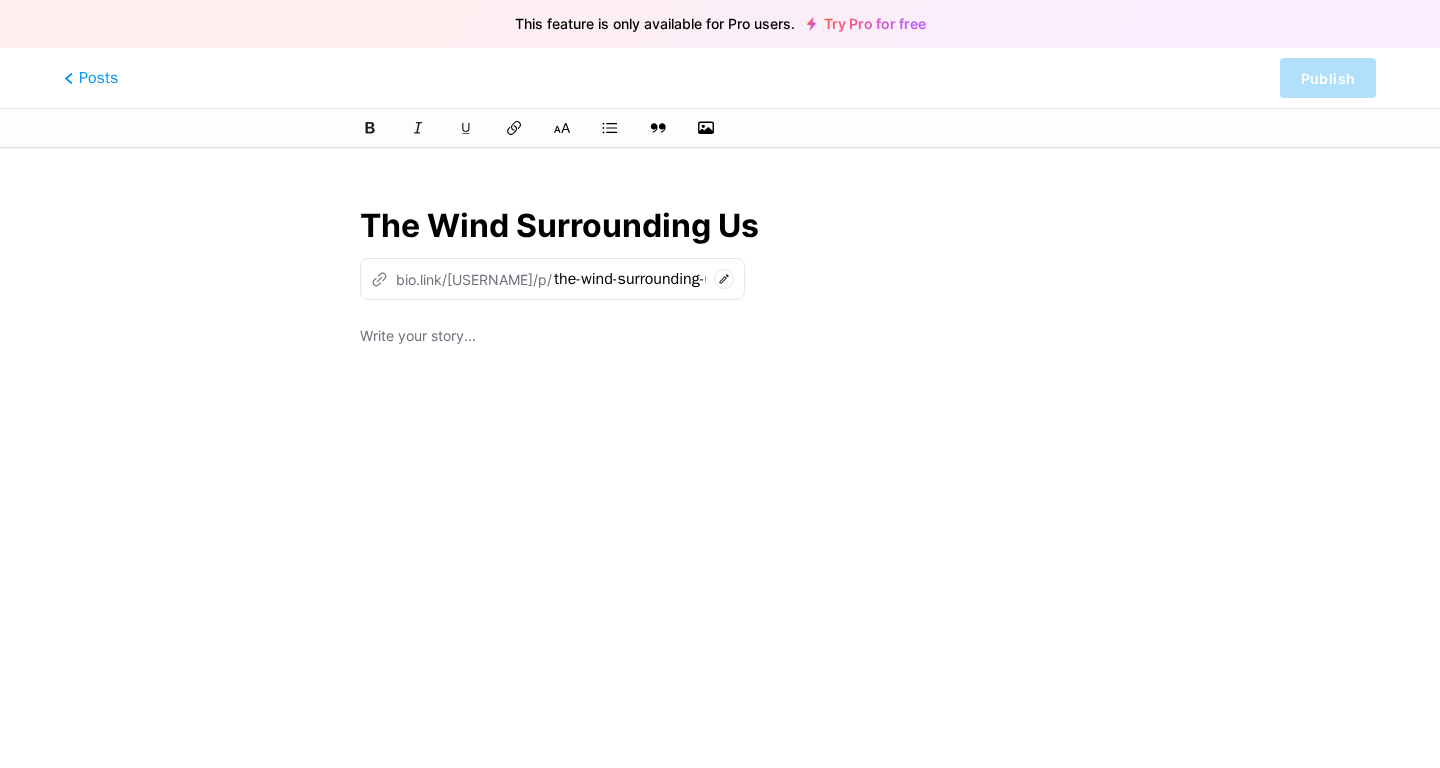 type on "The Wind Surrounding Us" 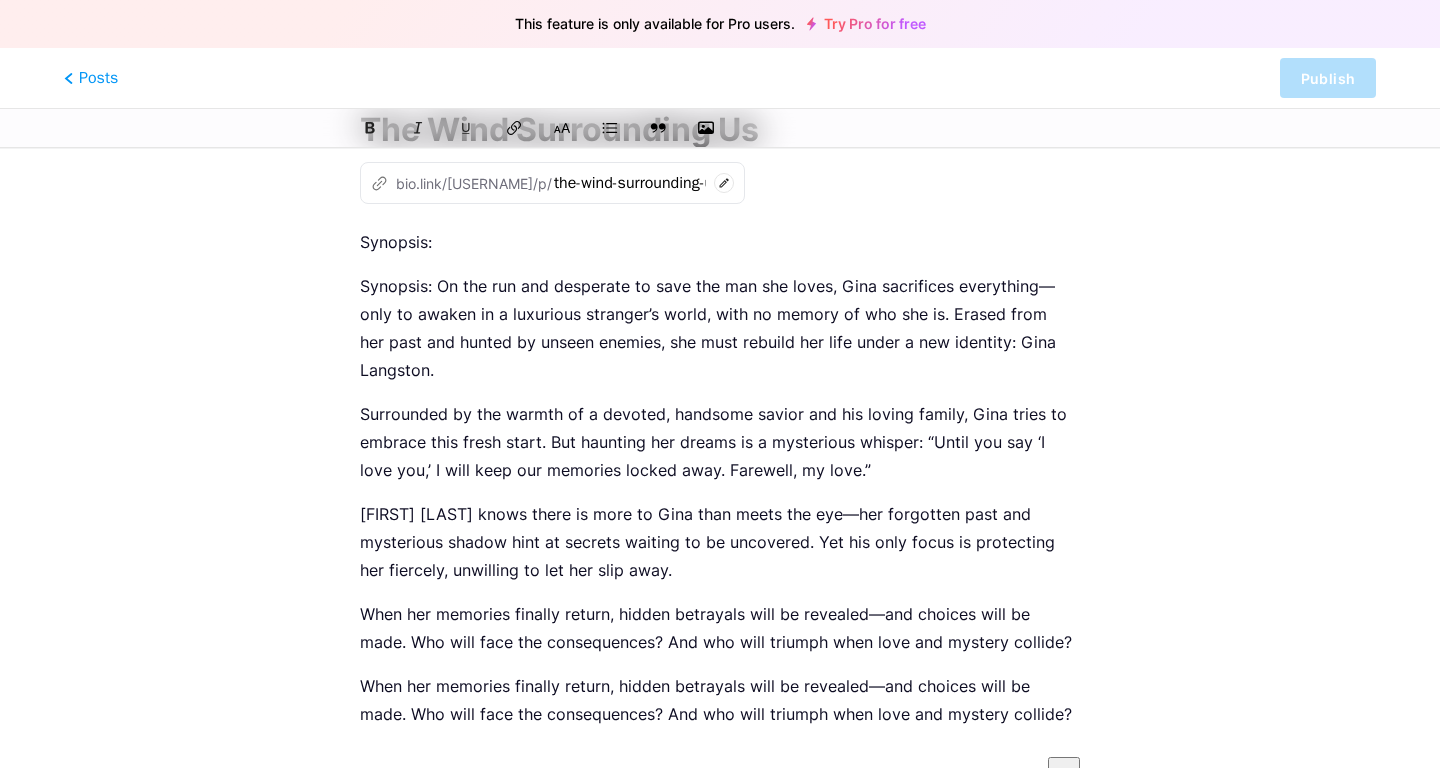 click on "Synopsis: On the run and desperate to save the man she loves, Gina sacrifices everything—only to awaken in a luxurious stranger’s world, with no memory of who she is. Erased from her past and hunted by unseen enemies, she must rebuild her life under a new identity: Gina Langston." at bounding box center [720, 328] 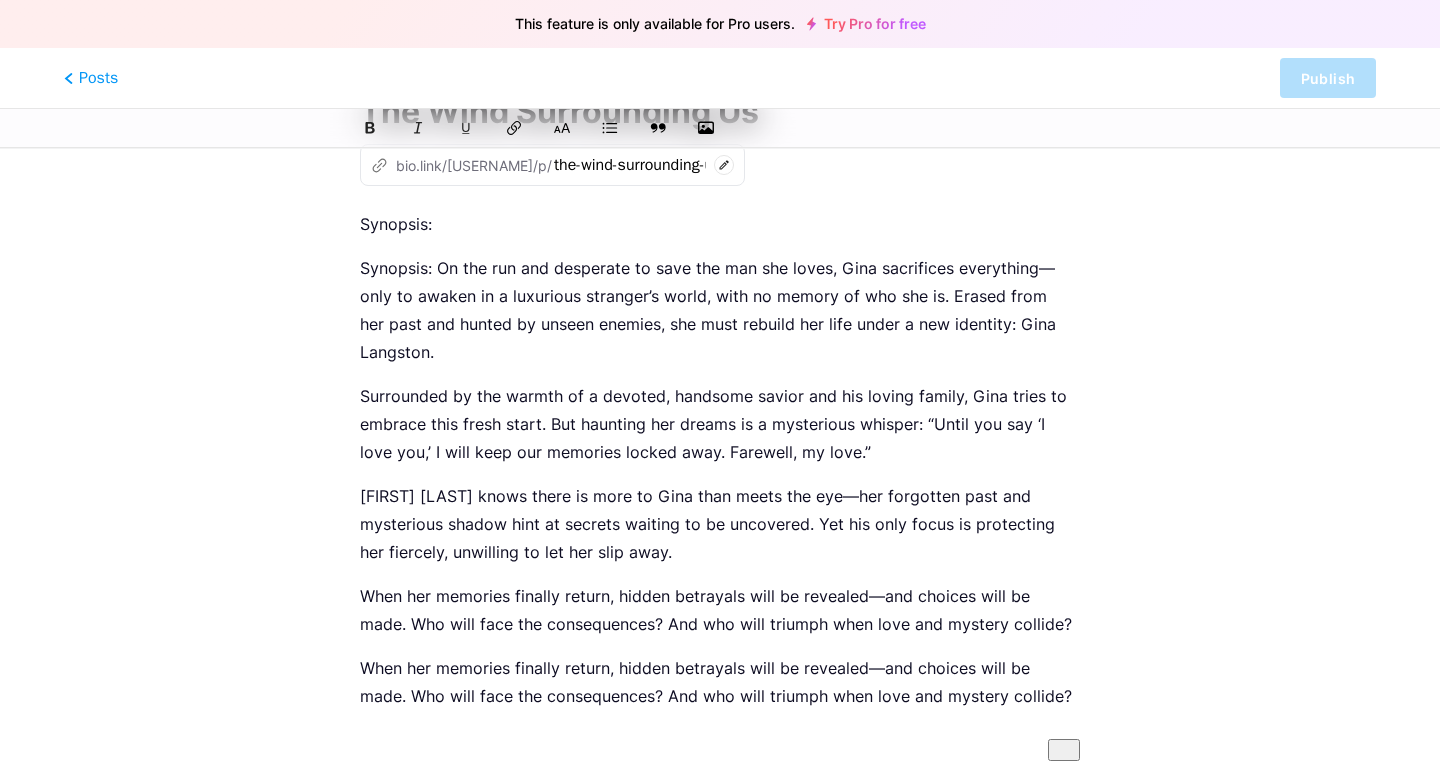scroll, scrollTop: 175, scrollLeft: 0, axis: vertical 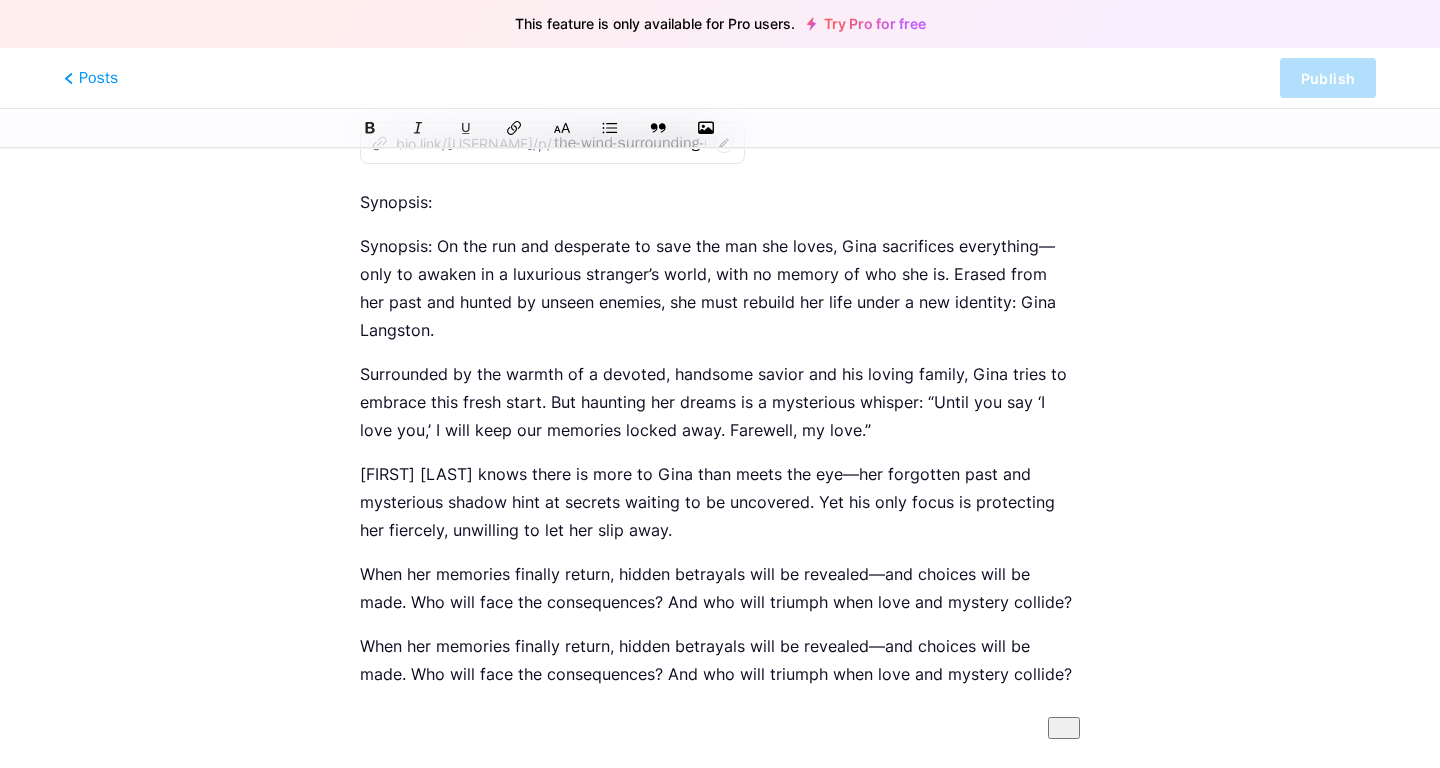click on "Synopsis: On the run and desperate to save the man she loves, Gina sacrifices everything—only to awaken in a luxurious stranger’s world, with no memory of who she is. Erased from her past and hunted by unseen enemies, she must rebuild her life under a new identity: Gina Langston. Surrounded by the warmth of a devoted, handsome savior and his loving family, Gina tries to embrace this fresh start. But haunting her dreams is a mysterious whisper: “Until you say ‘I love you,’ I will keep our memories locked away. Farewell, my love.” Arion Langston knows there is more to Gina than meets the eye—her forgotten past and mysterious shadow hint at secrets waiting to be uncovered. Yet his only focus is protecting her fiercely, unwilling to let her slip away." at bounding box center [720, 389] 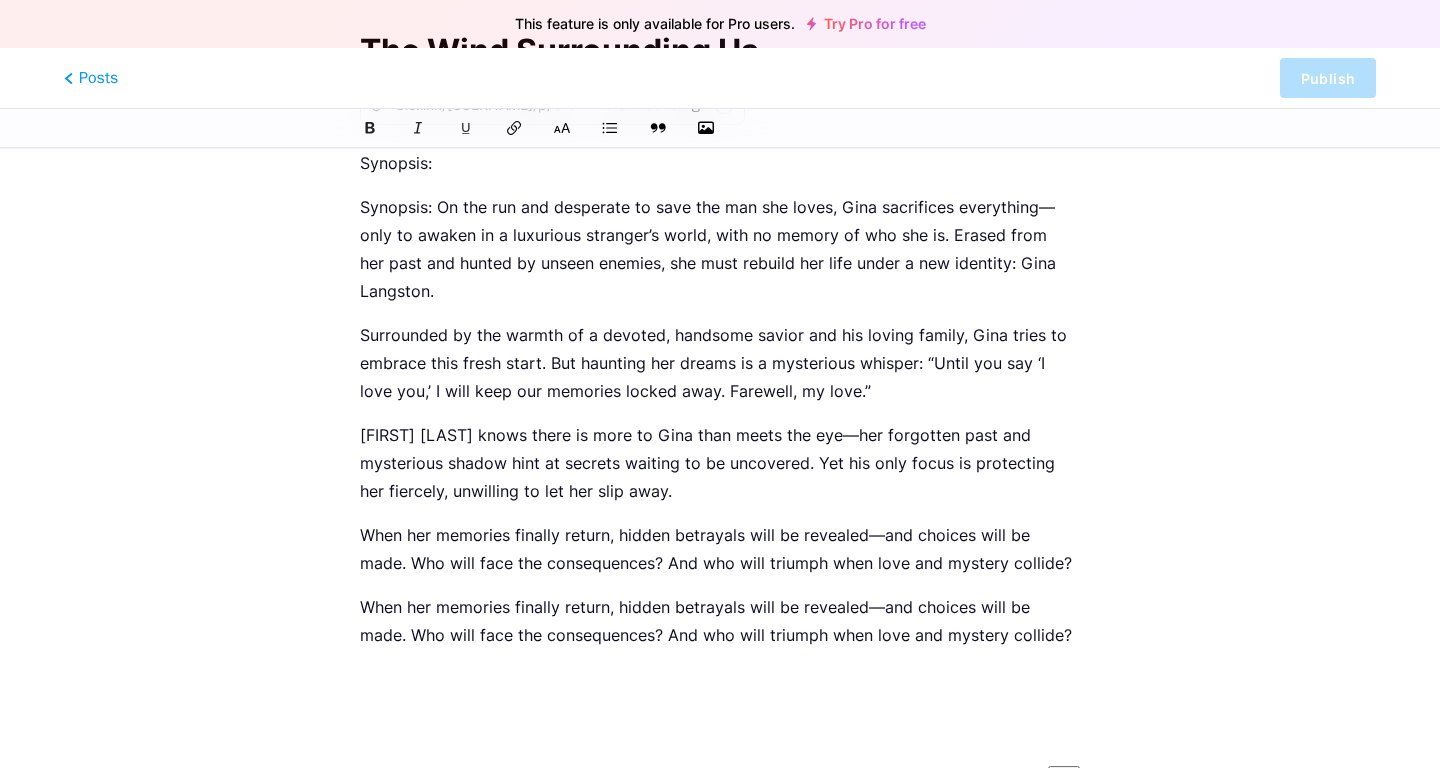 scroll, scrollTop: 188, scrollLeft: 0, axis: vertical 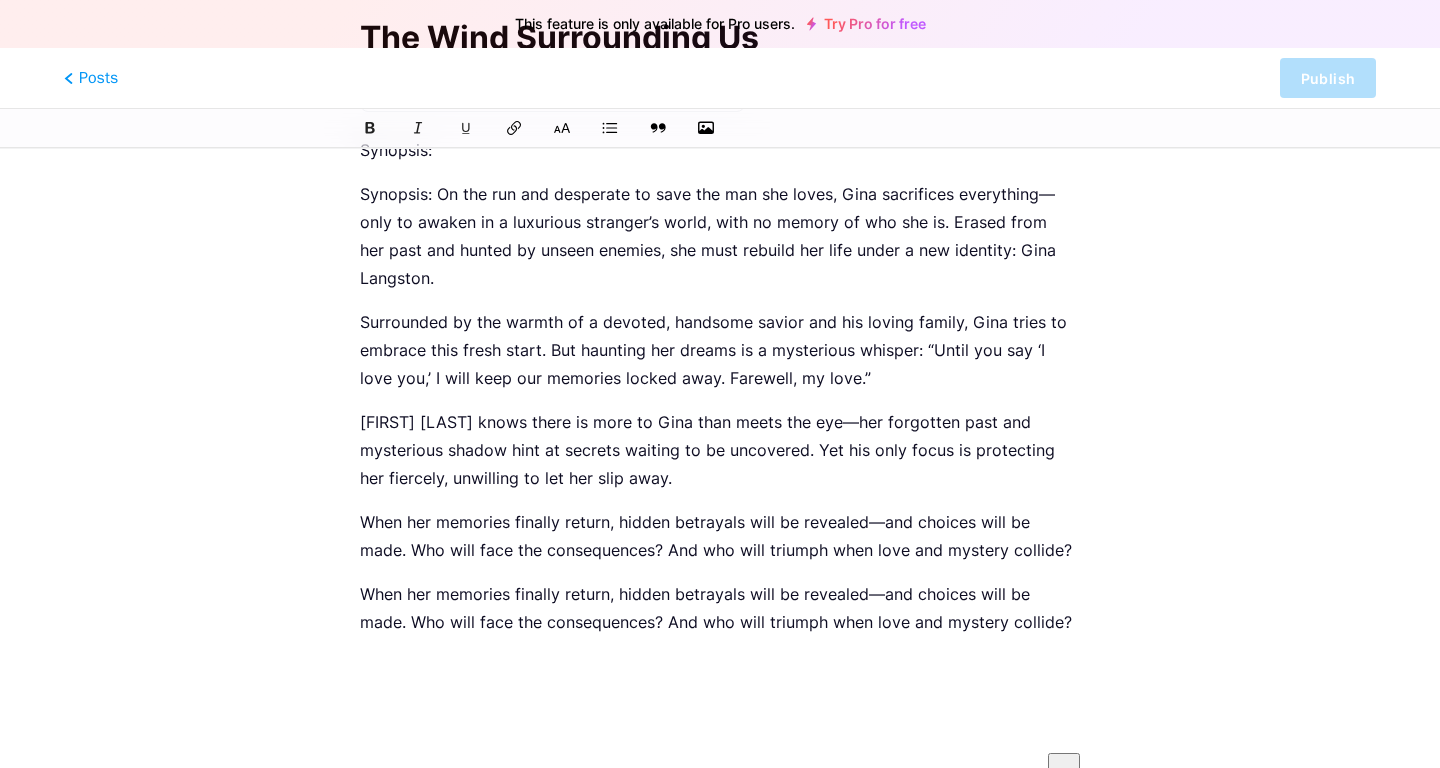 type 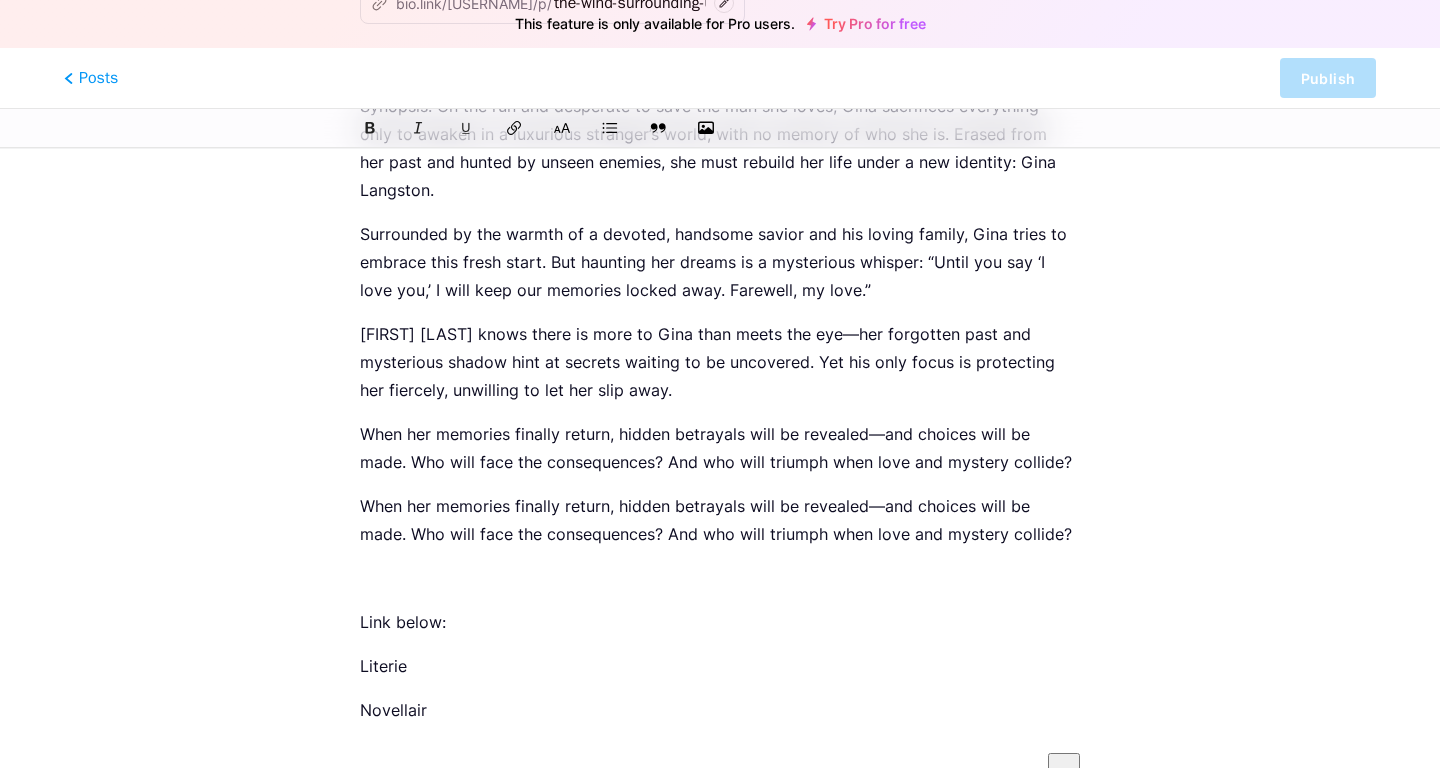 scroll, scrollTop: 320, scrollLeft: 0, axis: vertical 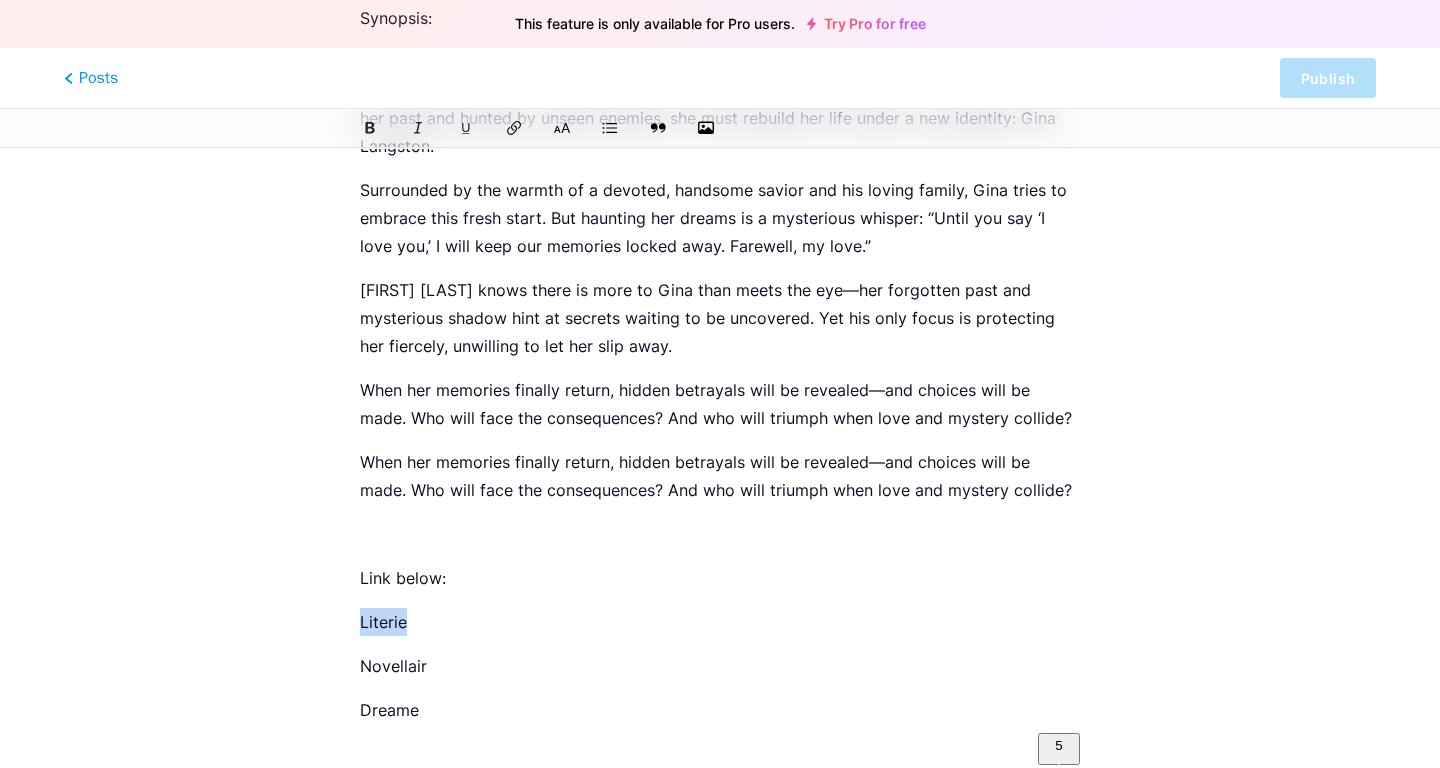 drag, startPoint x: 405, startPoint y: 663, endPoint x: 352, endPoint y: 664, distance: 53.009434 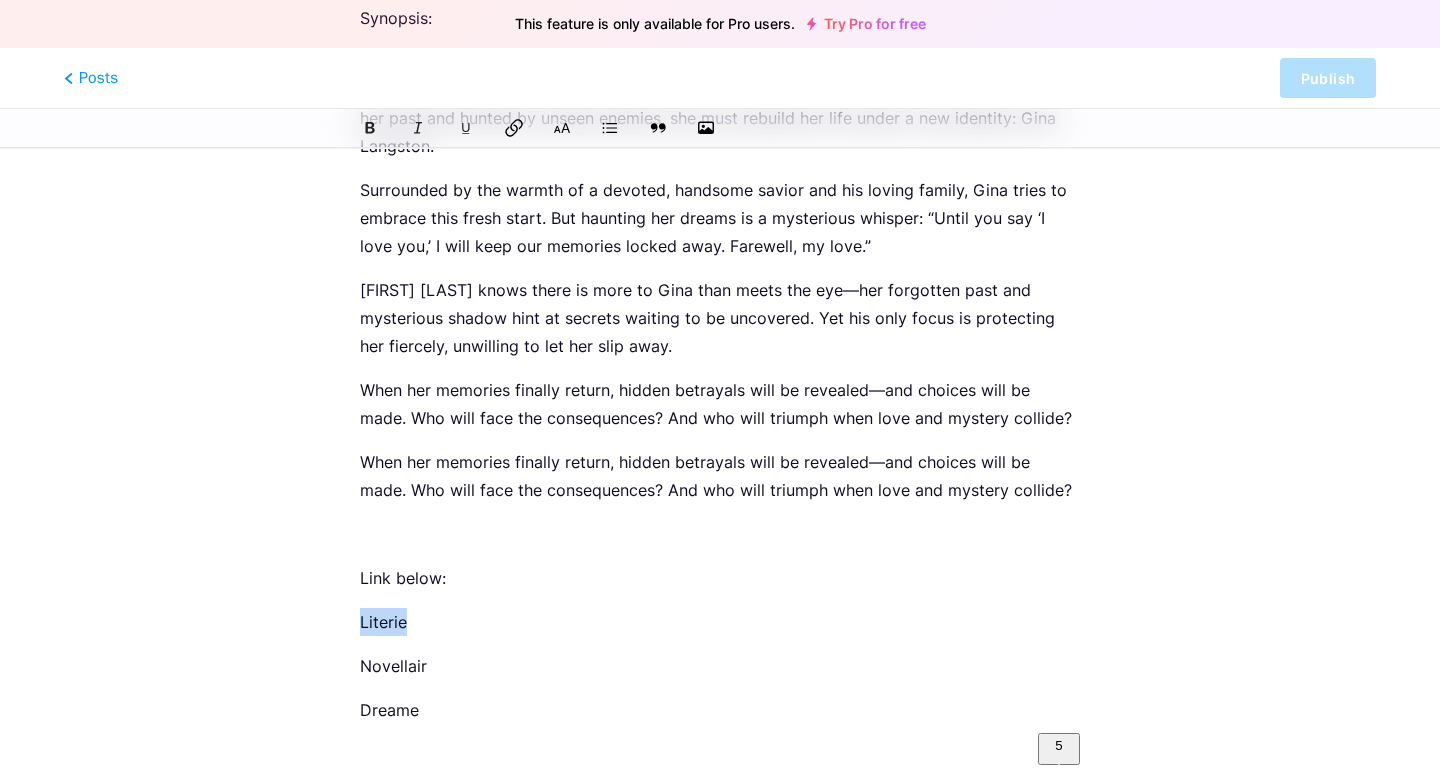 click 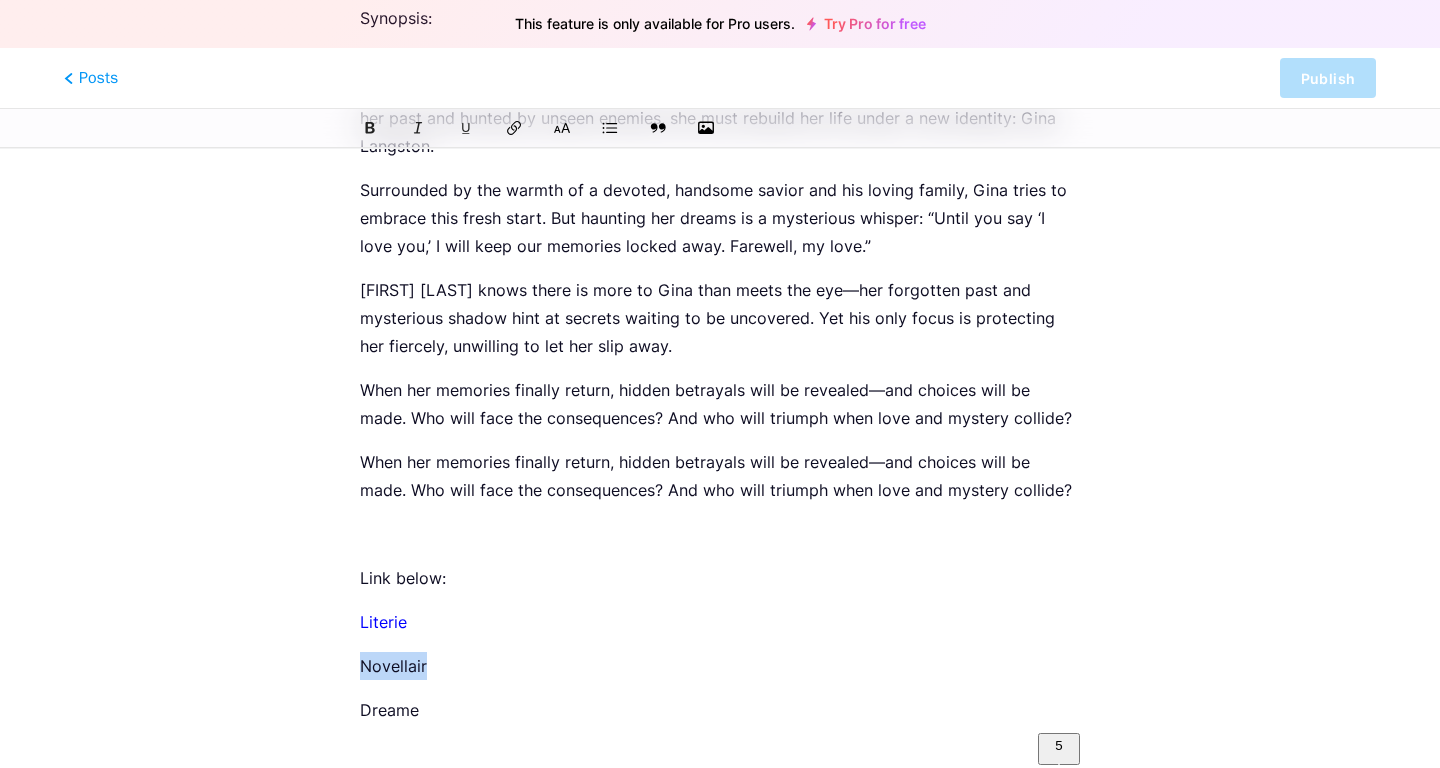drag, startPoint x: 427, startPoint y: 707, endPoint x: 351, endPoint y: 705, distance: 76.02631 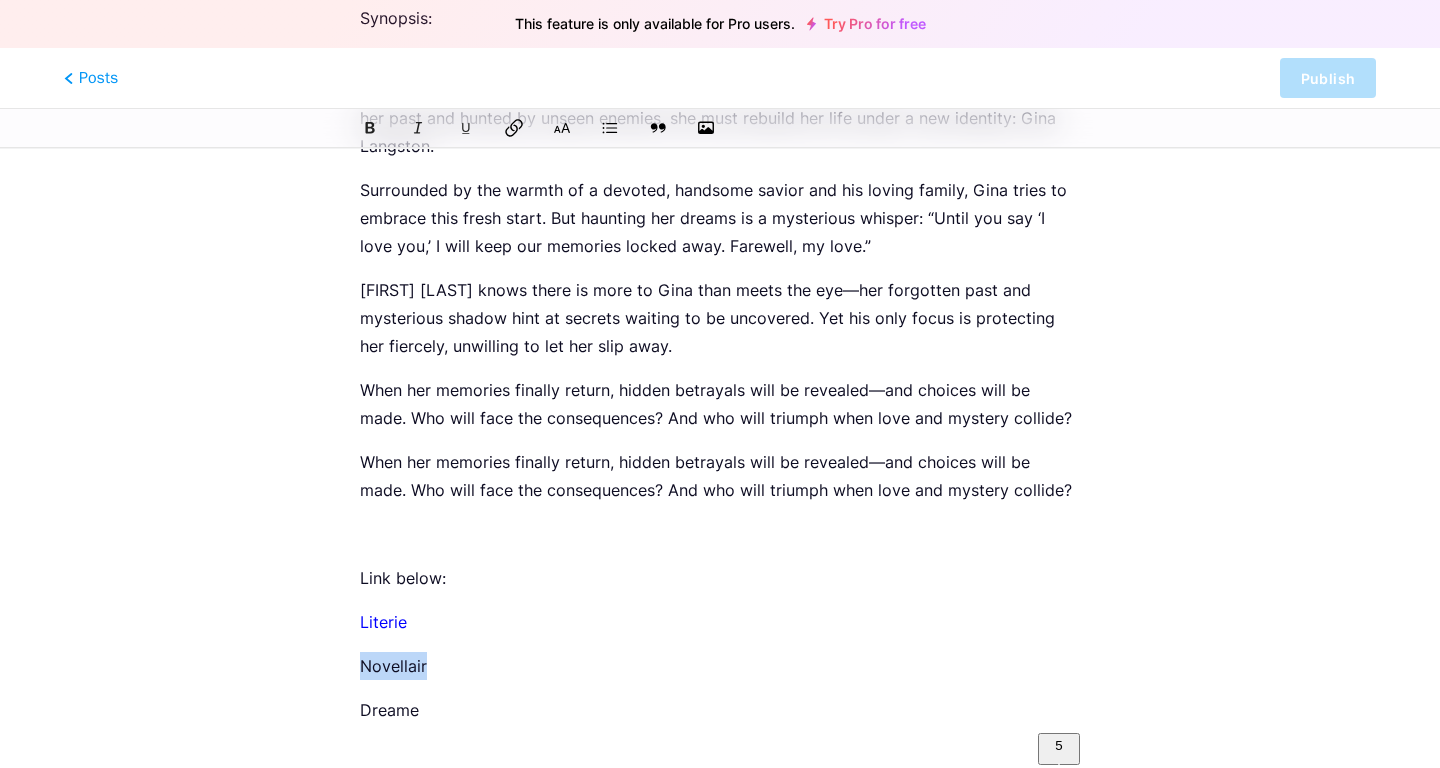 click 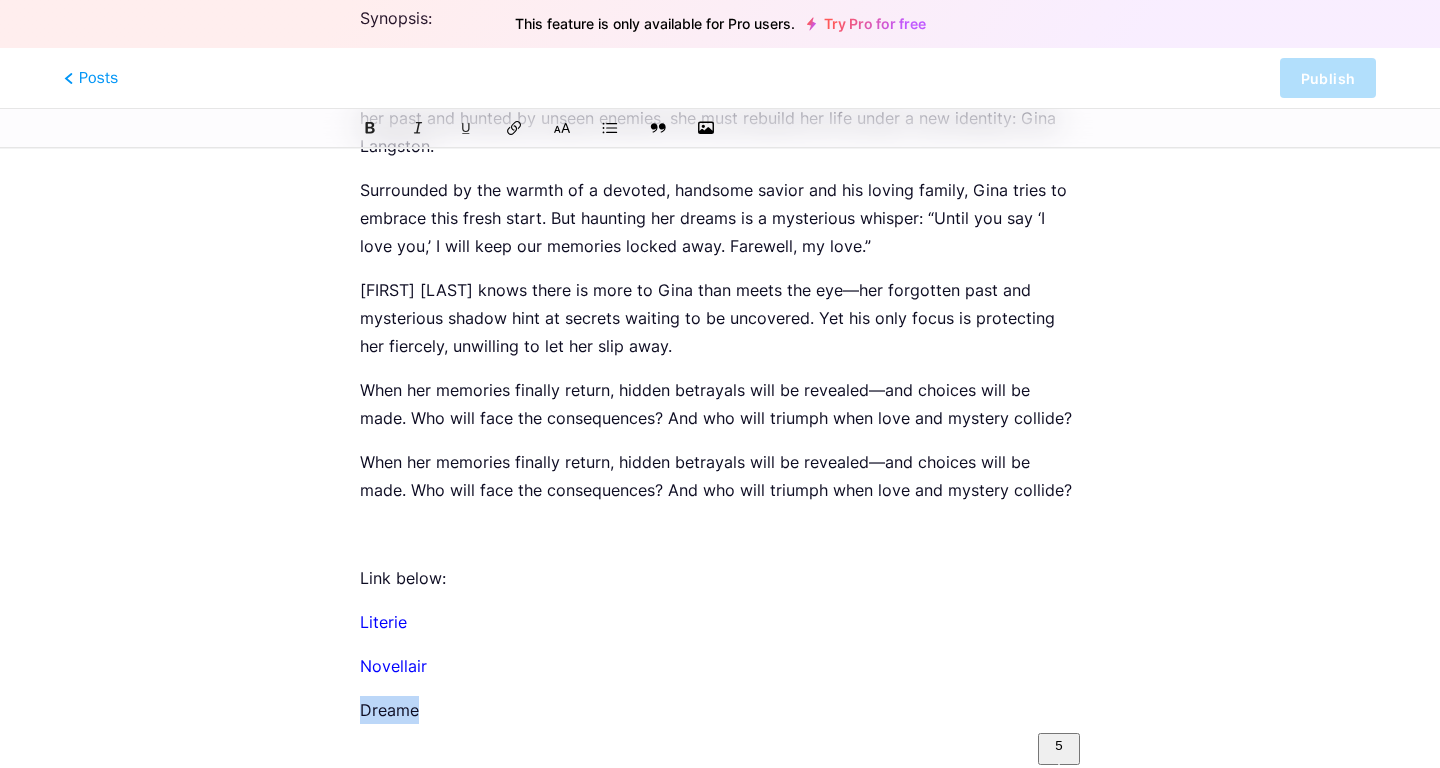 drag, startPoint x: 417, startPoint y: 747, endPoint x: 349, endPoint y: 760, distance: 69.2315 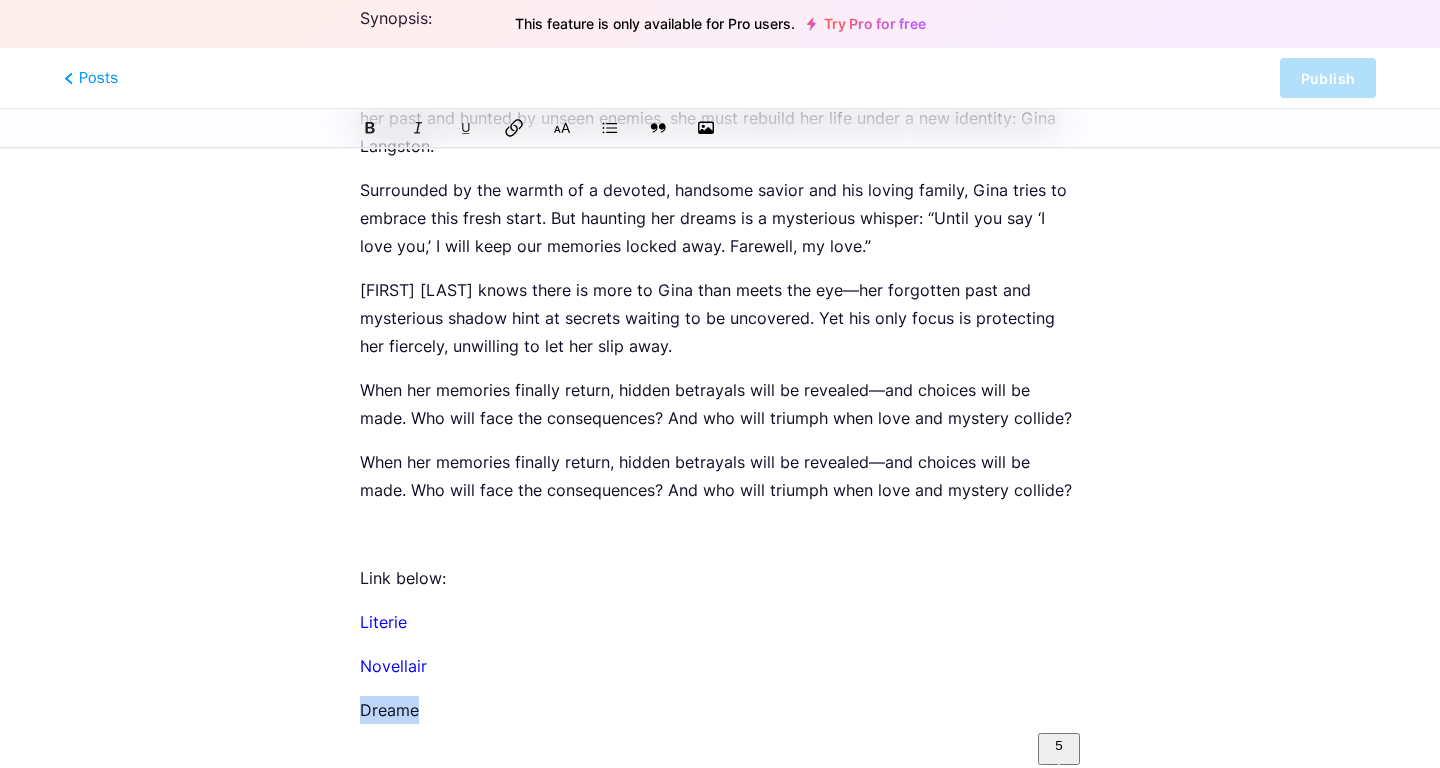 click 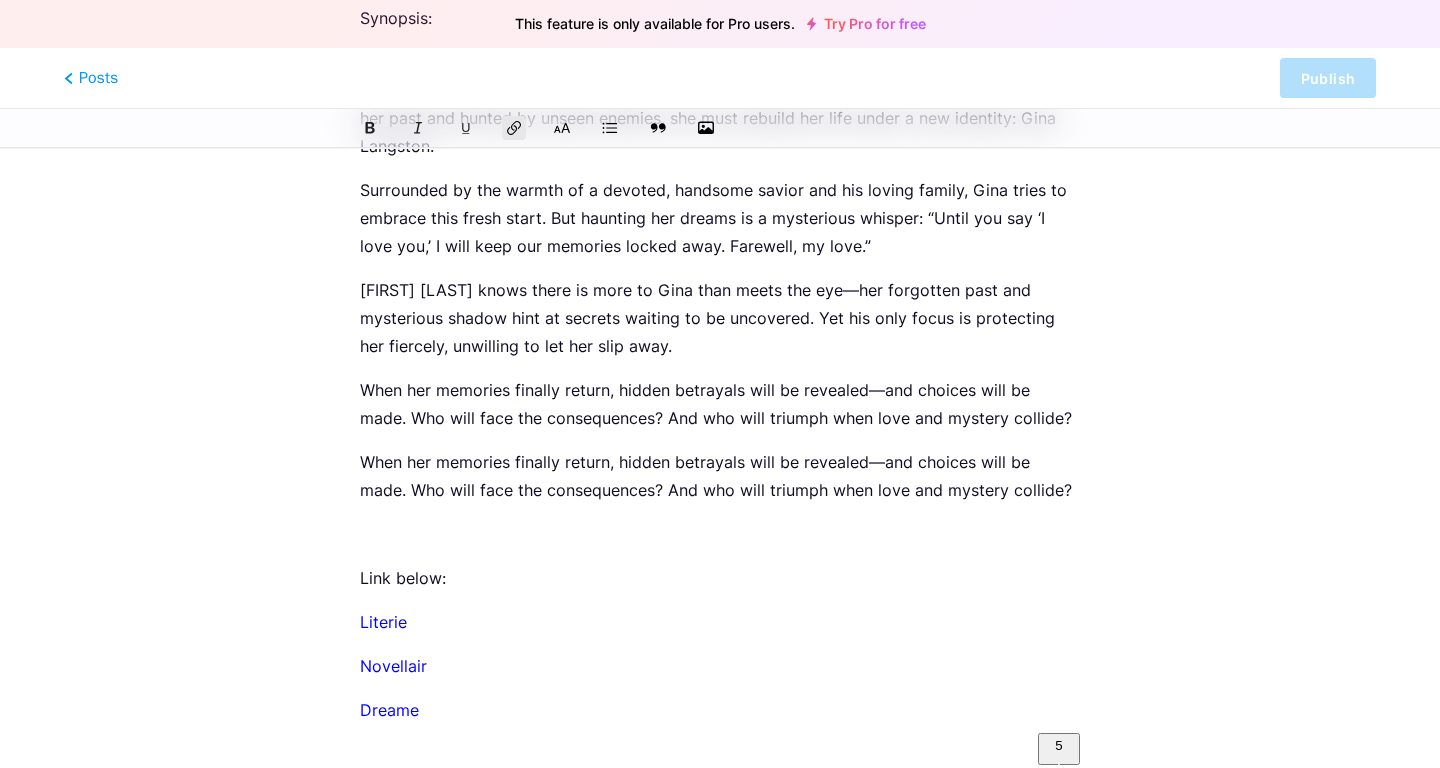 click on "Novellair" at bounding box center [720, 666] 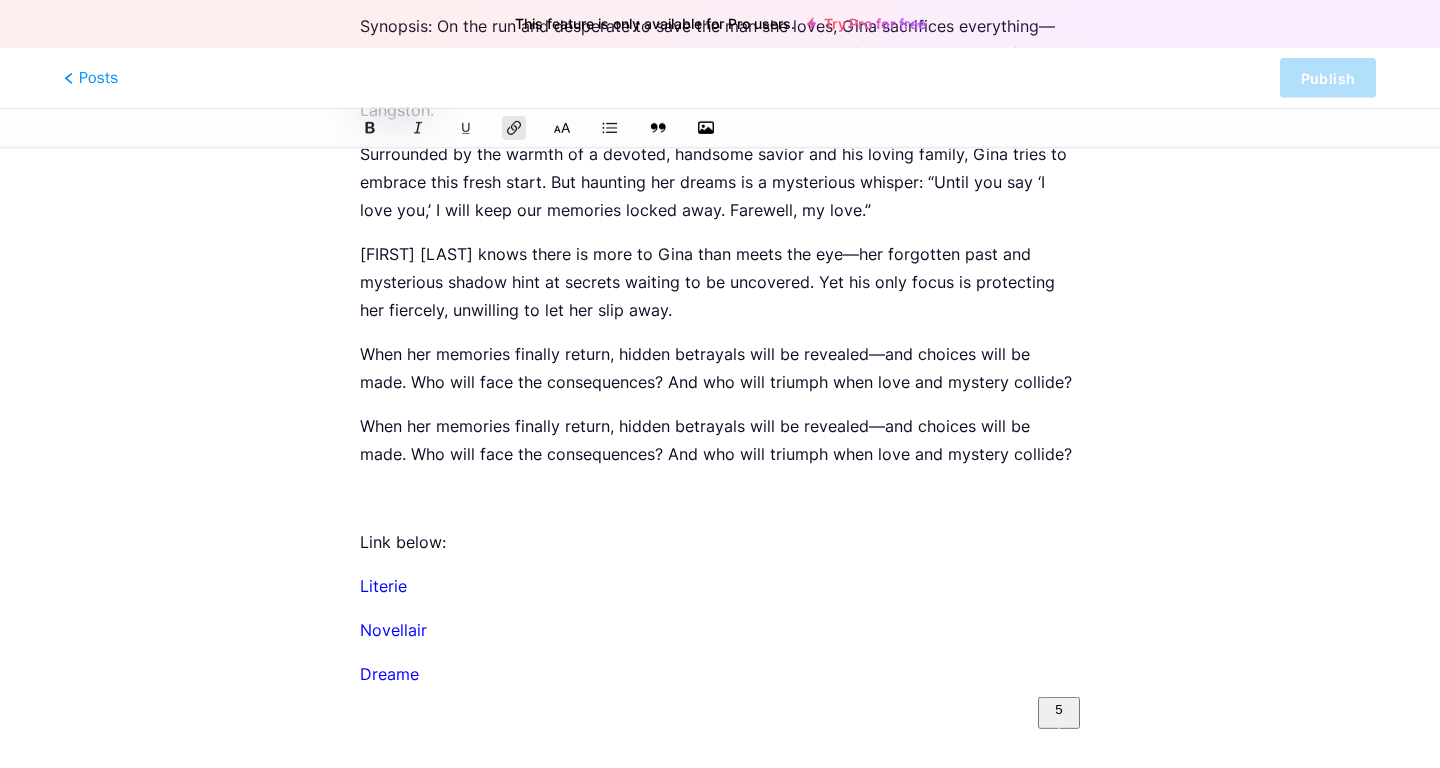 scroll, scrollTop: 345, scrollLeft: 0, axis: vertical 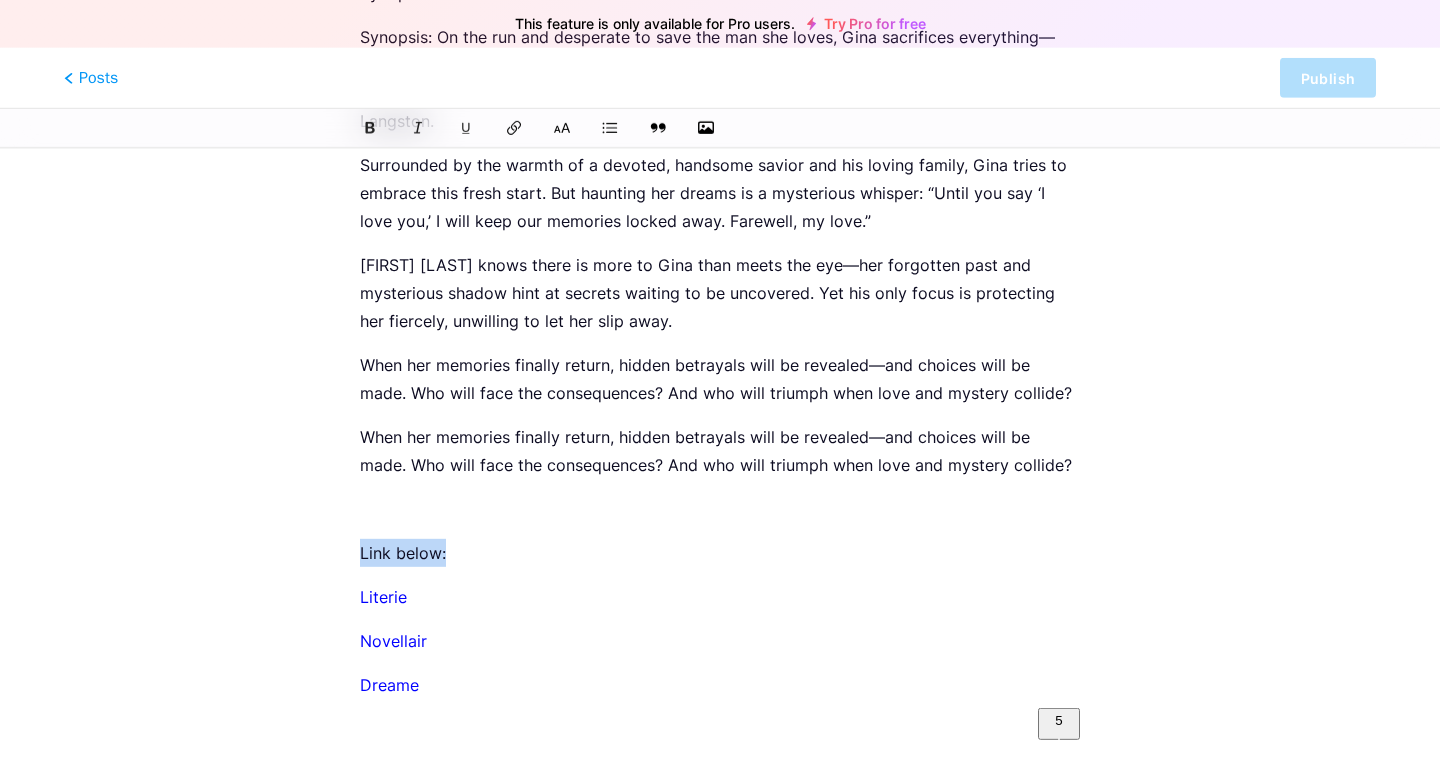 drag, startPoint x: 451, startPoint y: 590, endPoint x: 340, endPoint y: 576, distance: 111.8794 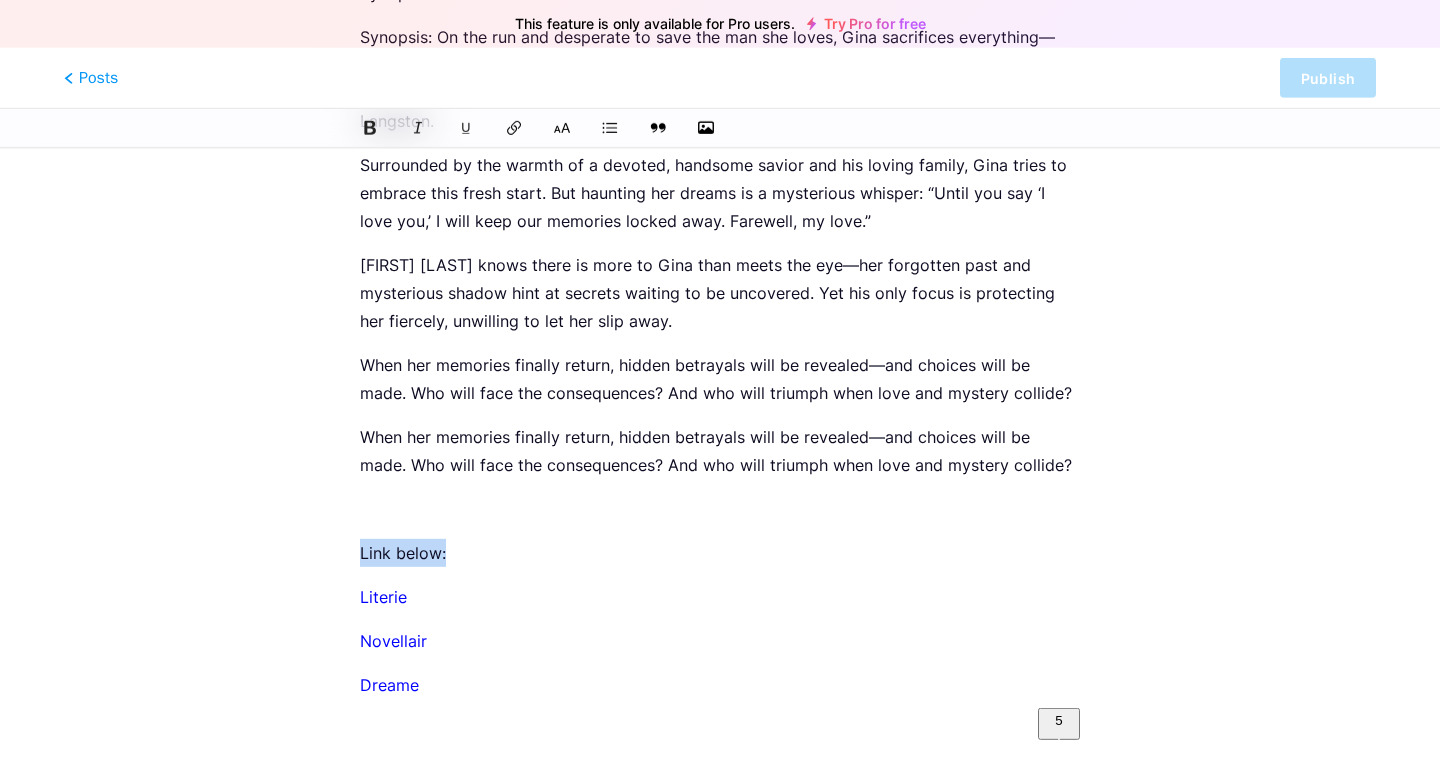 click 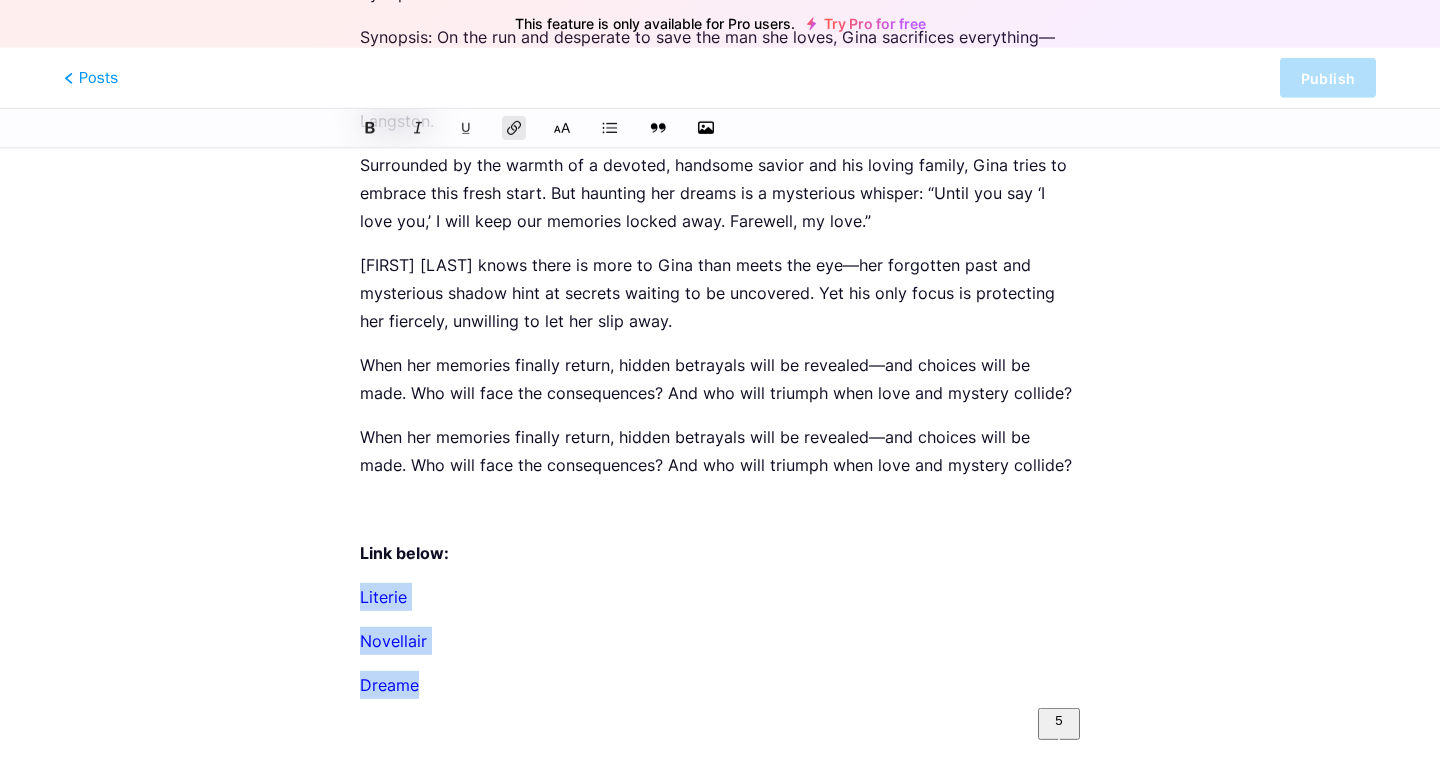 drag, startPoint x: 427, startPoint y: 732, endPoint x: 335, endPoint y: 642, distance: 128.7012 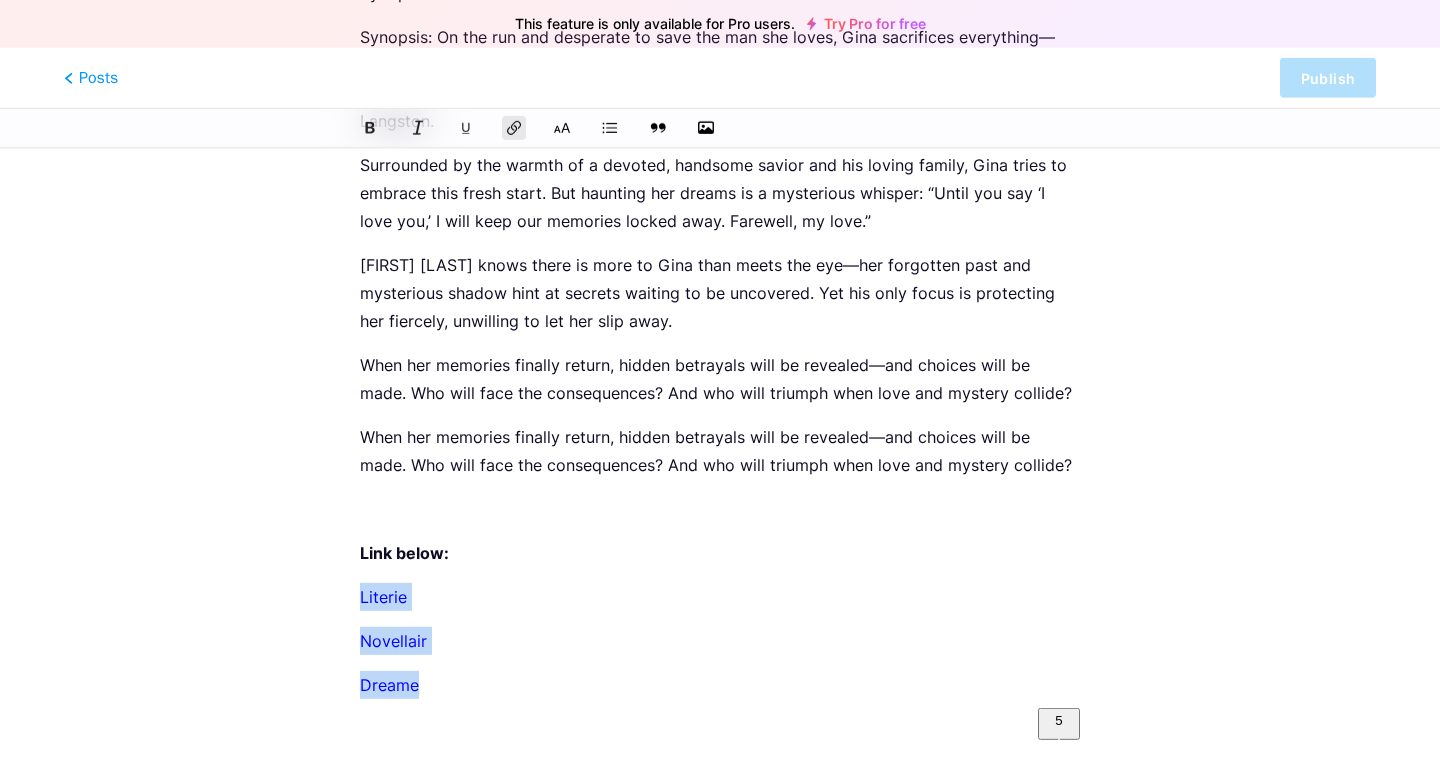 click 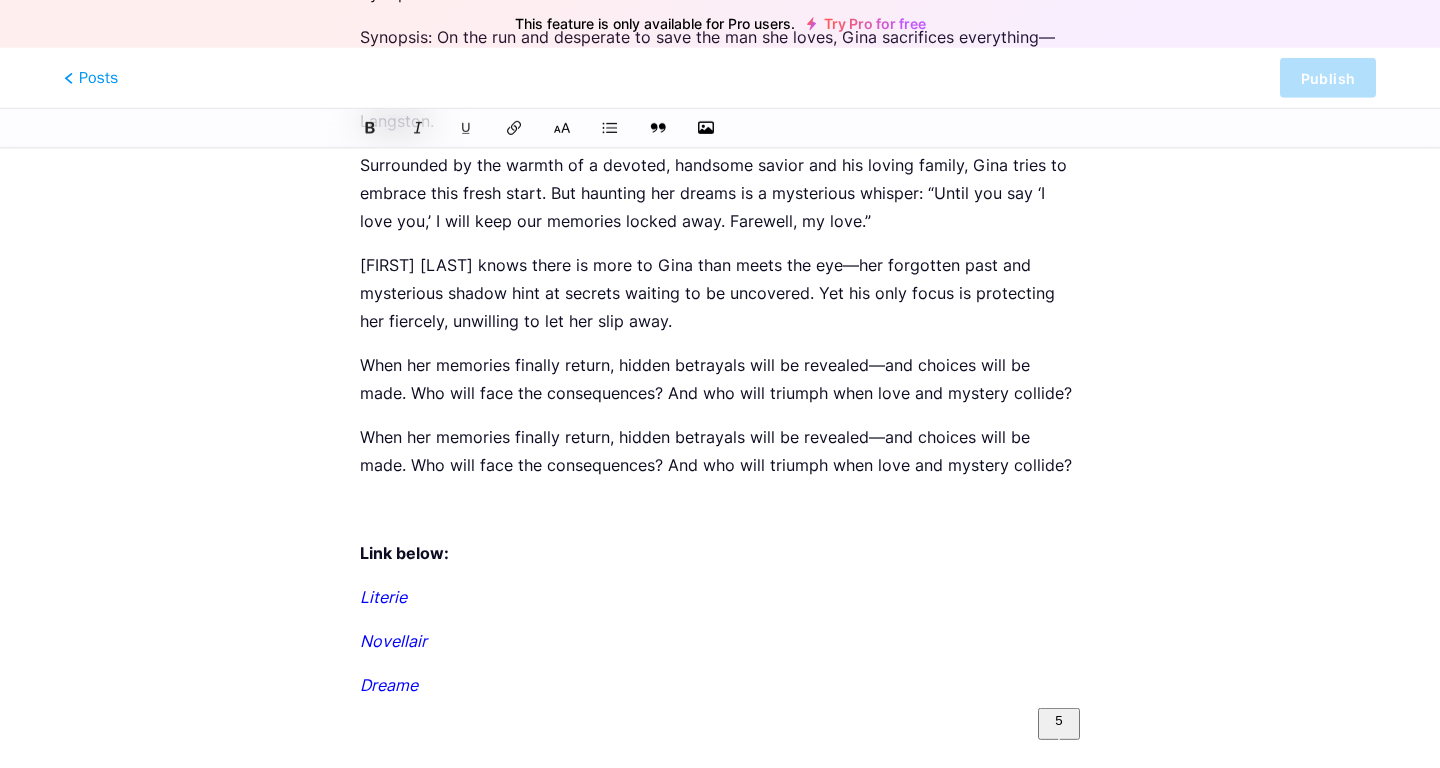 click on "When her memories finally return, hidden betrayals will be revealed—and choices will be made. Who will face the consequences? And who will triumph when love and mystery collide?" at bounding box center [720, 379] 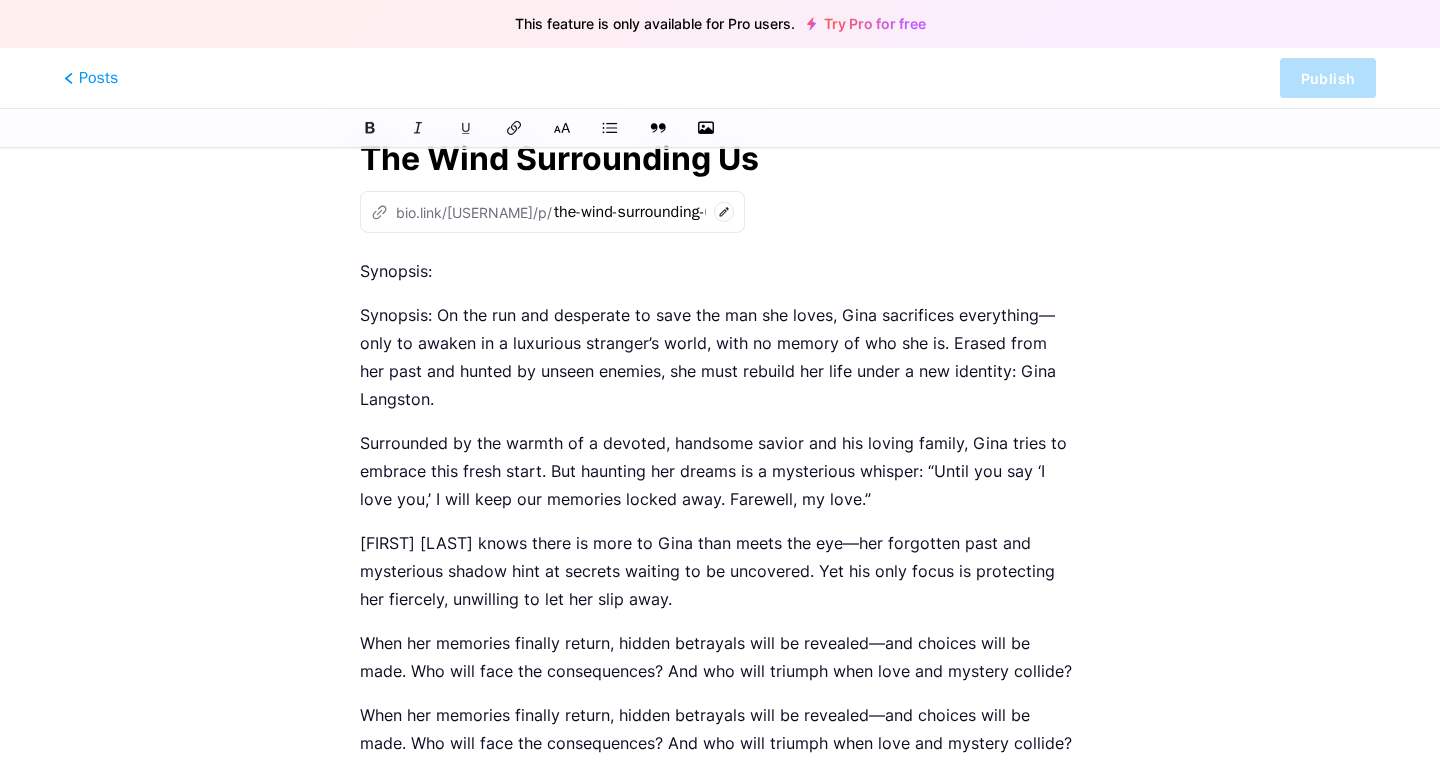 scroll, scrollTop: 0, scrollLeft: 0, axis: both 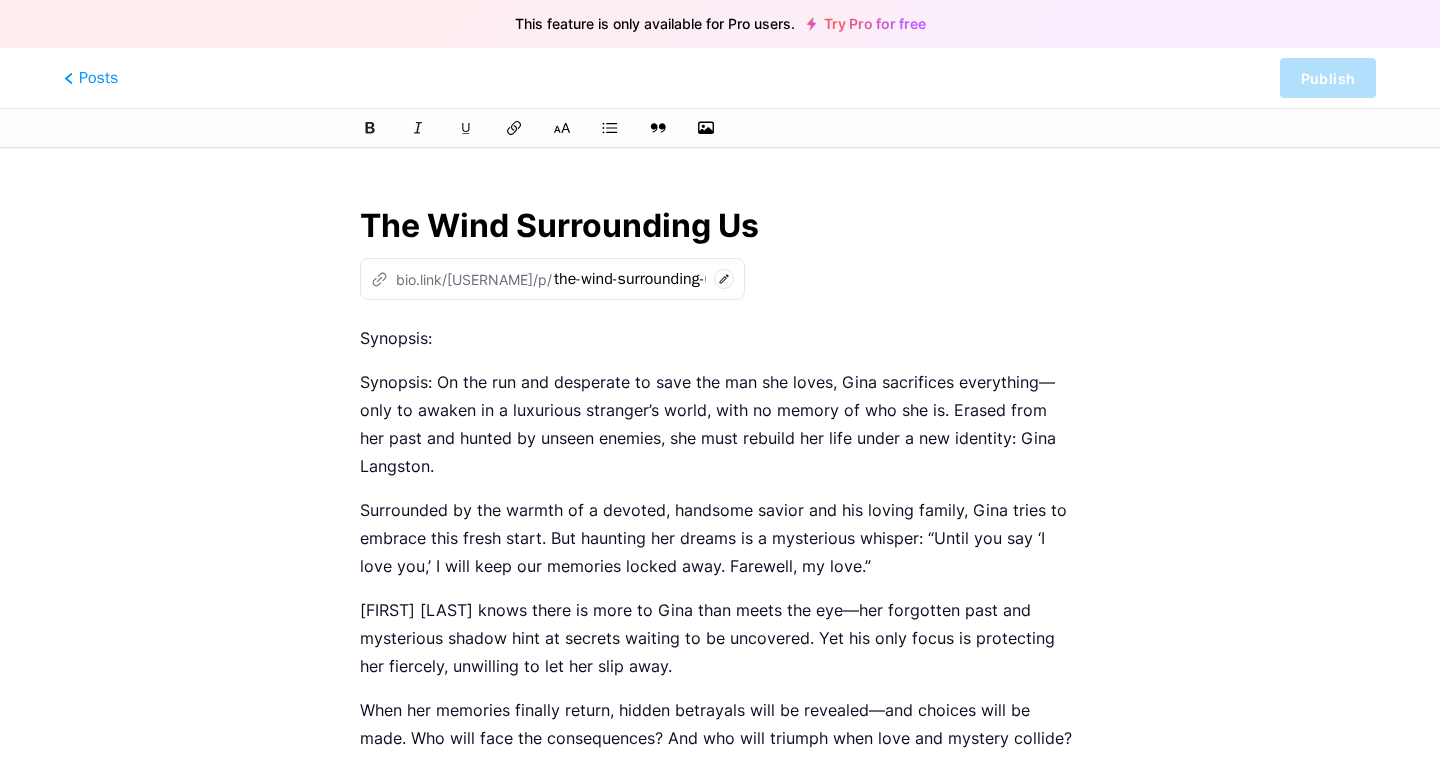 click on "Synopsis:" at bounding box center [720, 338] 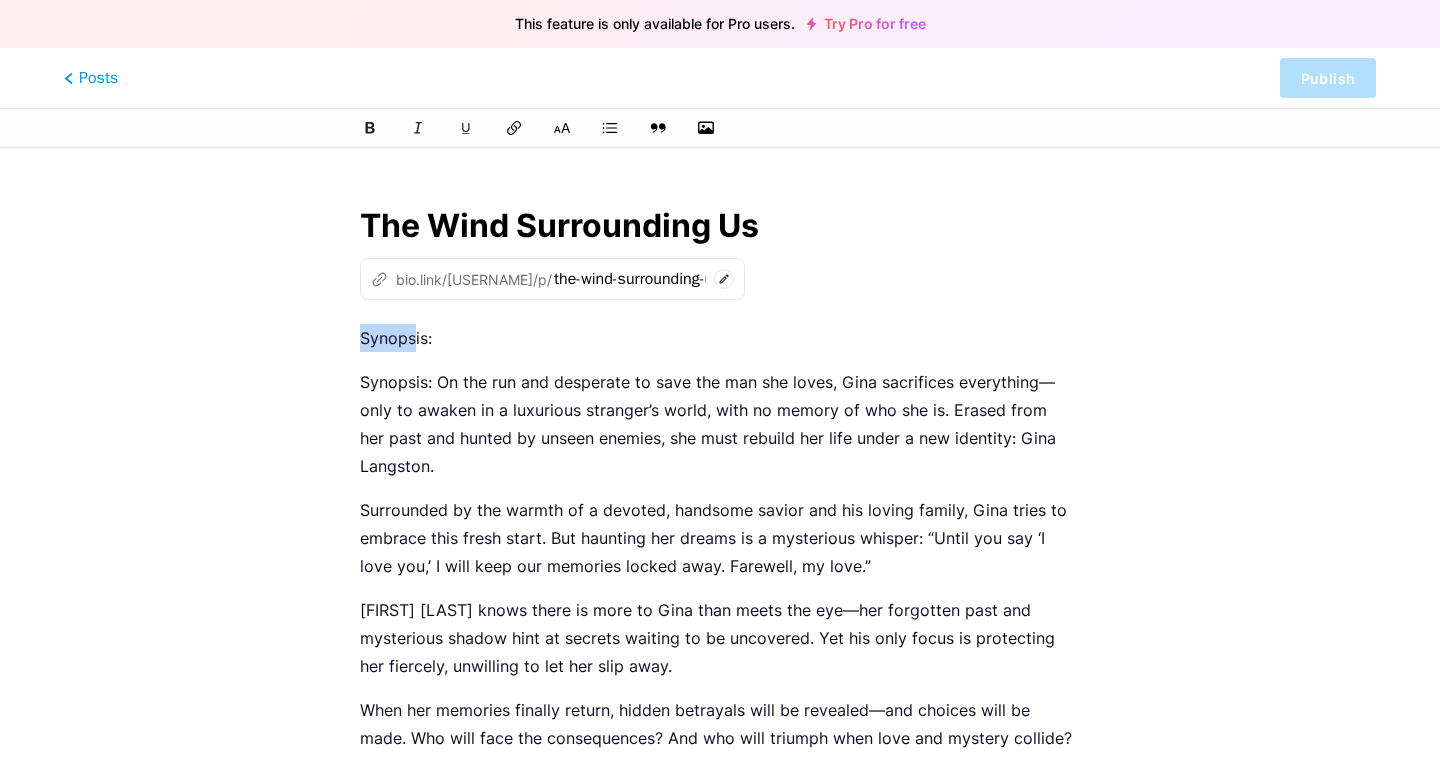 drag, startPoint x: 413, startPoint y: 373, endPoint x: 345, endPoint y: 389, distance: 69.856995 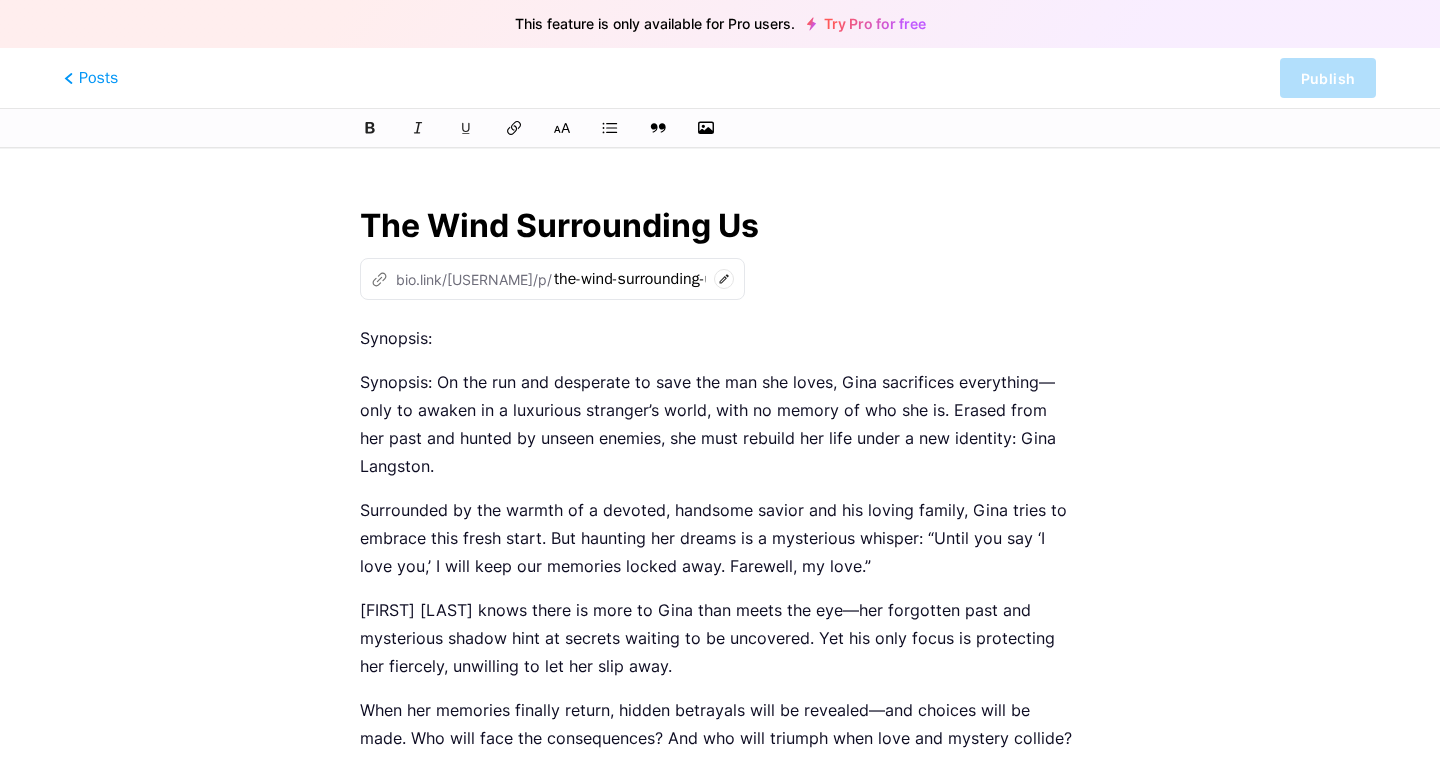click on "Synopsis:" at bounding box center [720, 338] 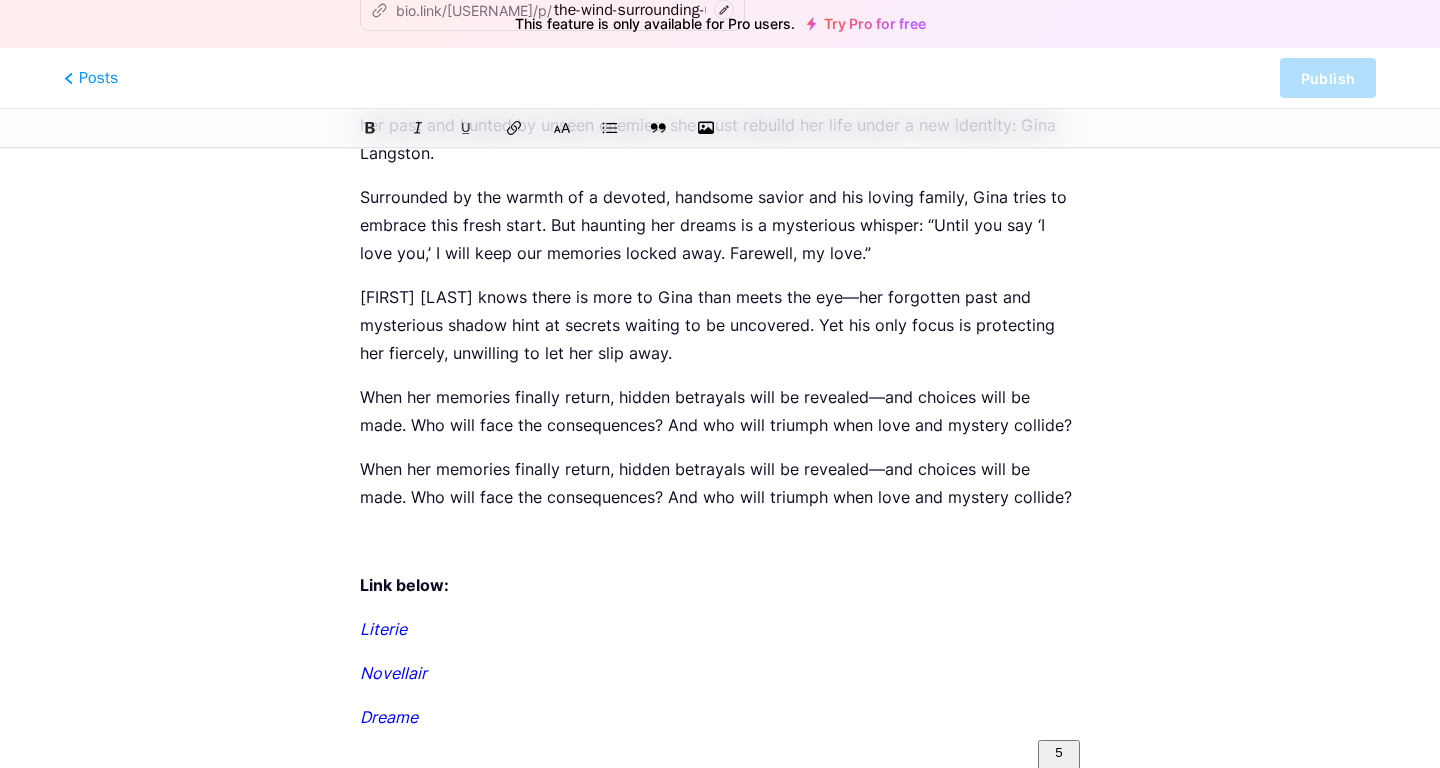 scroll, scrollTop: 273, scrollLeft: 0, axis: vertical 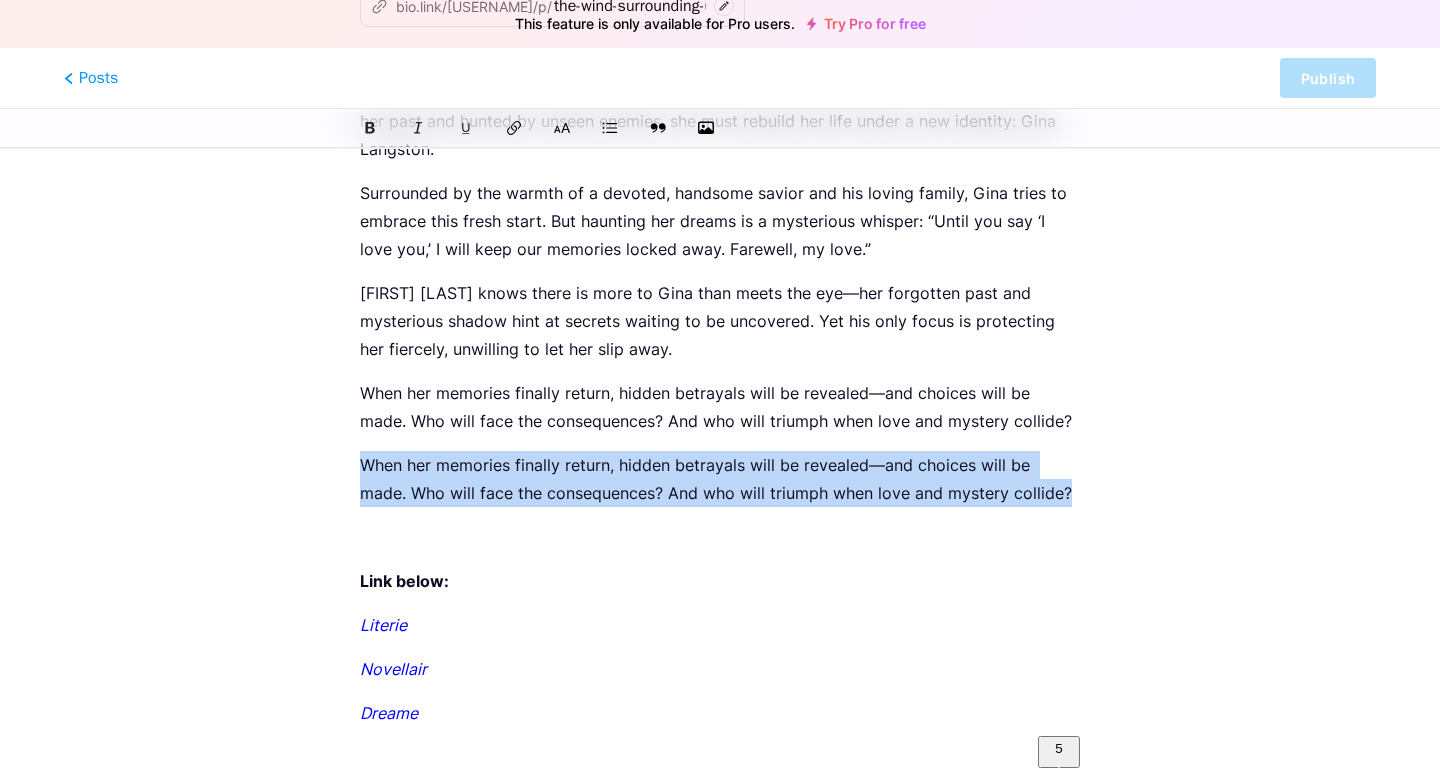 drag, startPoint x: 1075, startPoint y: 530, endPoint x: 360, endPoint y: 514, distance: 715.179 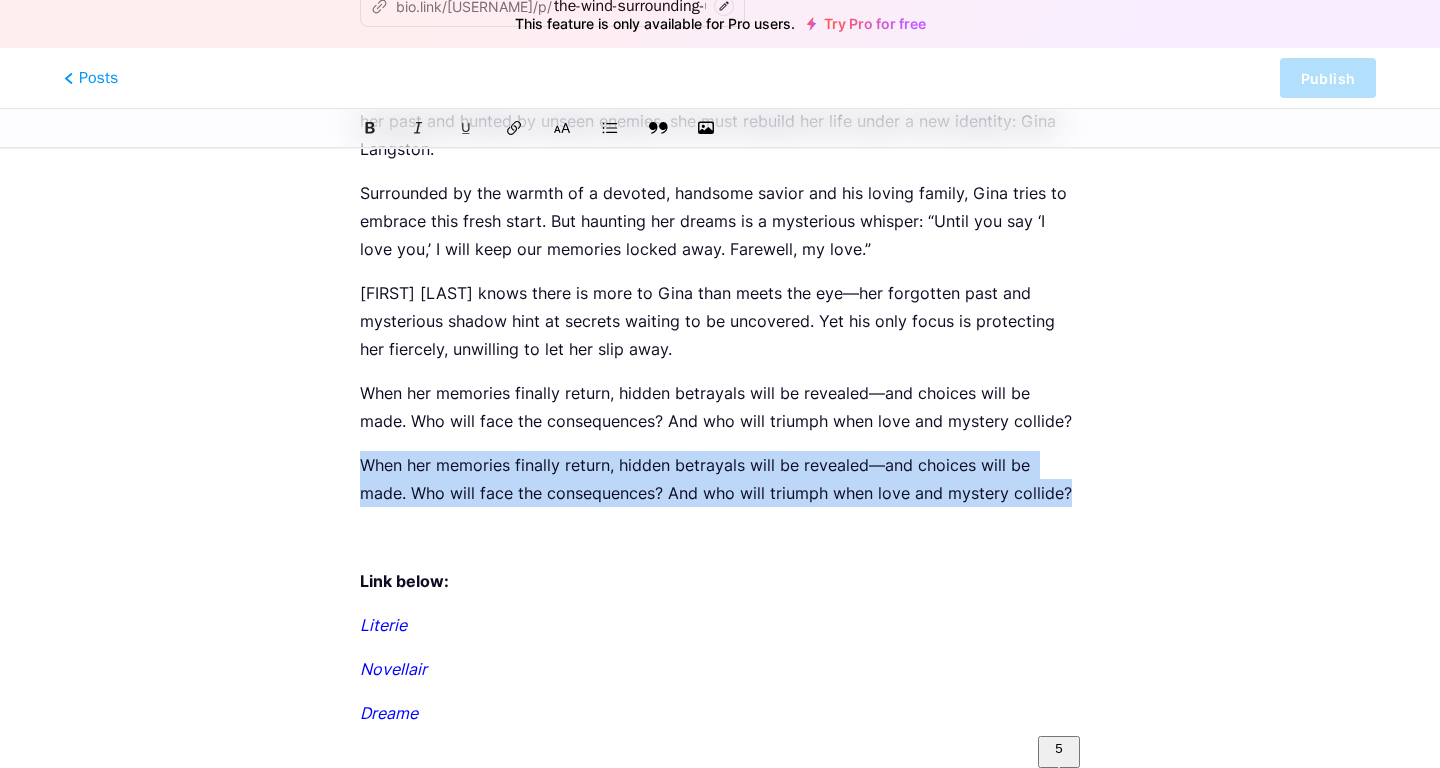click 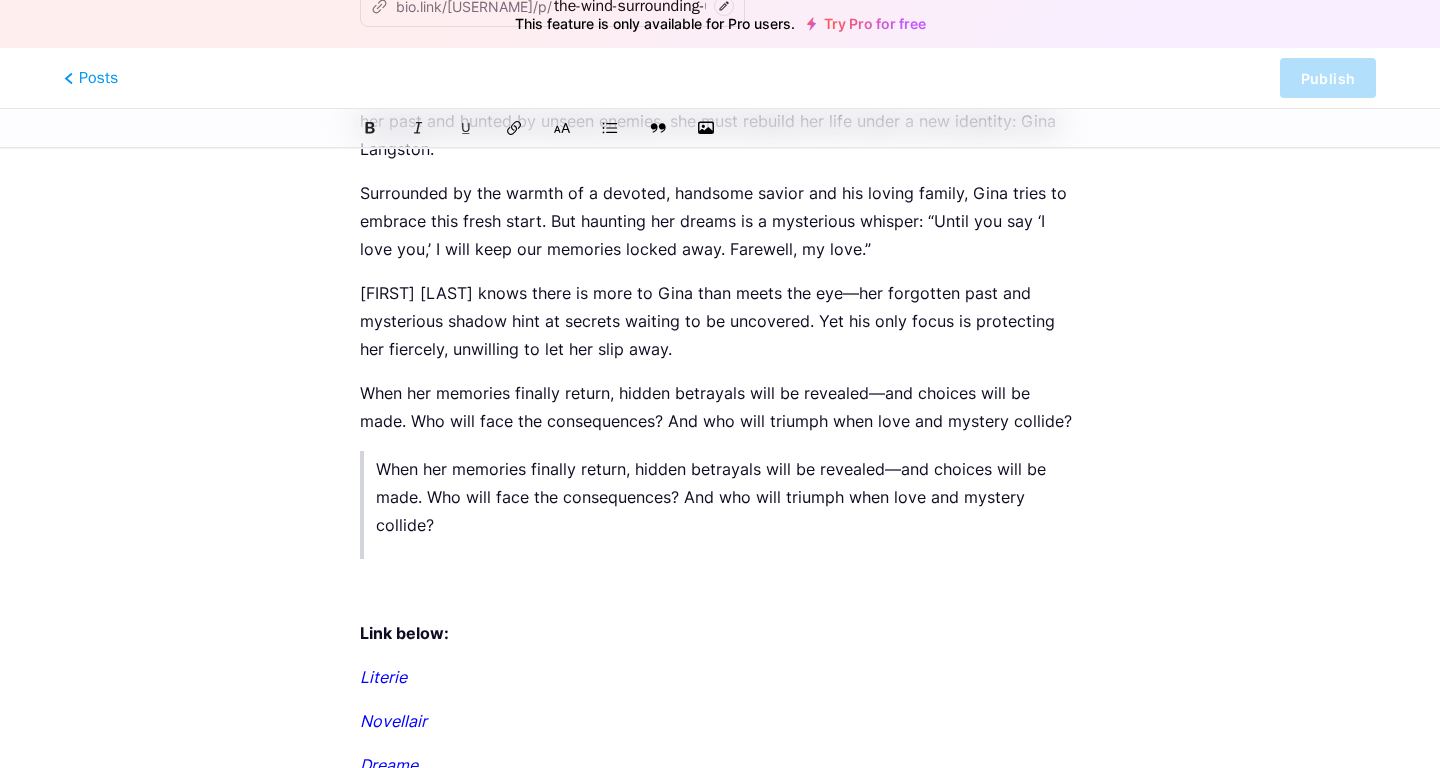 click at bounding box center [720, 589] 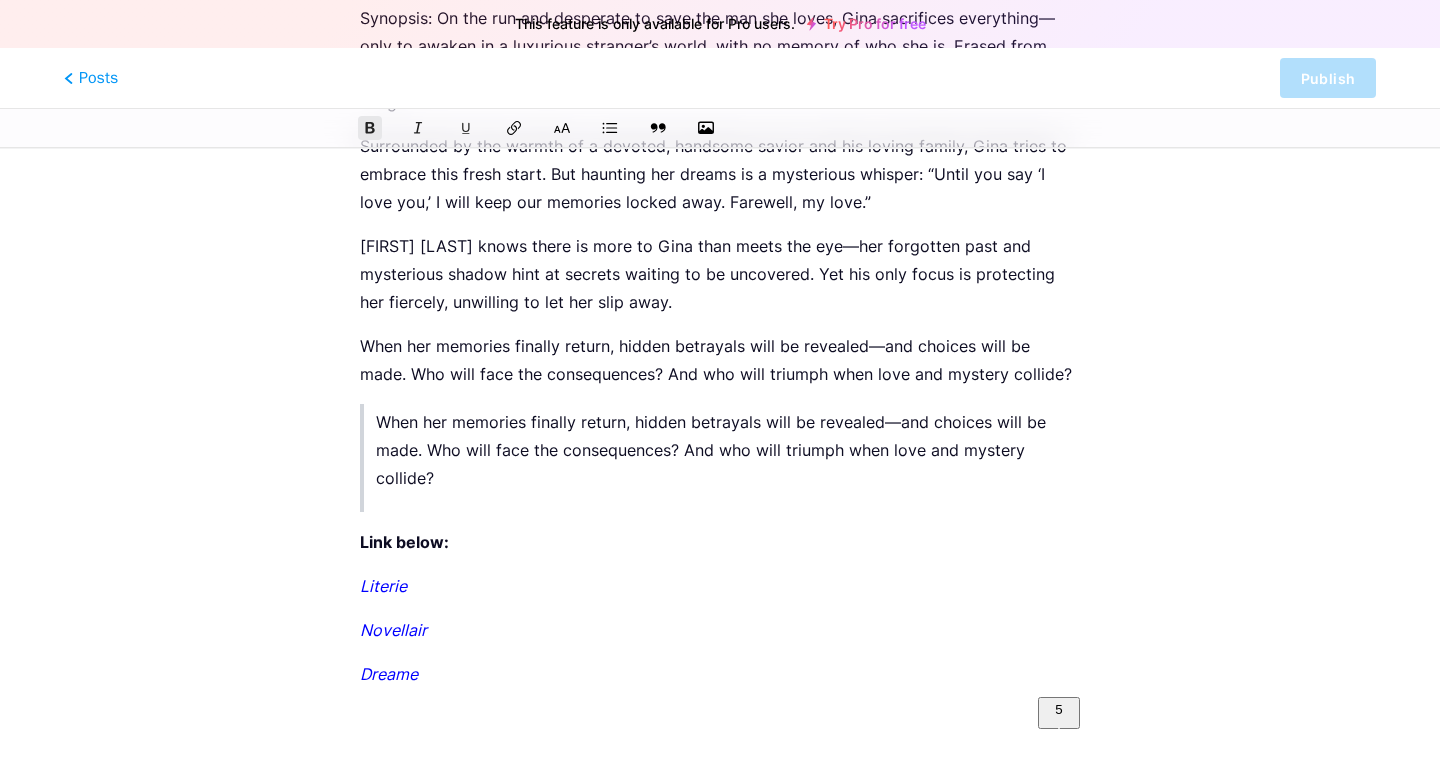 scroll, scrollTop: 359, scrollLeft: 0, axis: vertical 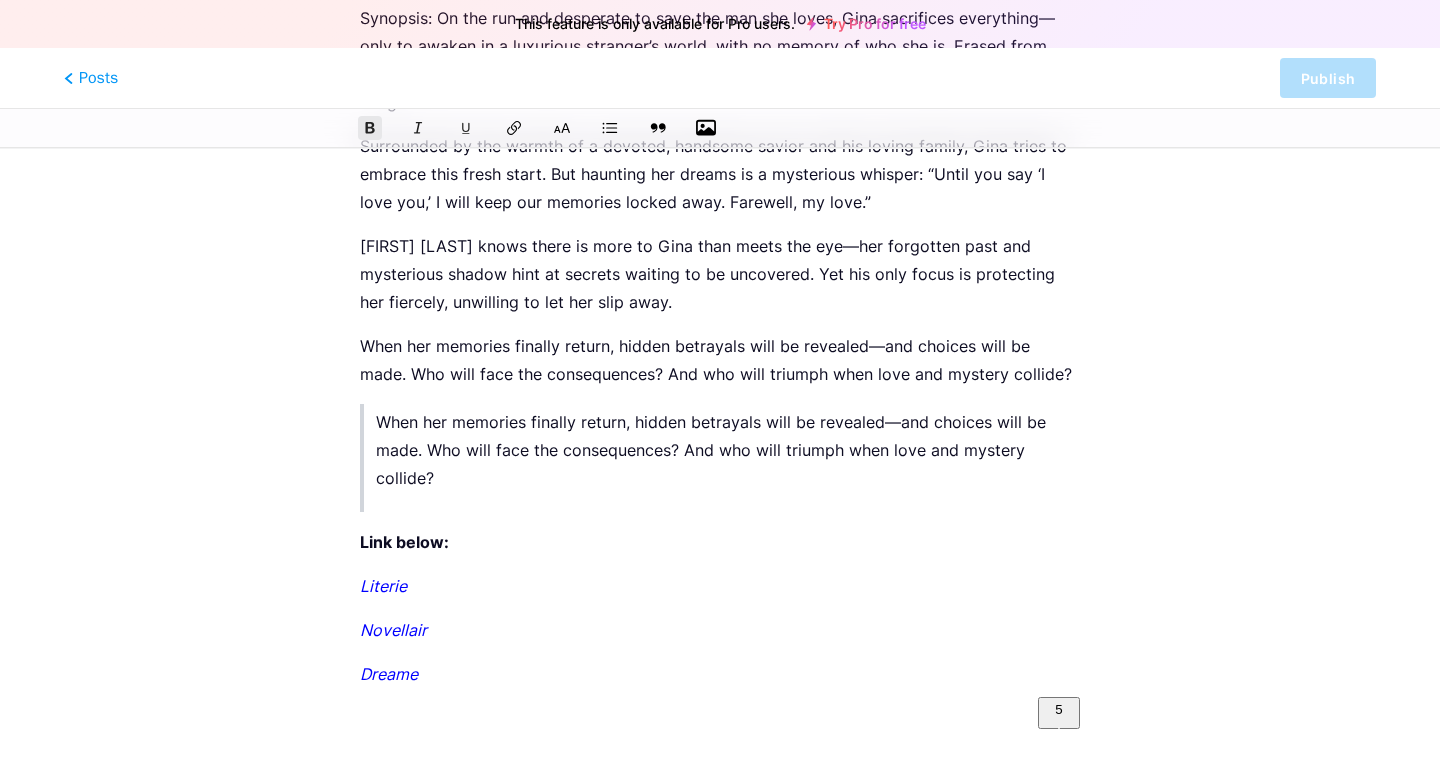 click 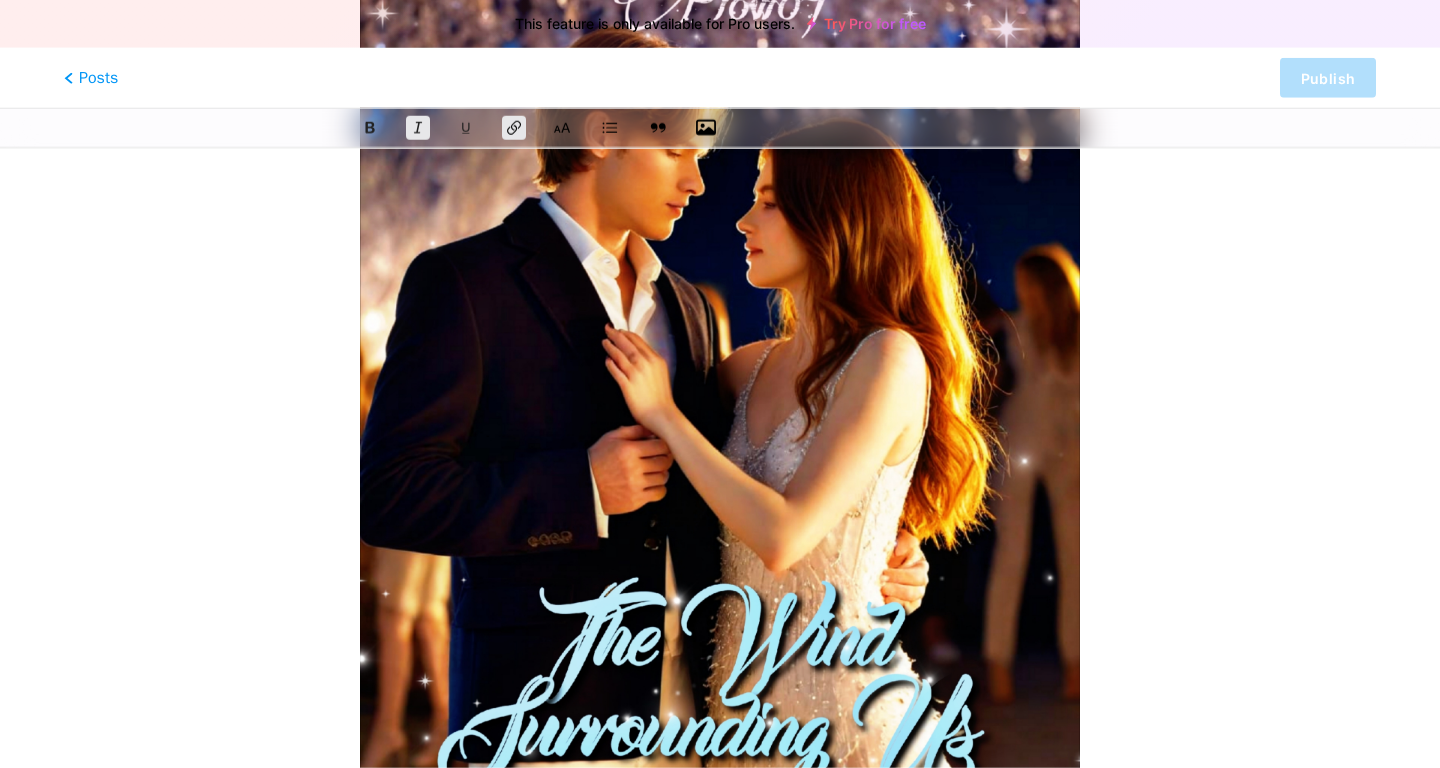 scroll, scrollTop: 980, scrollLeft: 0, axis: vertical 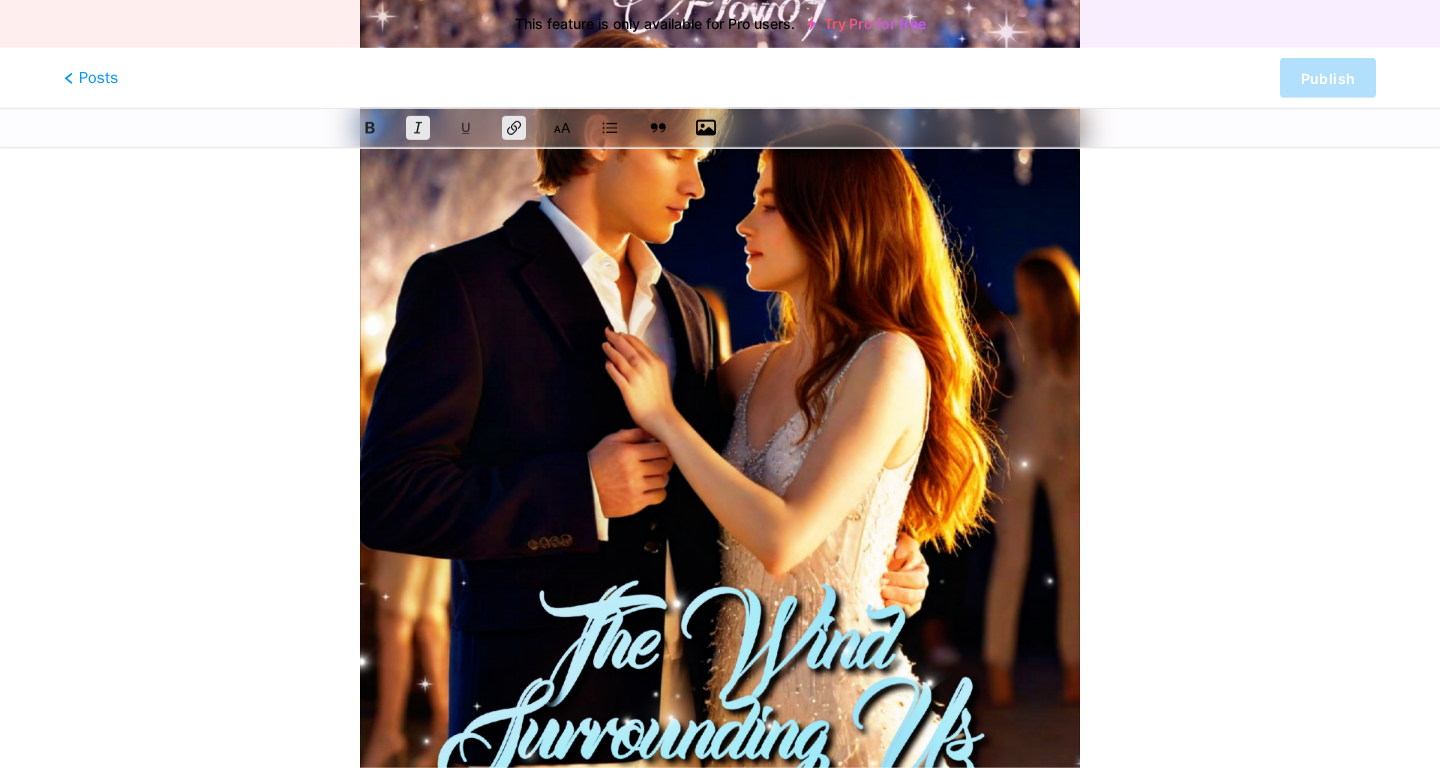 click at bounding box center (720, 375) 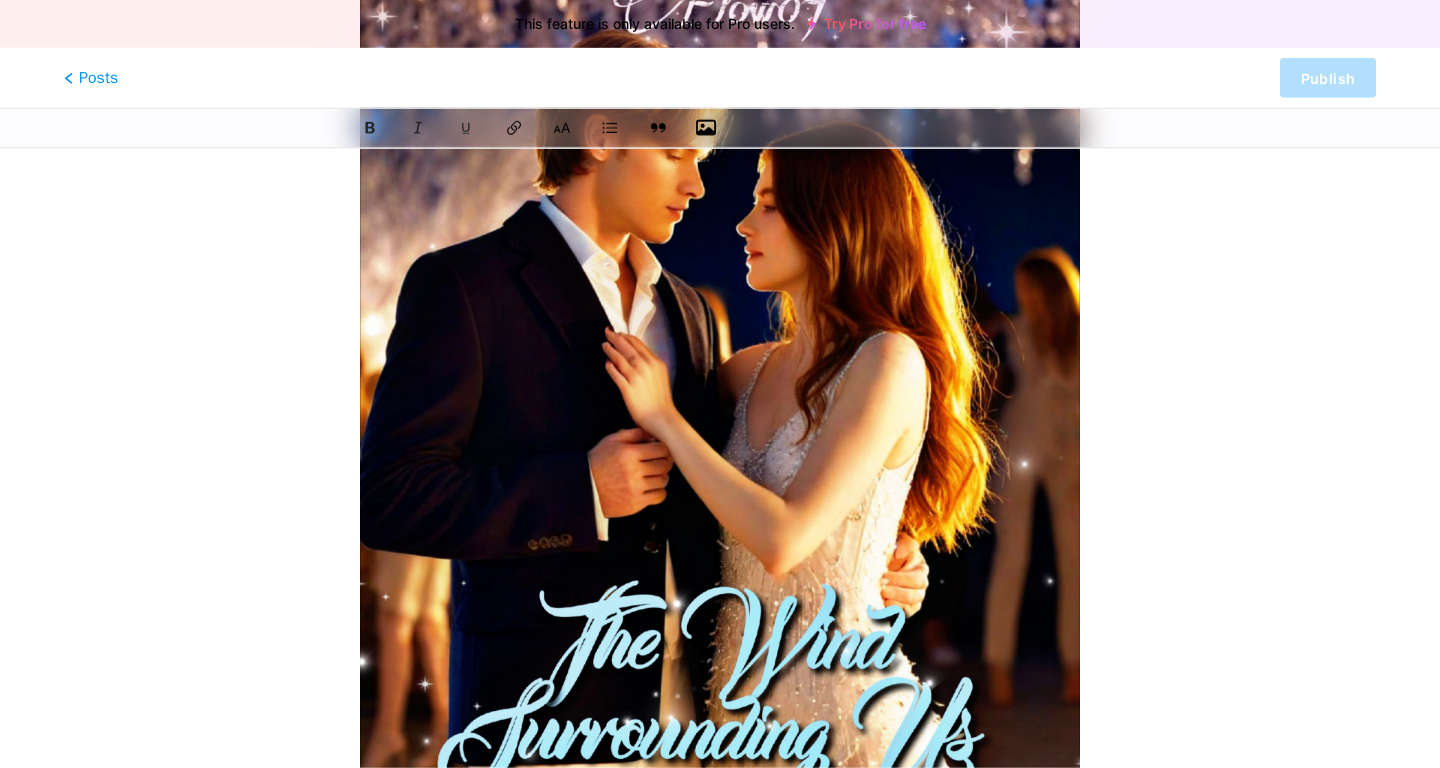 click at bounding box center [720, 375] 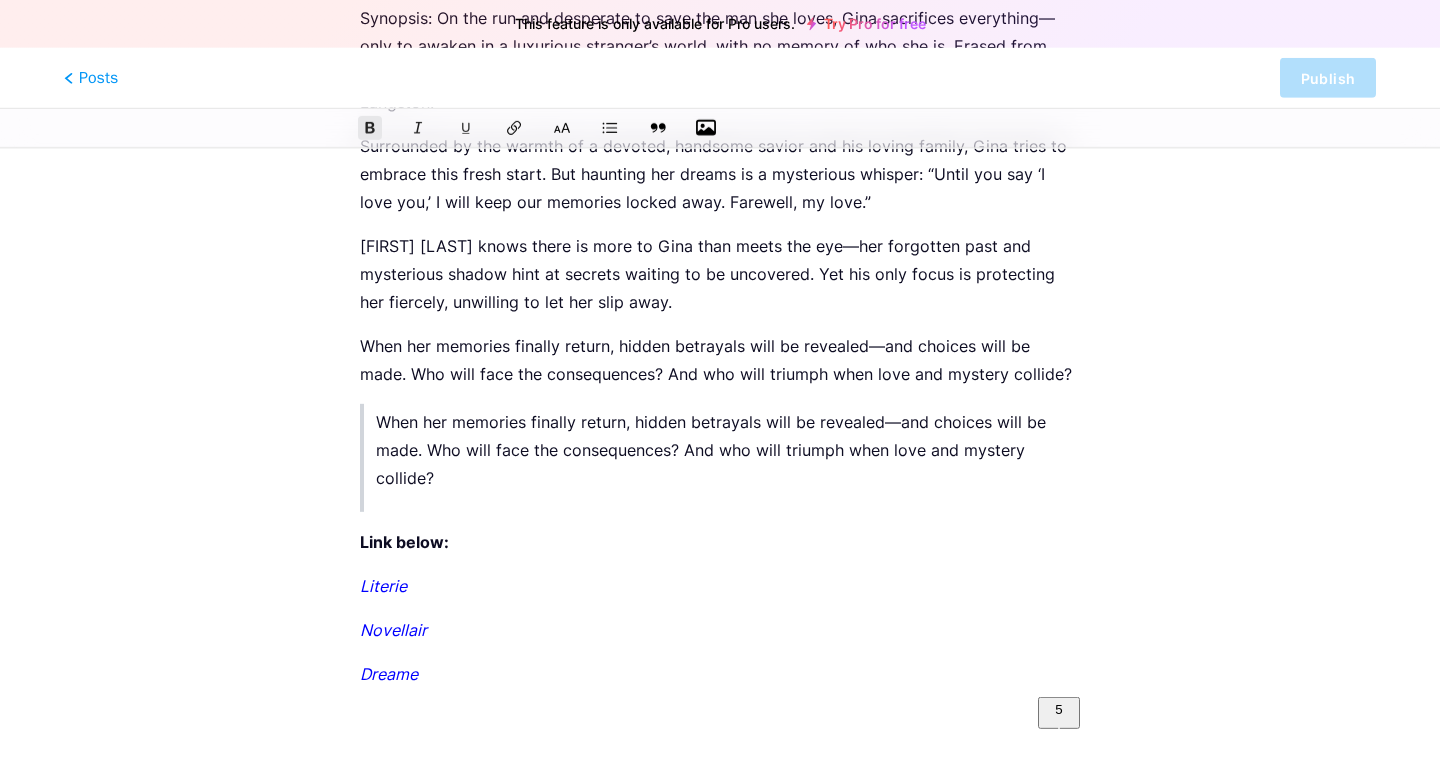 scroll, scrollTop: 359, scrollLeft: 0, axis: vertical 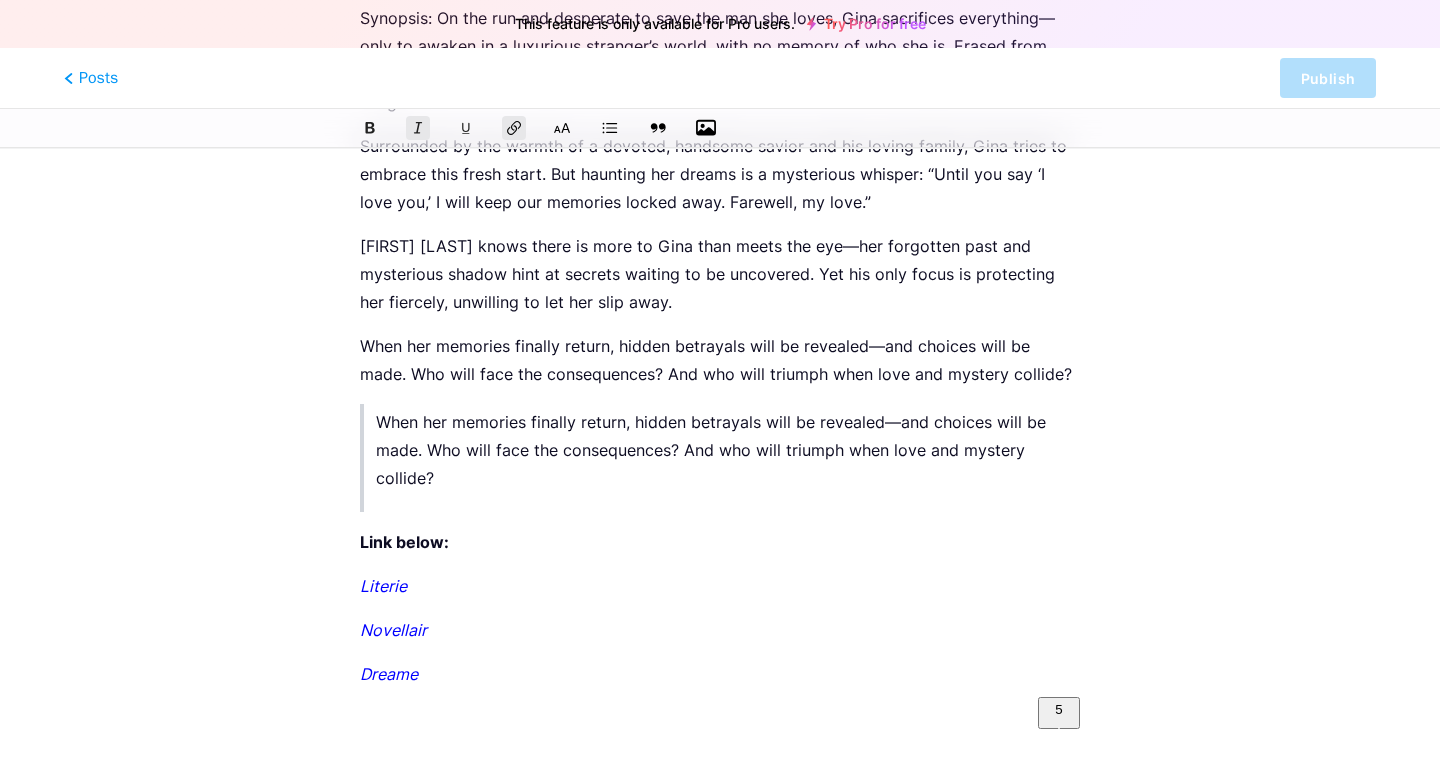 click on "Dreame" at bounding box center (720, 674) 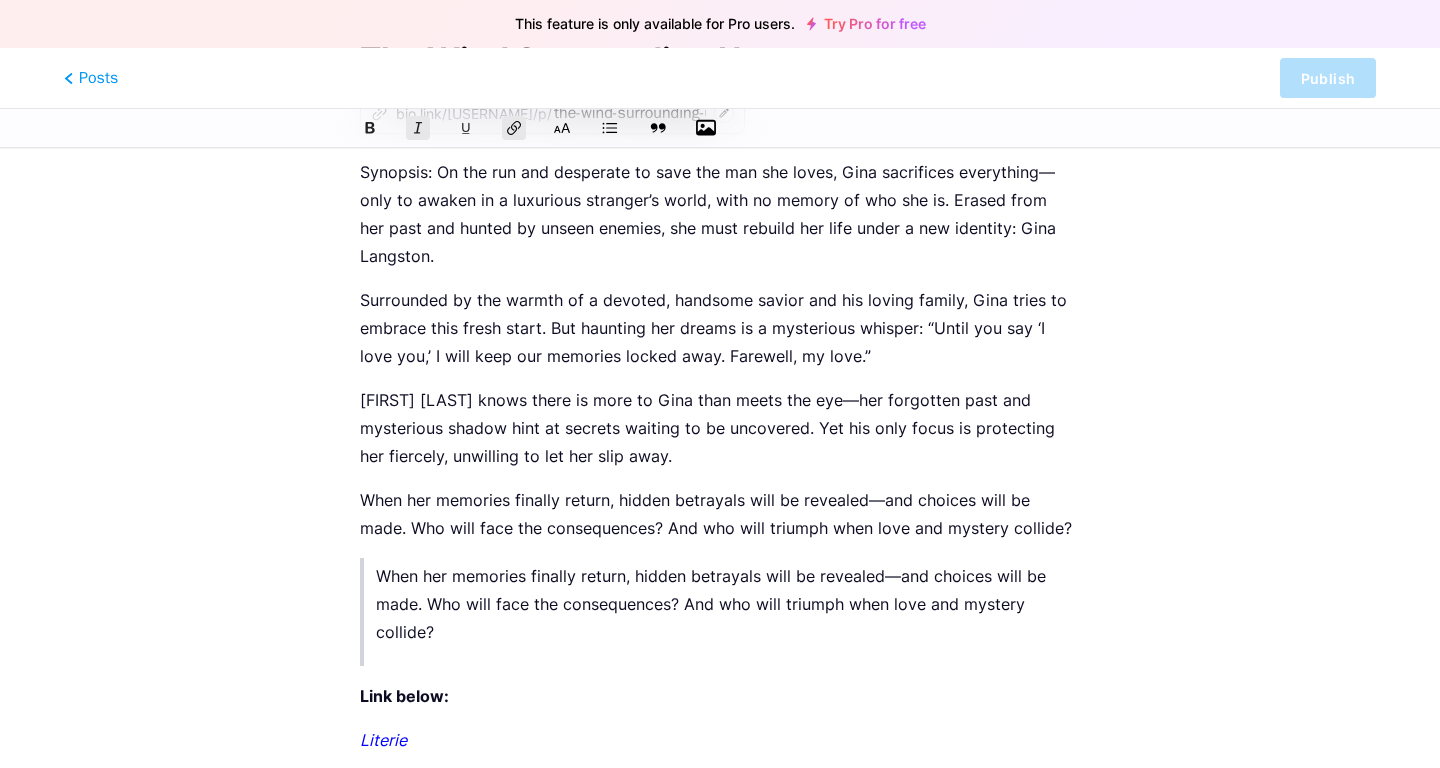 scroll, scrollTop: 0, scrollLeft: 0, axis: both 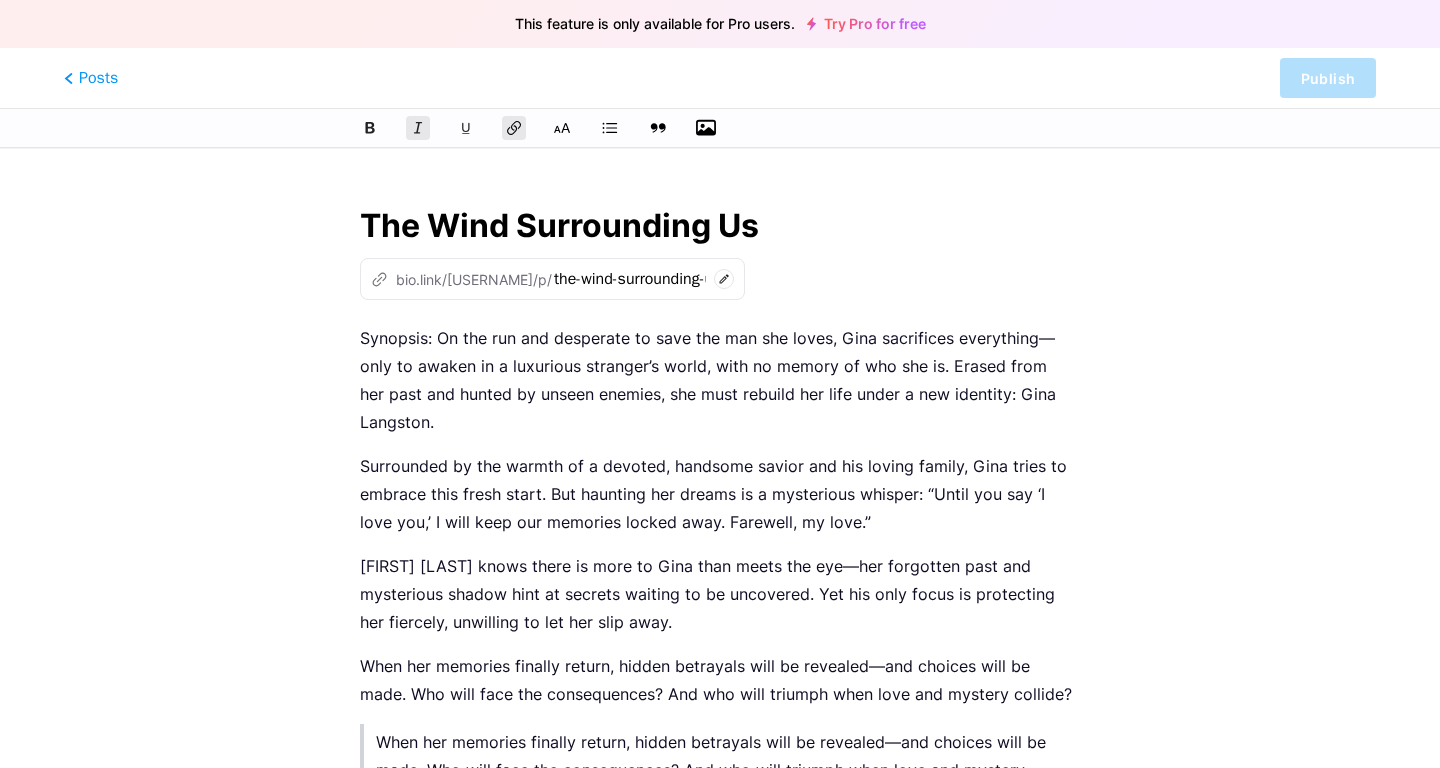 click on "Synopsis: On the run and desperate to save the man she loves, Gina sacrifices everything—only to awaken in a luxurious stranger’s world, with no memory of who she is. Erased from her past and hunted by unseen enemies, she must rebuild her life under a new identity: Gina Langston." at bounding box center (720, 380) 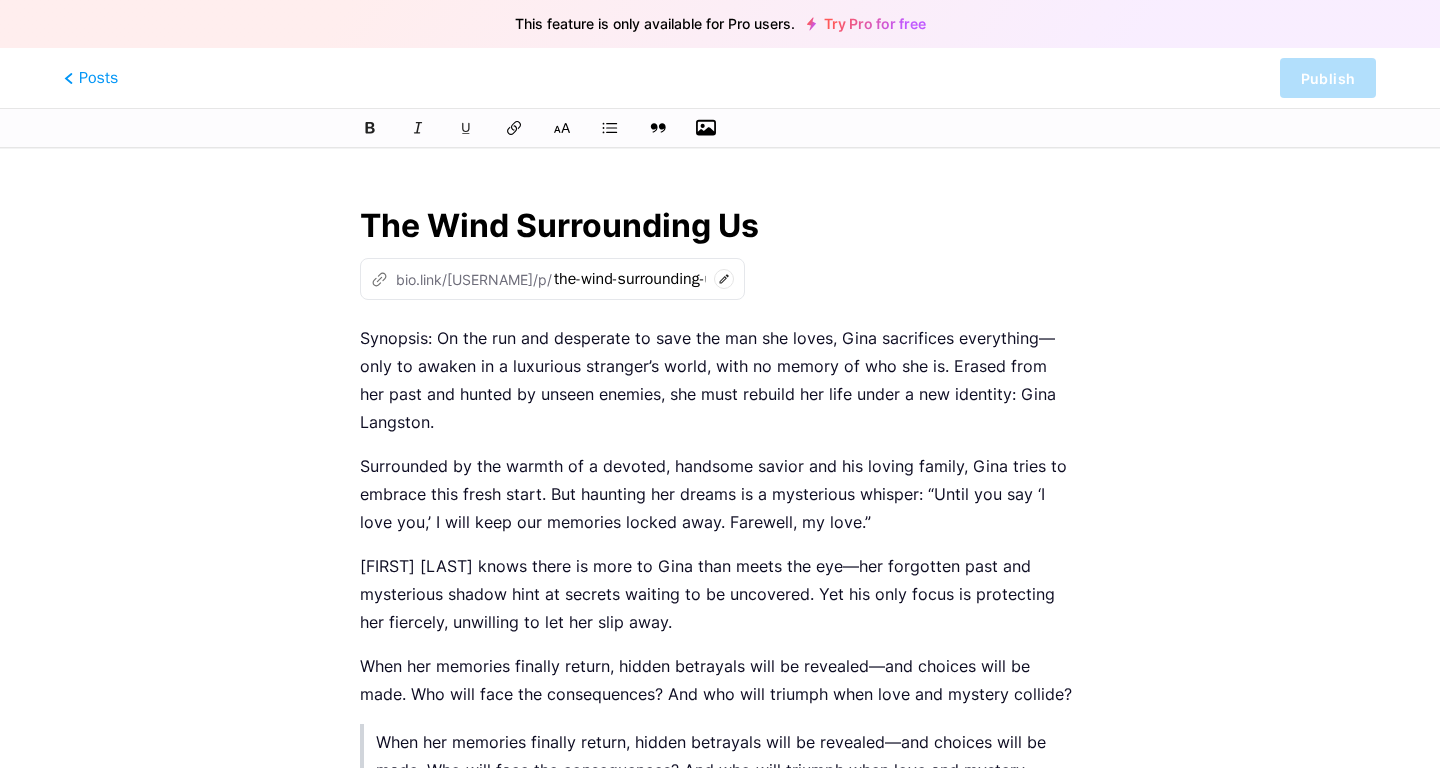 click 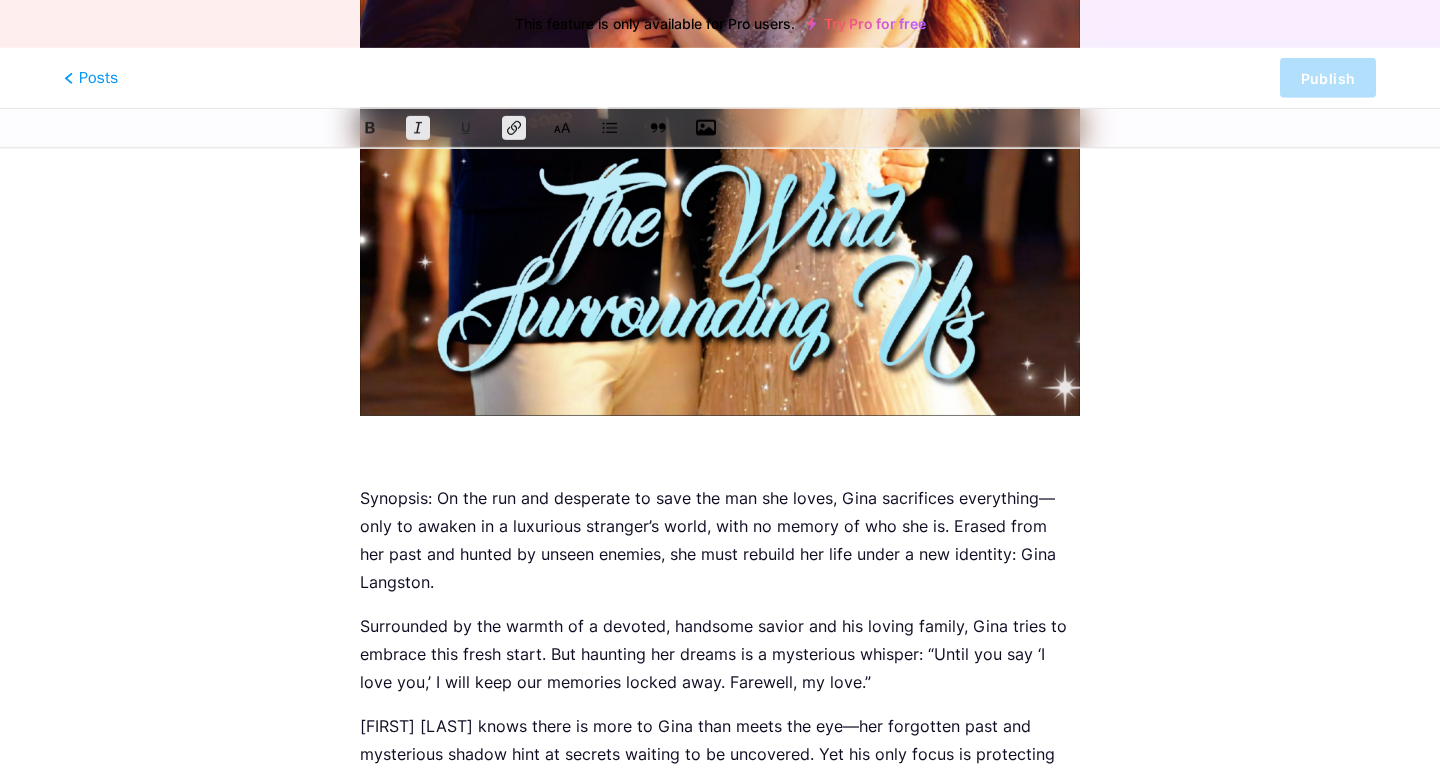 scroll, scrollTop: 876, scrollLeft: 0, axis: vertical 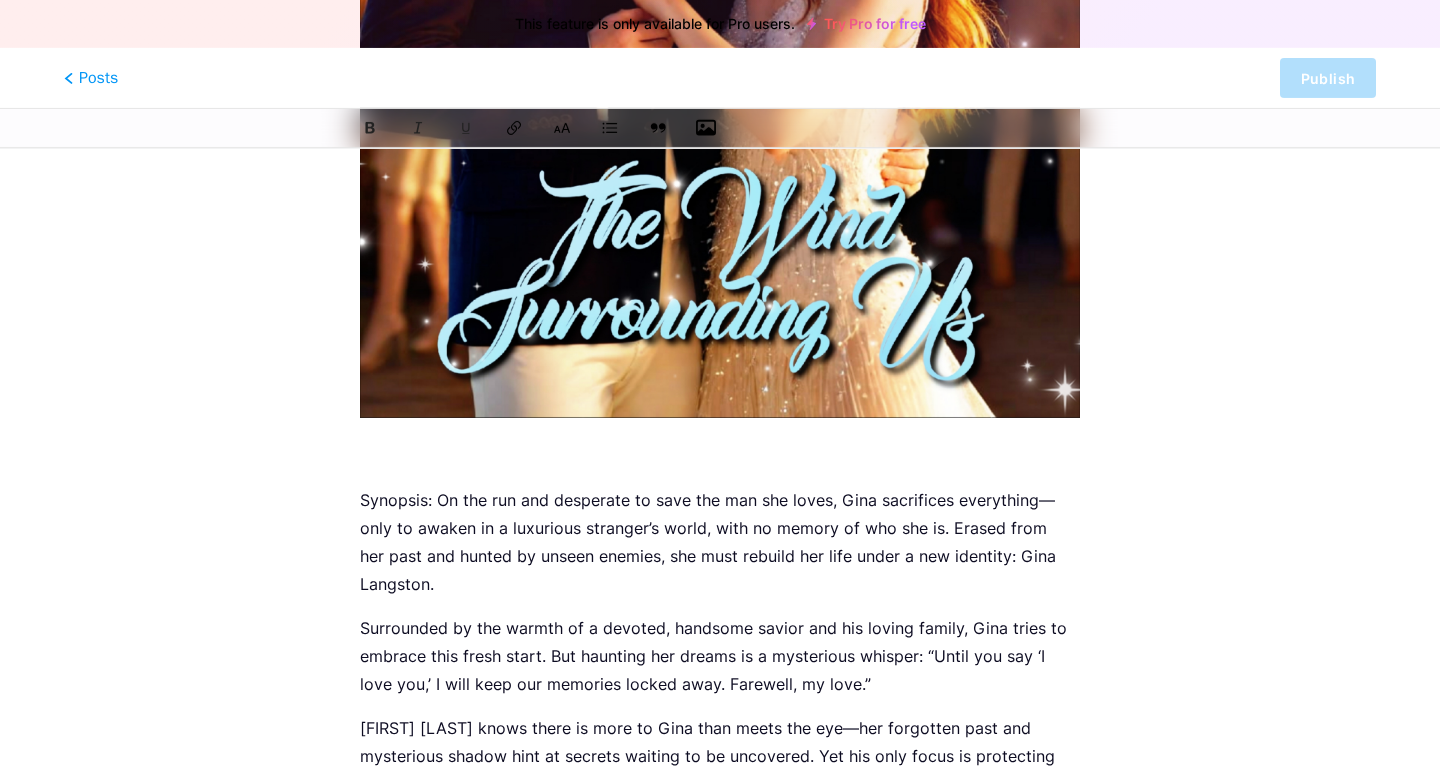 click on "Surrounded by the warmth of a devoted, handsome savior and his loving family, Gina tries to embrace this fresh start. But haunting her dreams is a mysterious whisper: “Until you say ‘I love you,’ I will keep our memories locked away. Farewell, my love.”" at bounding box center [720, 656] 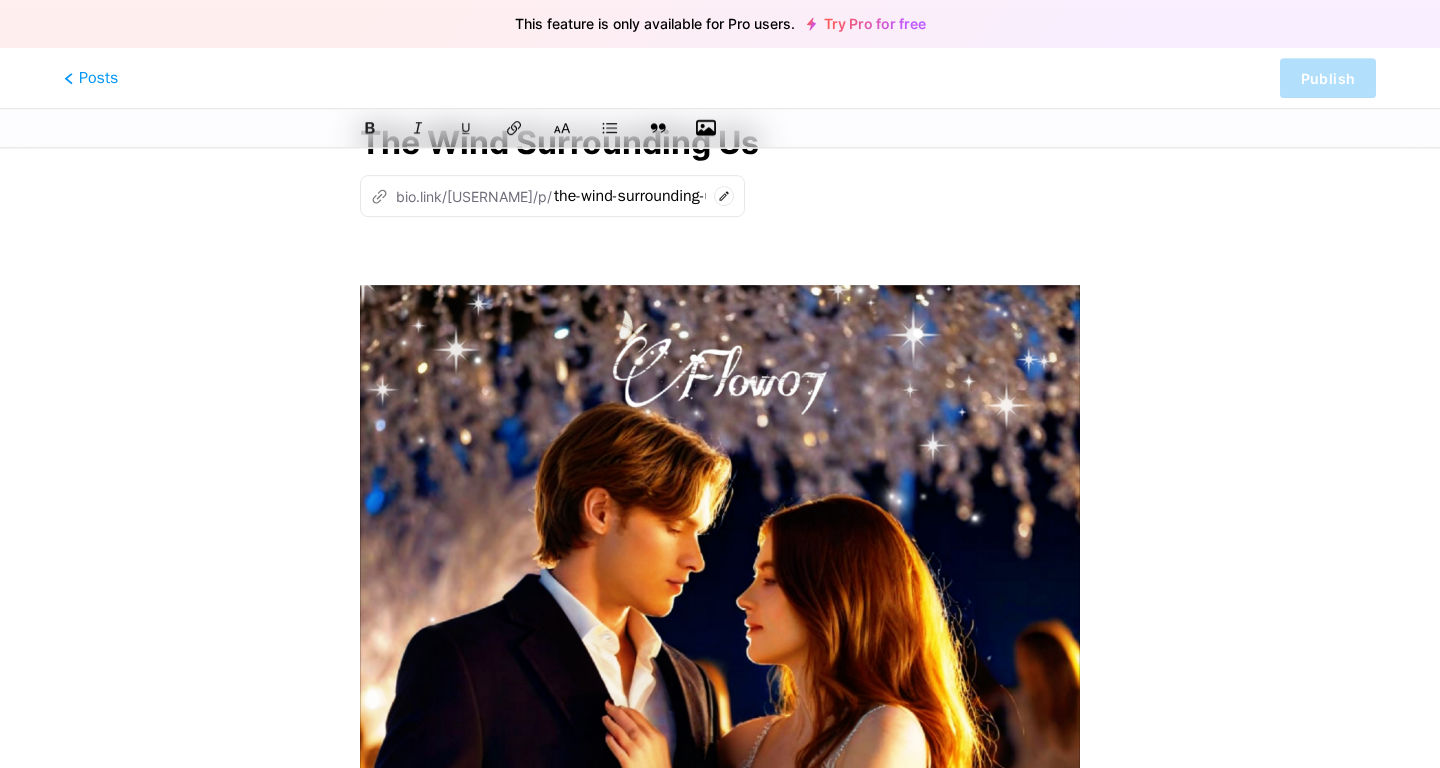 scroll, scrollTop: 0, scrollLeft: 0, axis: both 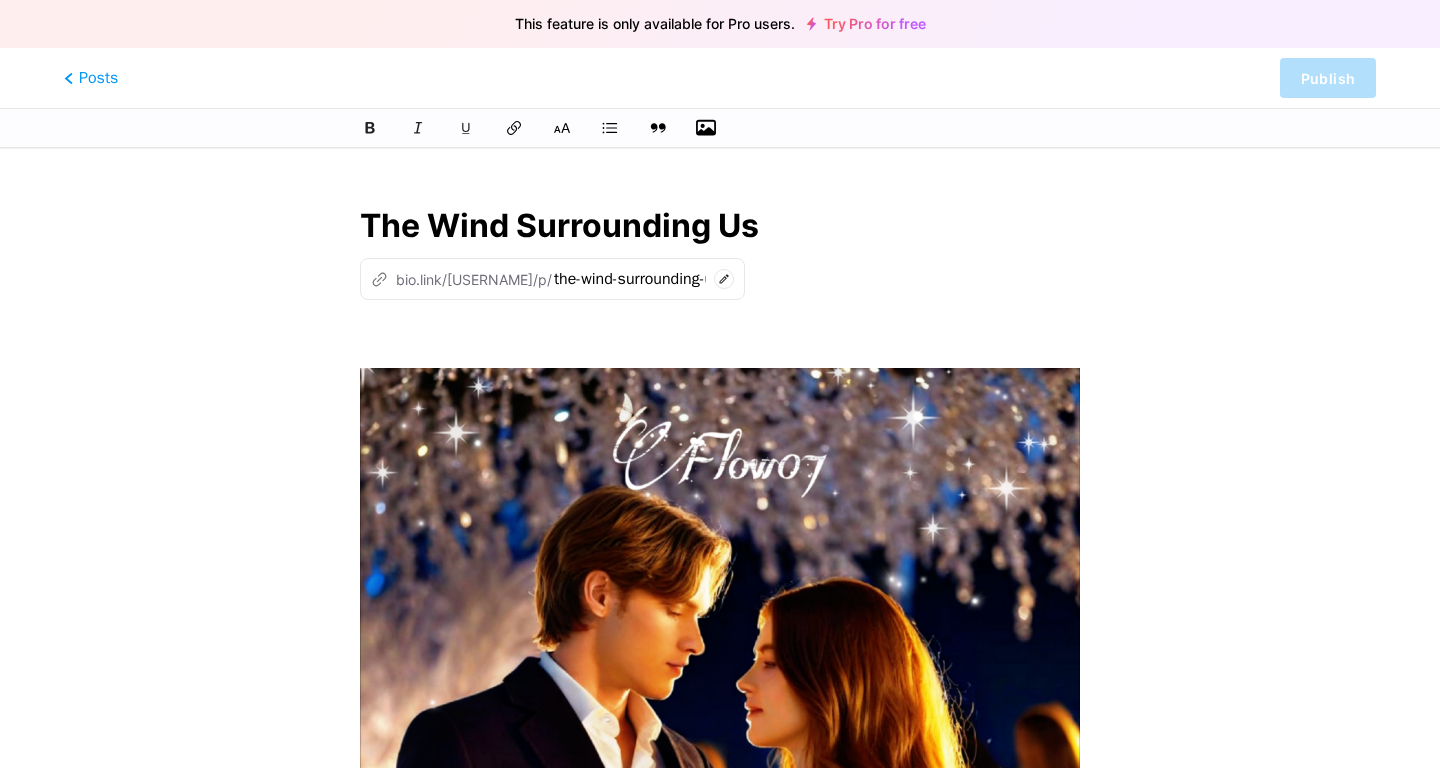 click at bounding box center [720, 831] 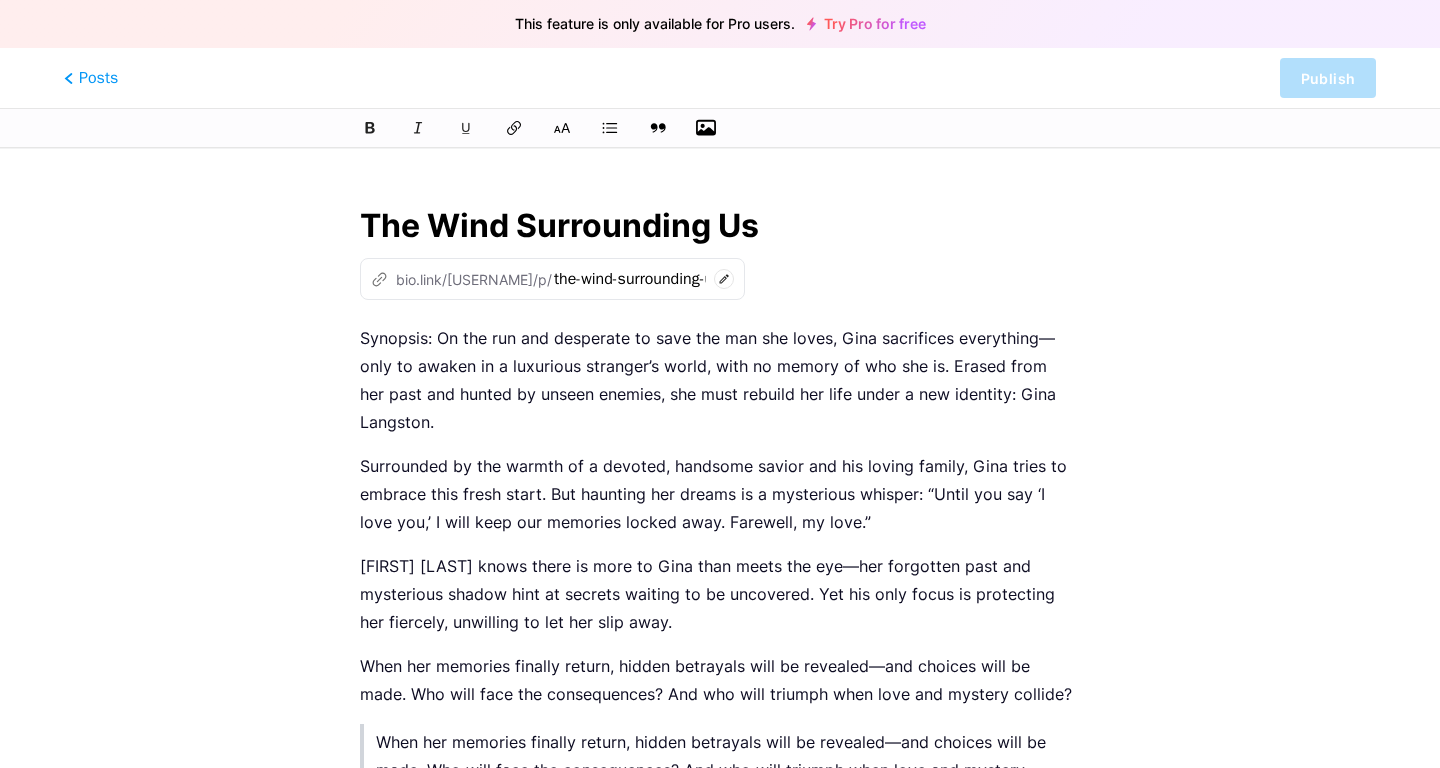 click 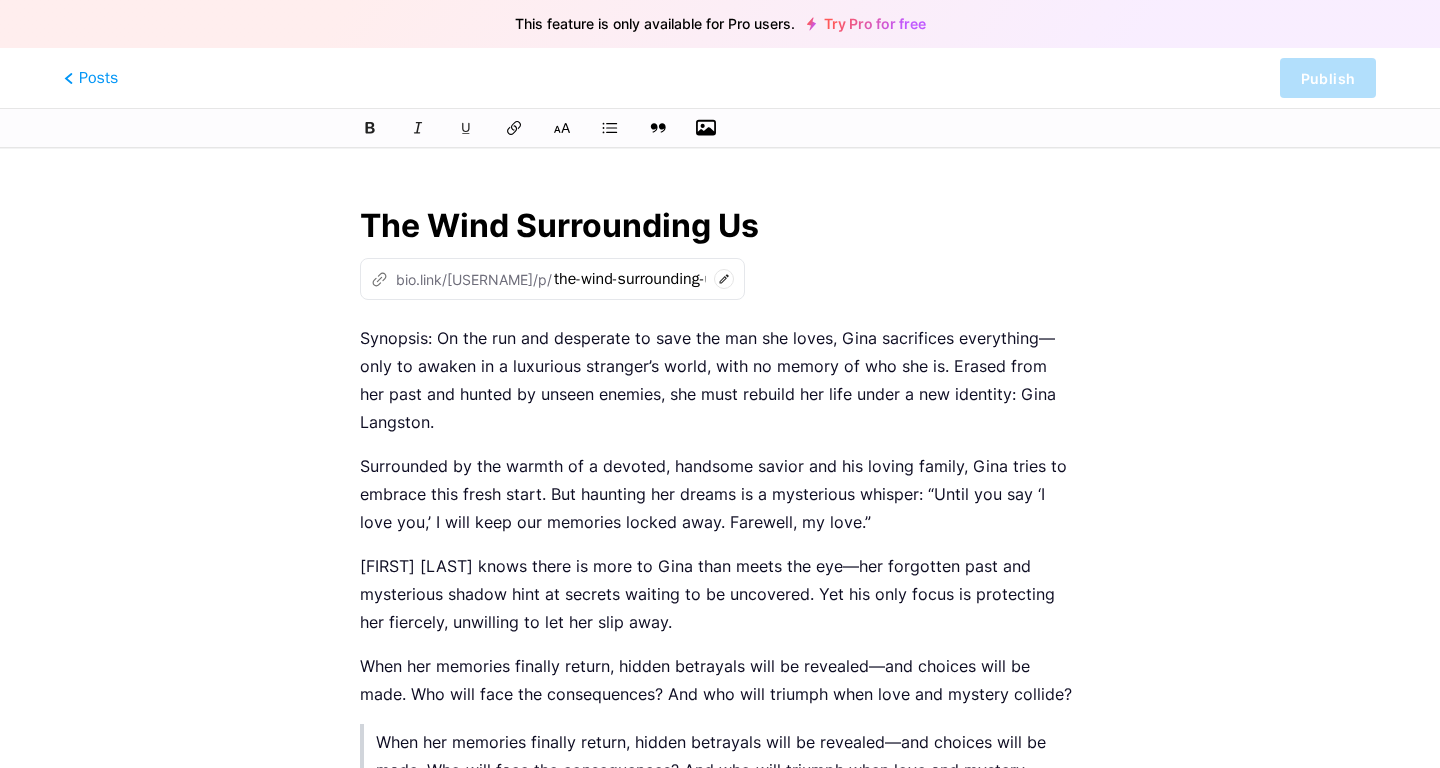 click on "Surrounded by the warmth of a devoted, handsome savior and his loving family, Gina tries to embrace this fresh start. But haunting her dreams is a mysterious whisper: “Until you say ‘I love you,’ I will keep our memories locked away. Farewell, my love.”" at bounding box center [720, 494] 